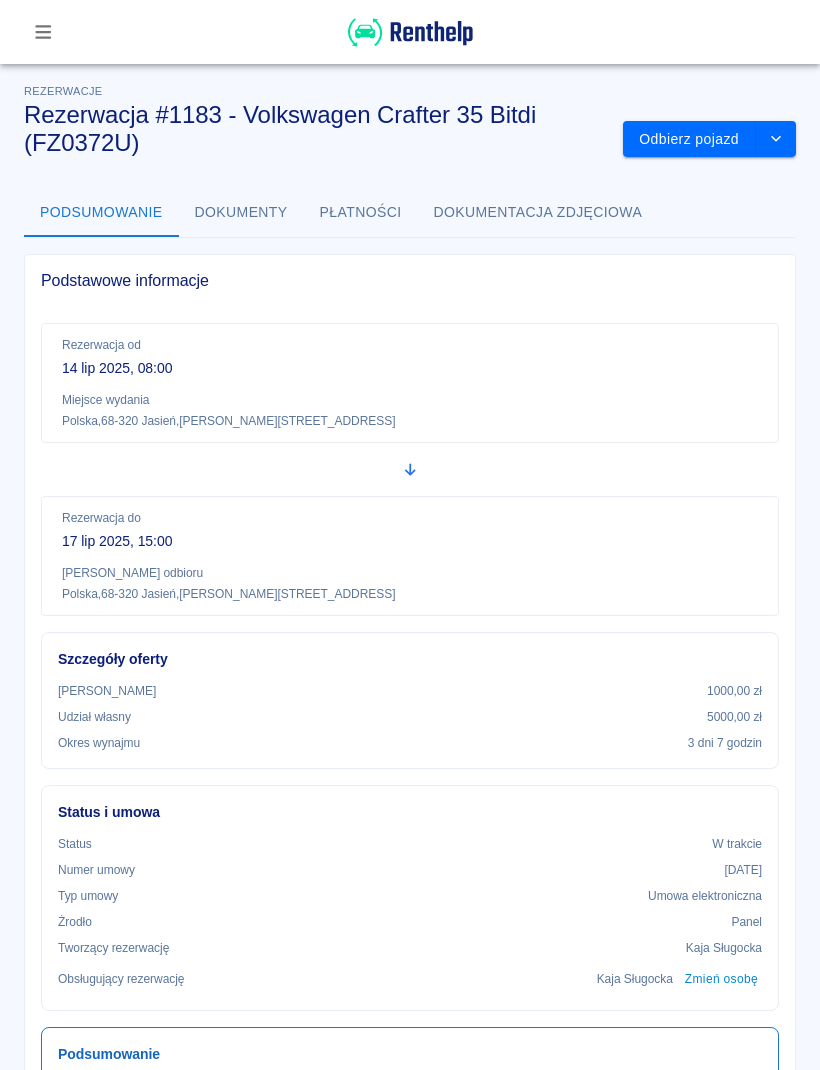 scroll, scrollTop: 0, scrollLeft: 0, axis: both 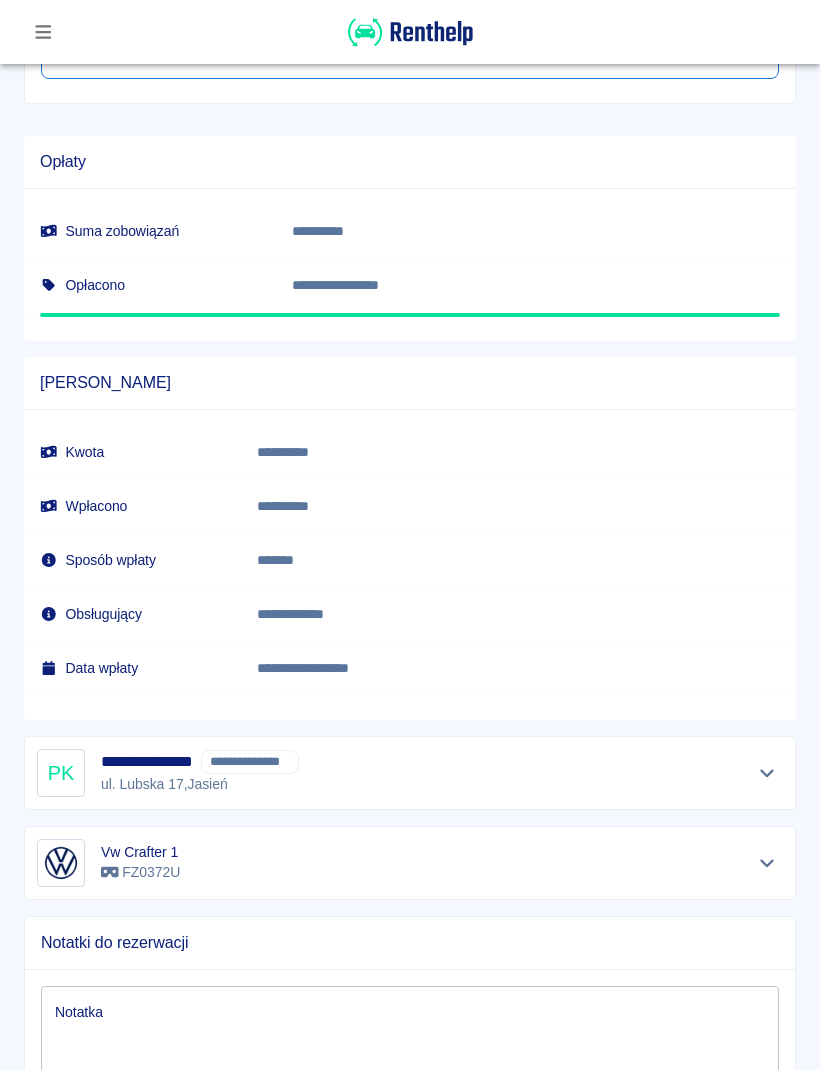 click 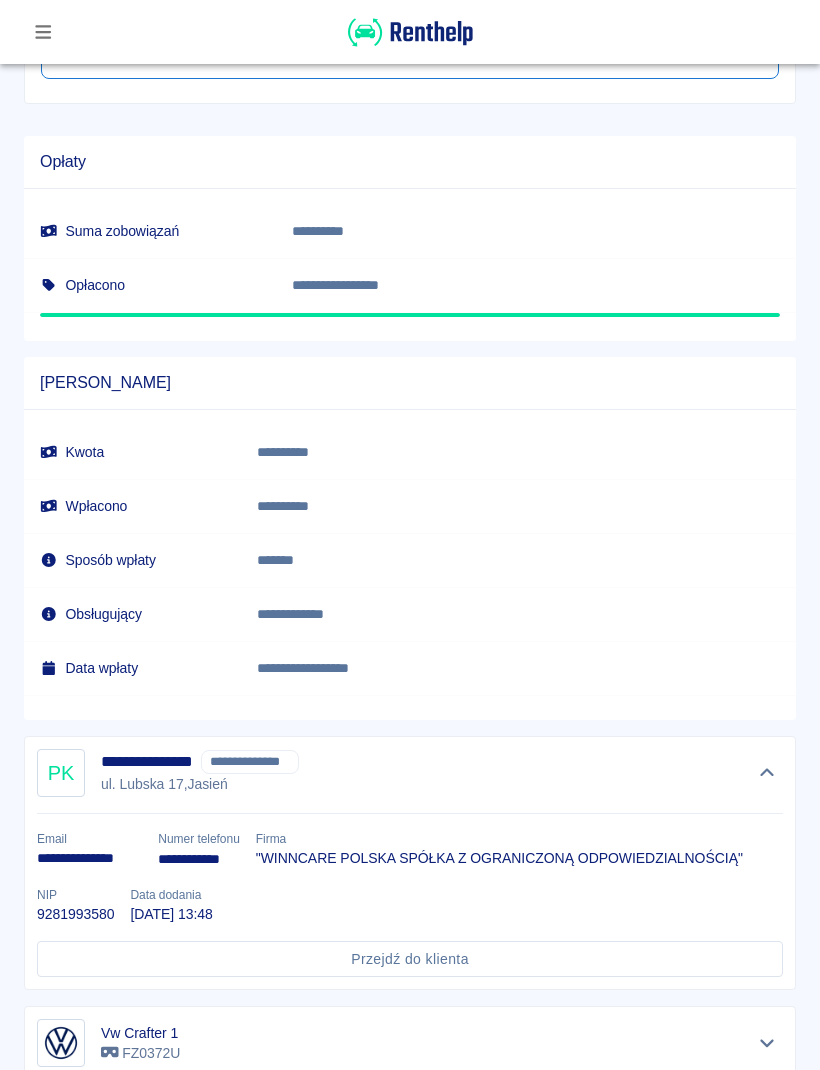 click at bounding box center [43, 32] 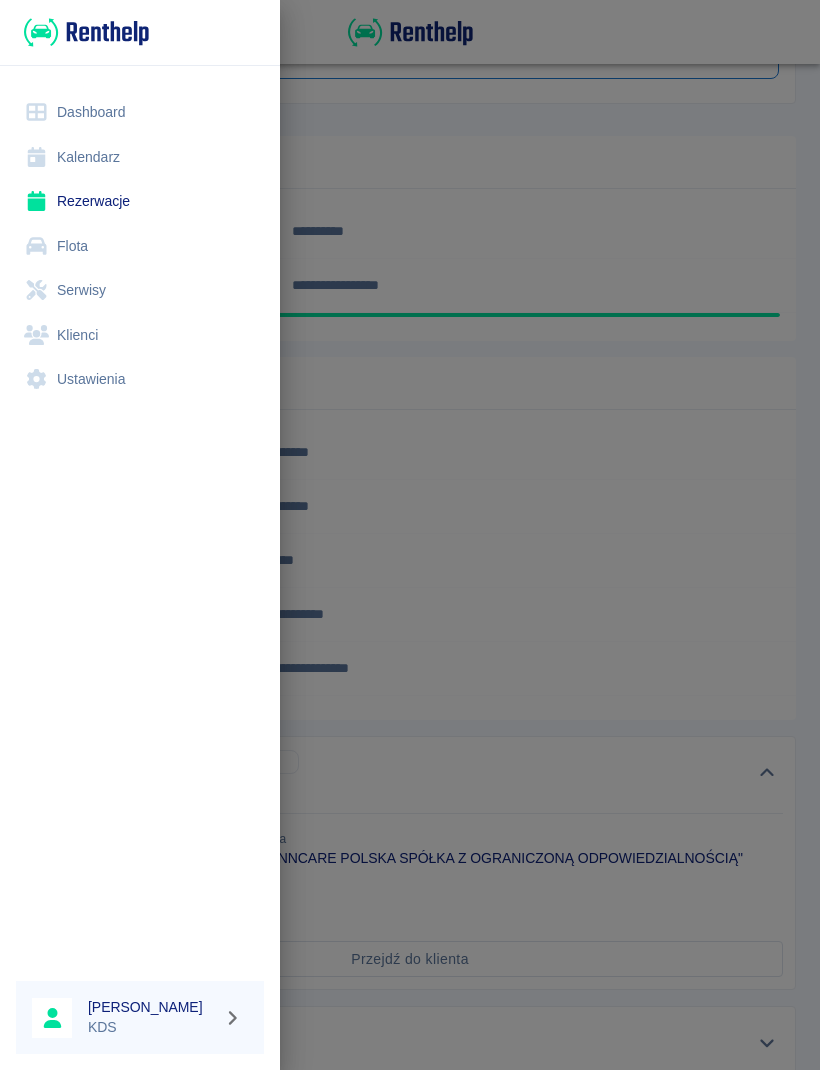 click on "Kalendarz" at bounding box center [140, 157] 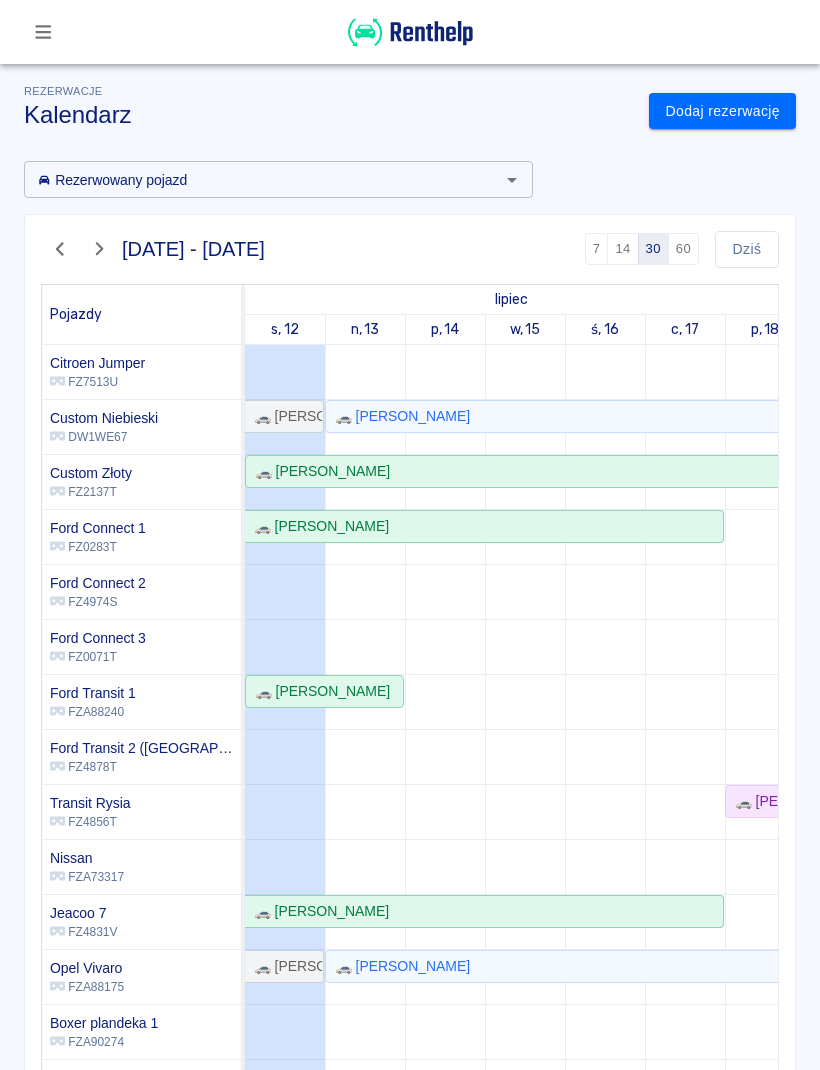 scroll, scrollTop: 71, scrollLeft: -4, axis: both 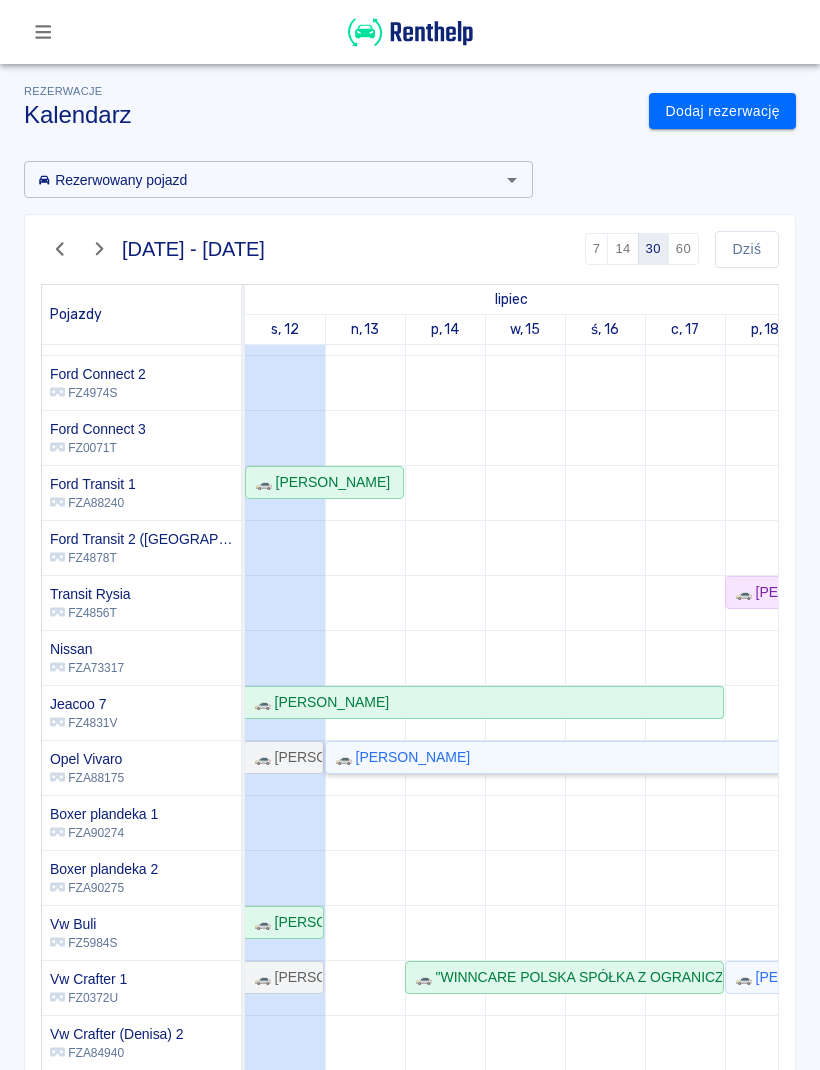 click on "🚗 [PERSON_NAME]" 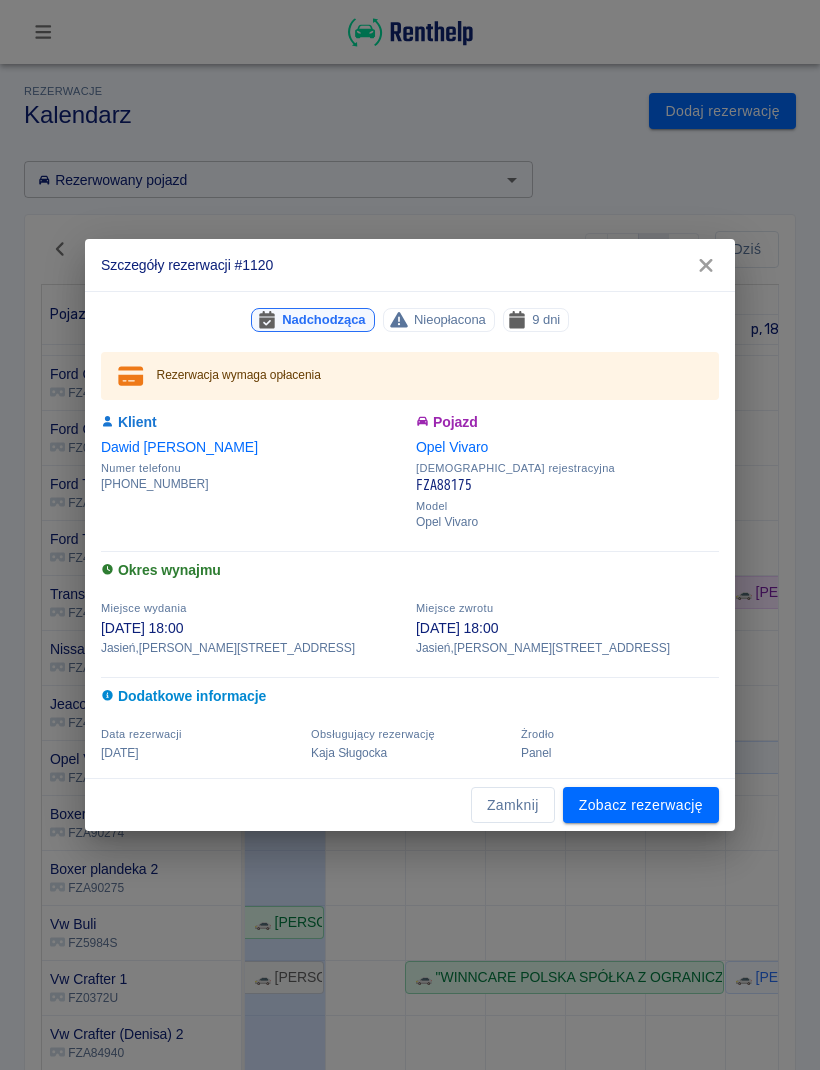 click on "Zamknij" at bounding box center [513, 805] 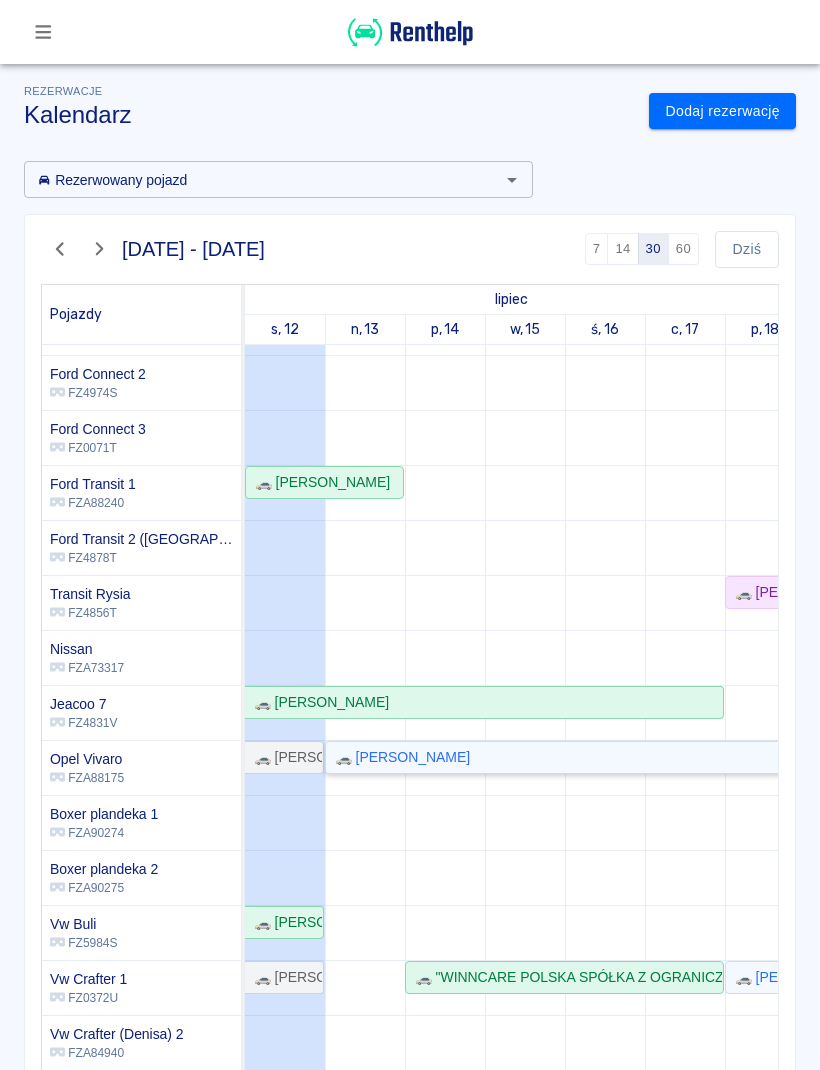 scroll, scrollTop: 197, scrollLeft: 69, axis: both 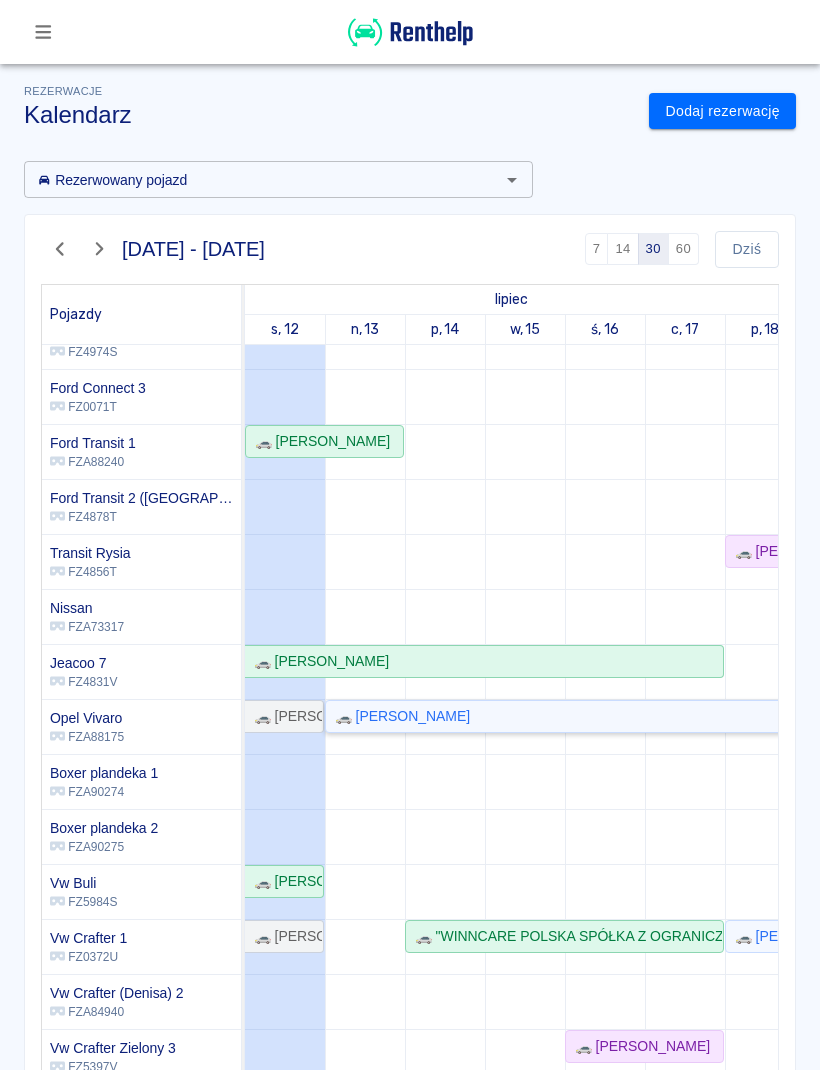 click on "🚗 [PERSON_NAME]" 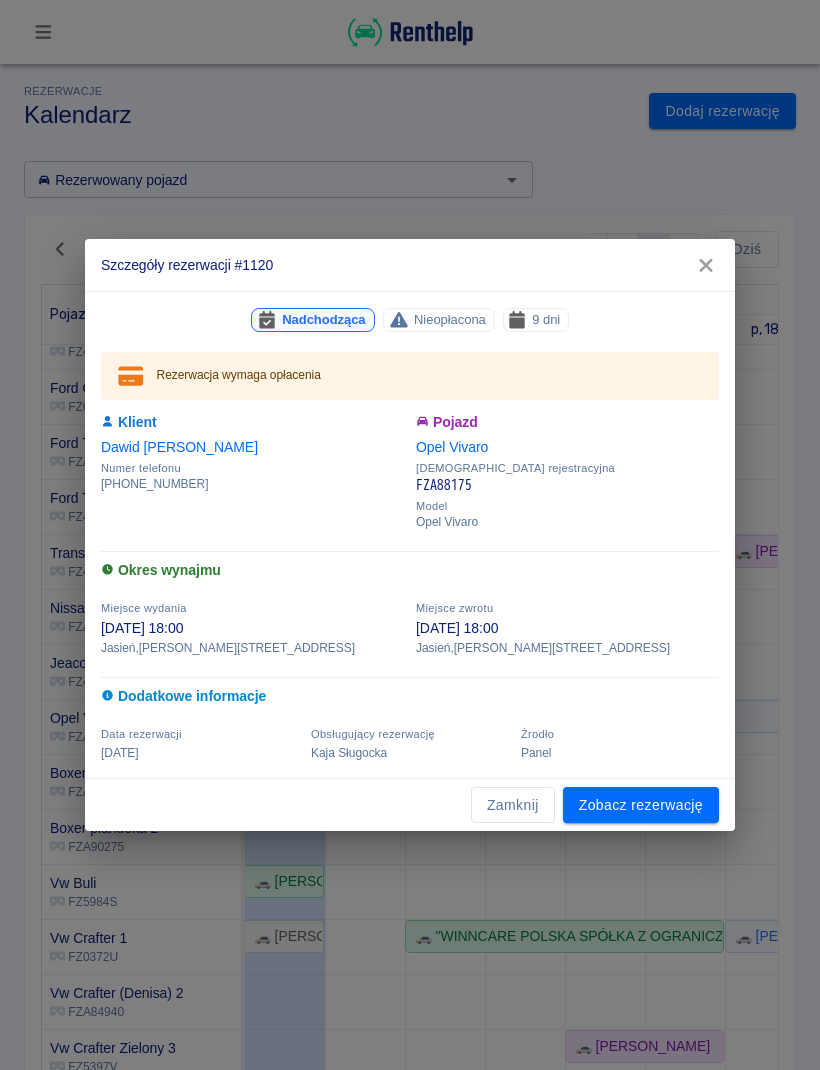 click on "Zamknij" at bounding box center [513, 805] 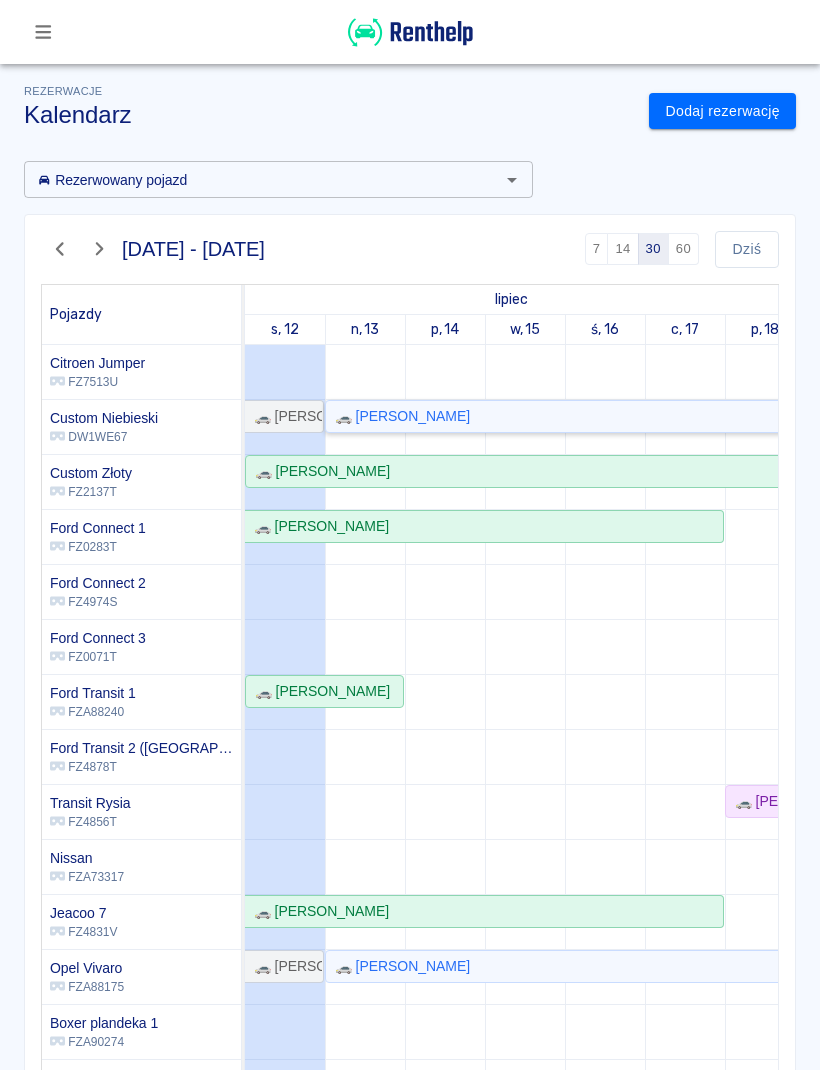 click on "🚗 [PERSON_NAME]" 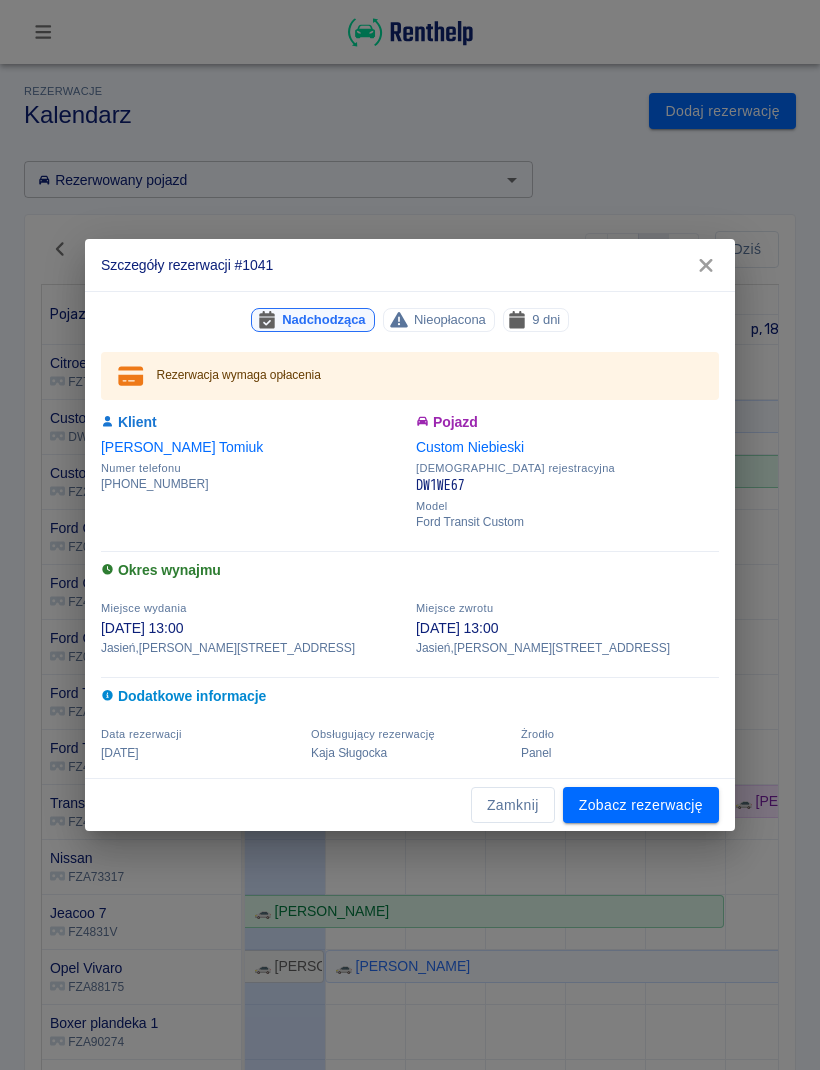 click on "Zamknij" at bounding box center [513, 805] 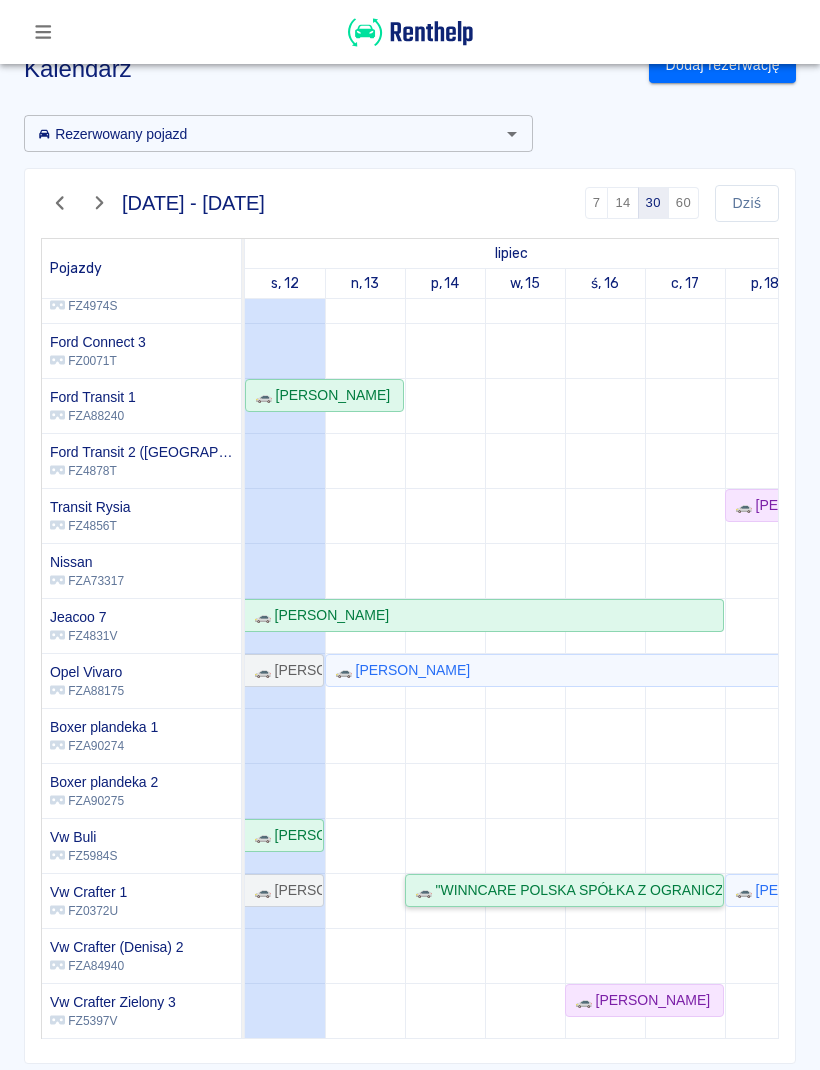 click on "🚗 "WINNCARE POLSKA SPÓŁKA Z OGRANICZONĄ ODPOWIEDZIALNOŚCIĄ" - [PERSON_NAME]" at bounding box center [564, 890] 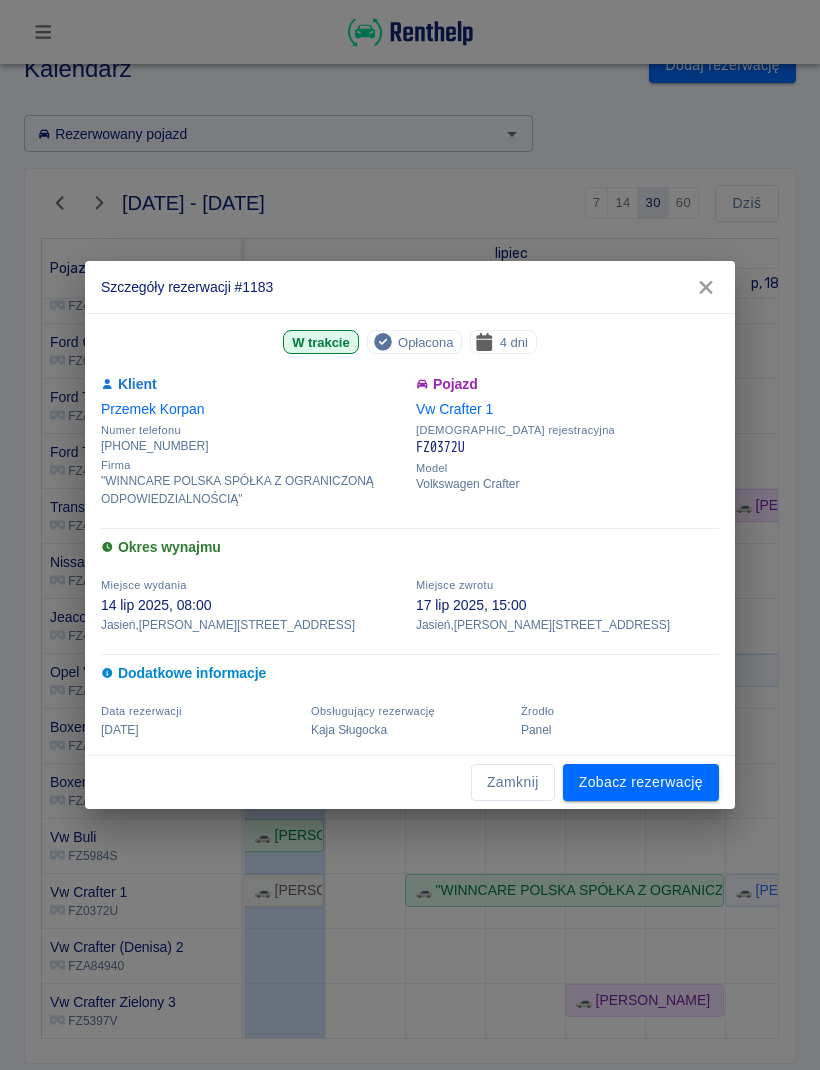 click on "Zamknij" at bounding box center [513, 782] 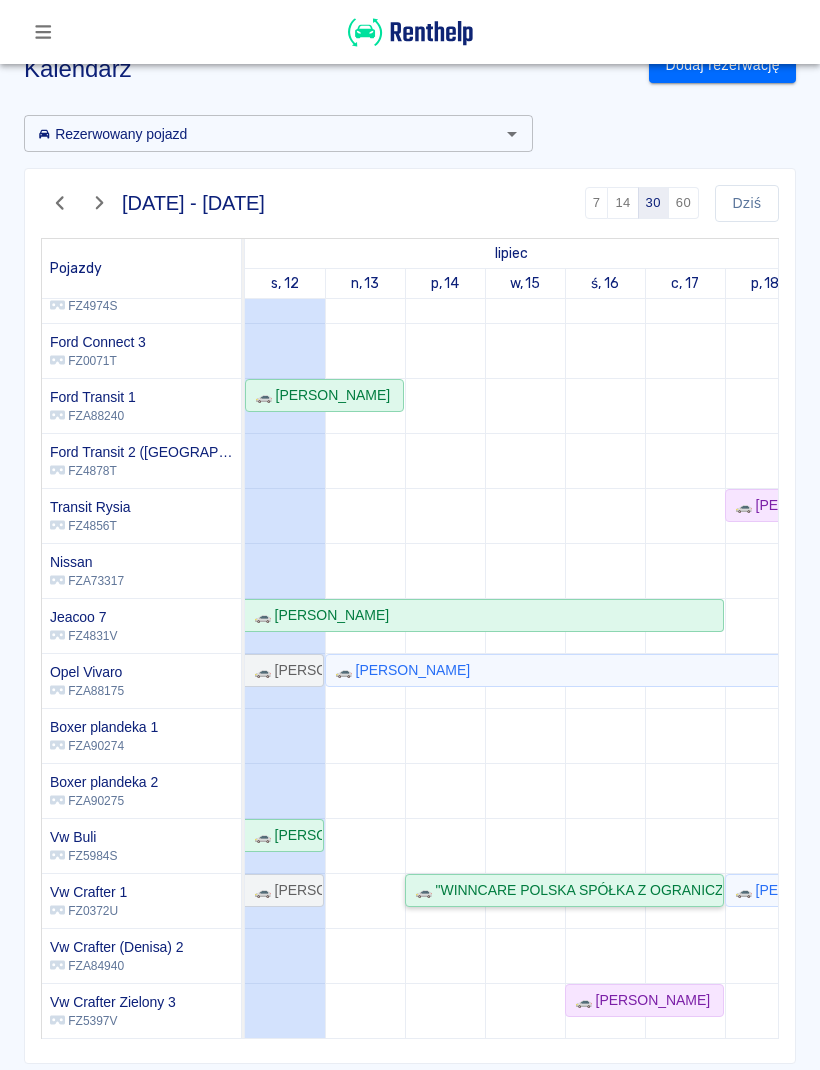 click on "🚗 "WINNCARE POLSKA SPÓŁKA Z OGRANICZONĄ ODPOWIEDZIALNOŚCIĄ" - [PERSON_NAME]" at bounding box center (564, 890) 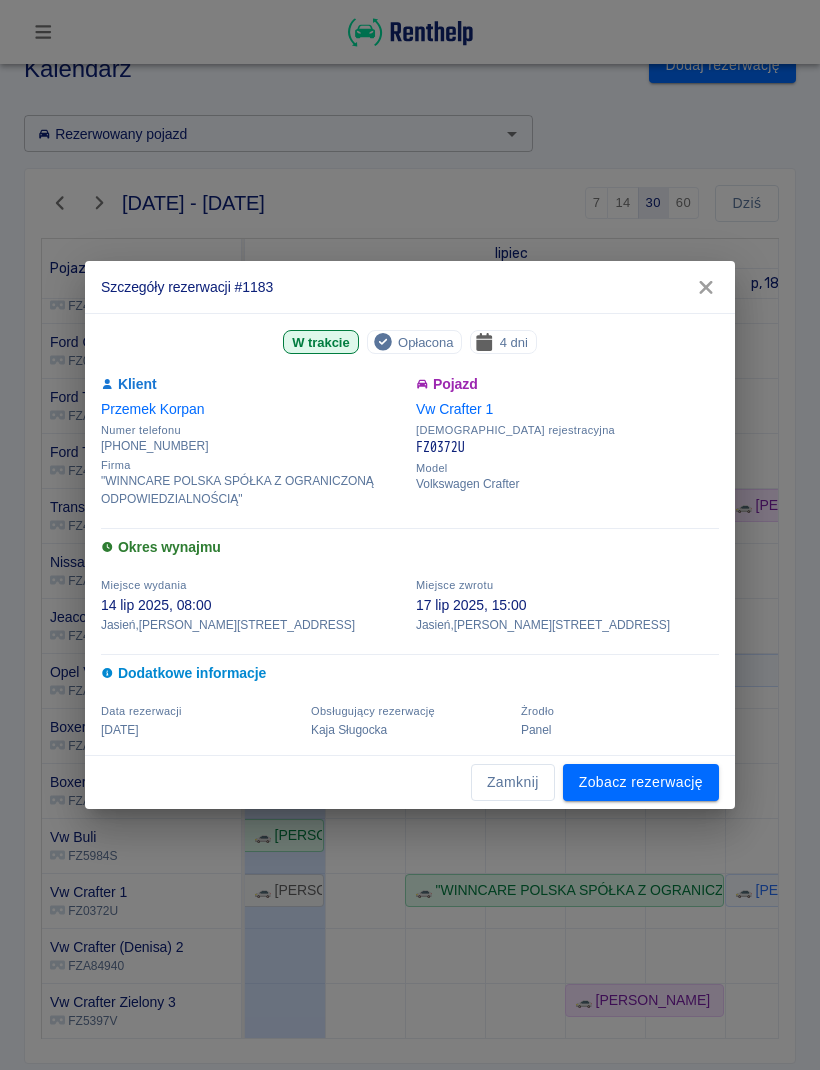 click on "Zobacz rezerwację" at bounding box center [641, 782] 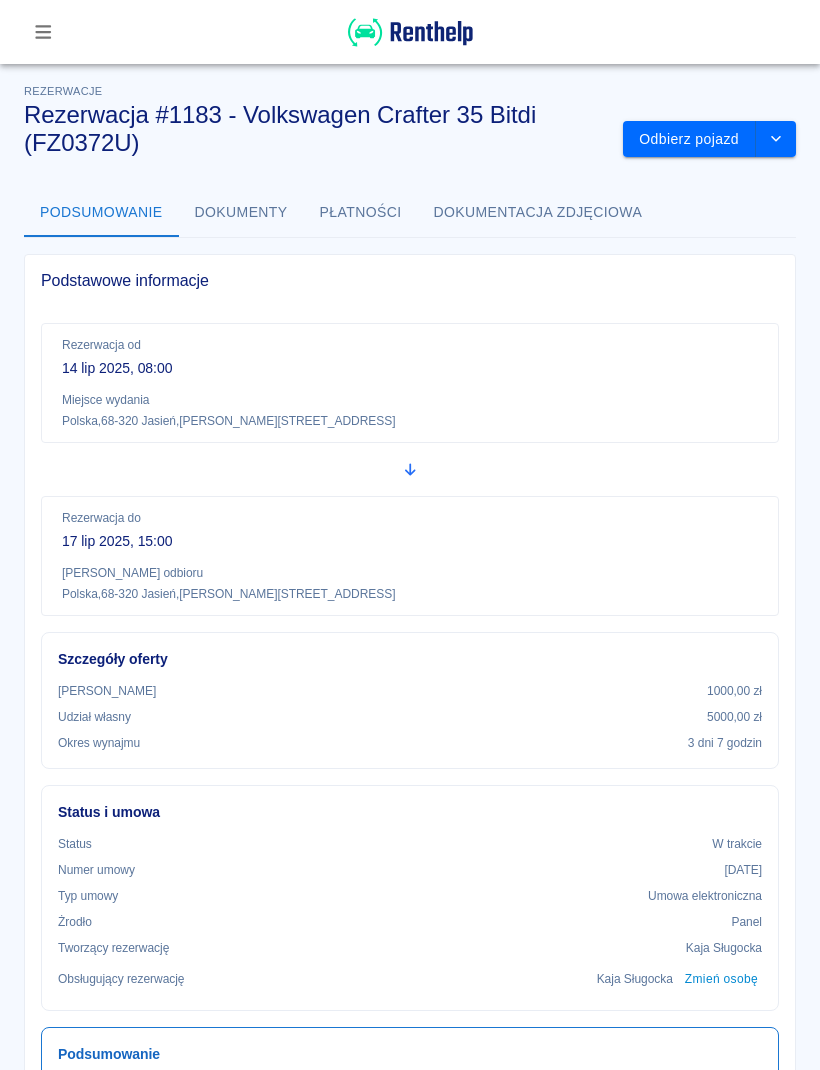 scroll, scrollTop: 0, scrollLeft: 0, axis: both 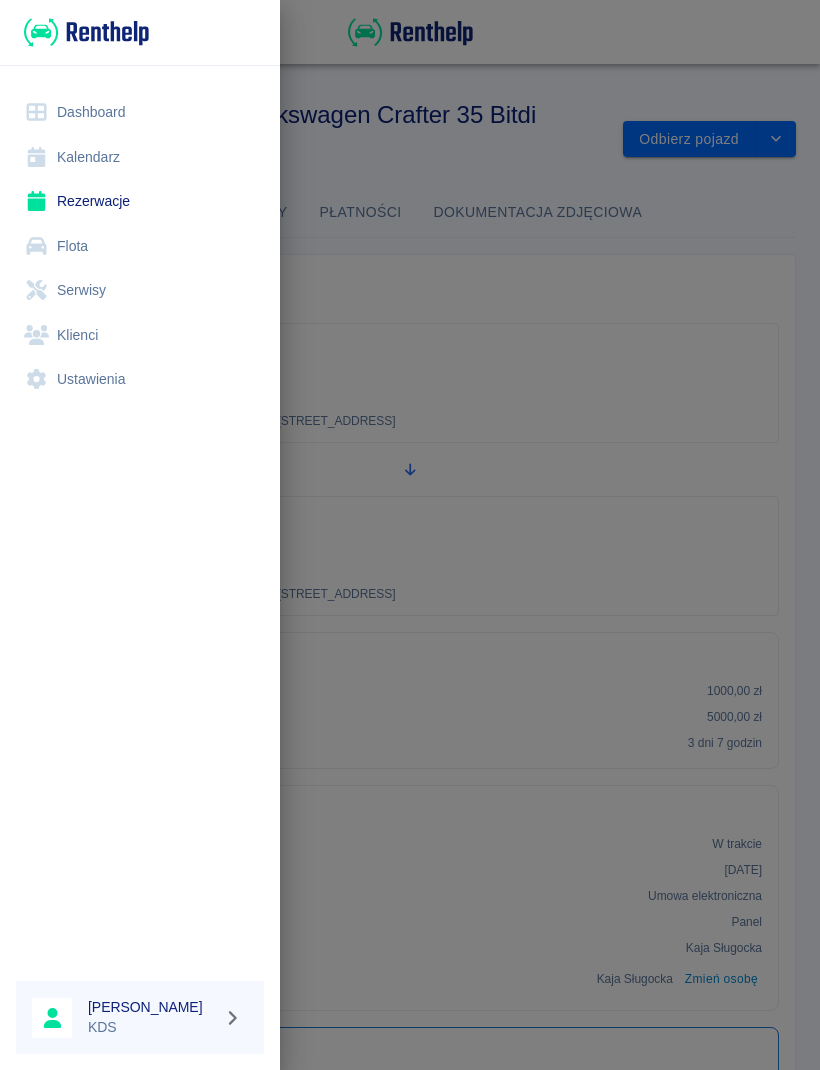 click on "Kalendarz" at bounding box center (140, 157) 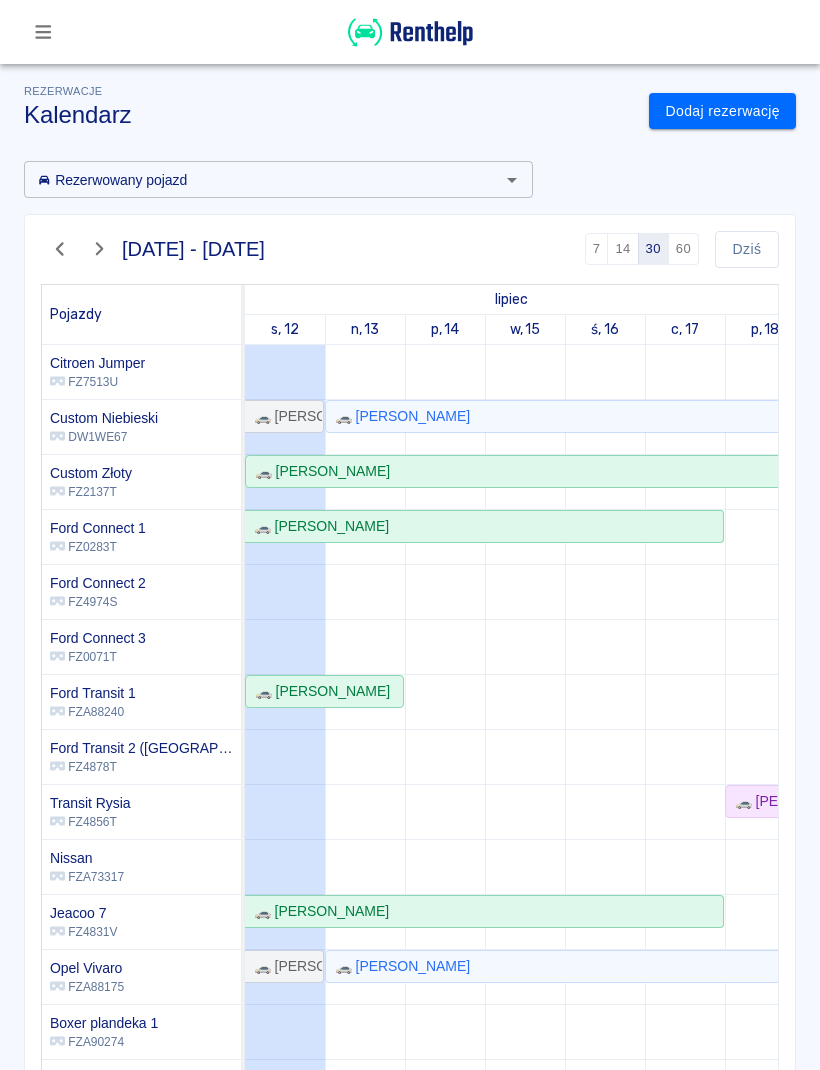 scroll, scrollTop: 258, scrollLeft: 3, axis: both 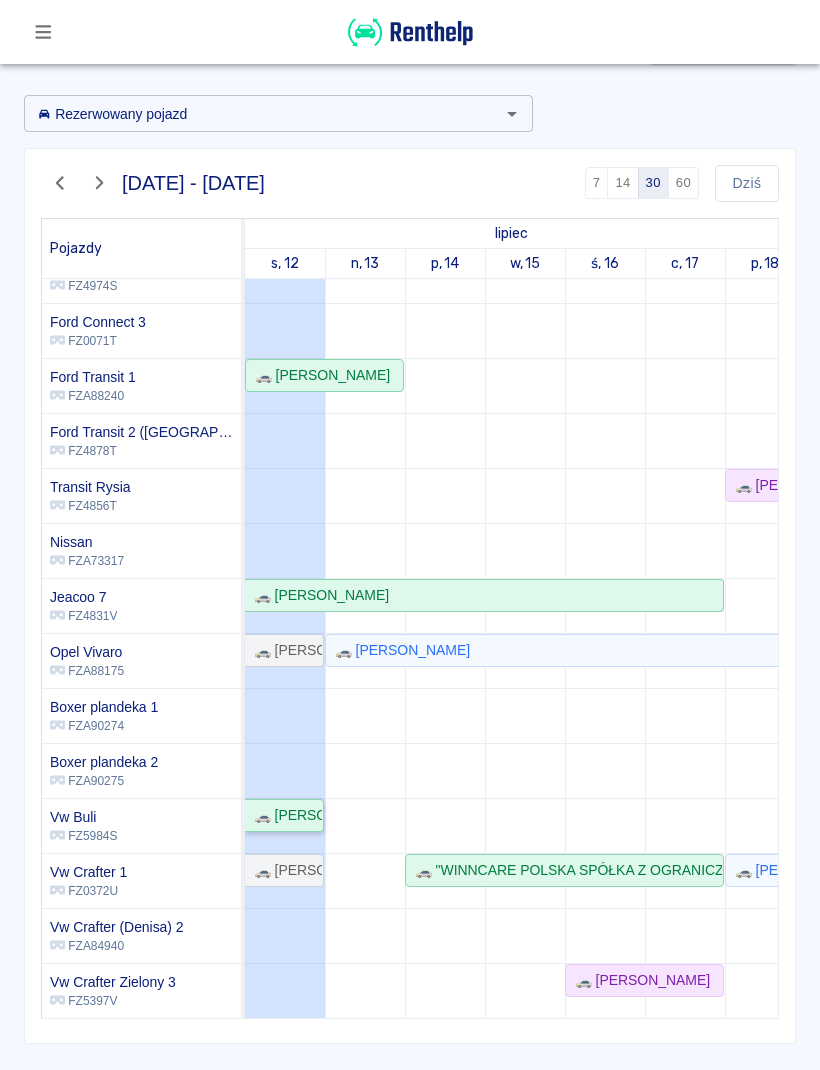 click on "🚗 [PERSON_NAME]" at bounding box center [284, 815] 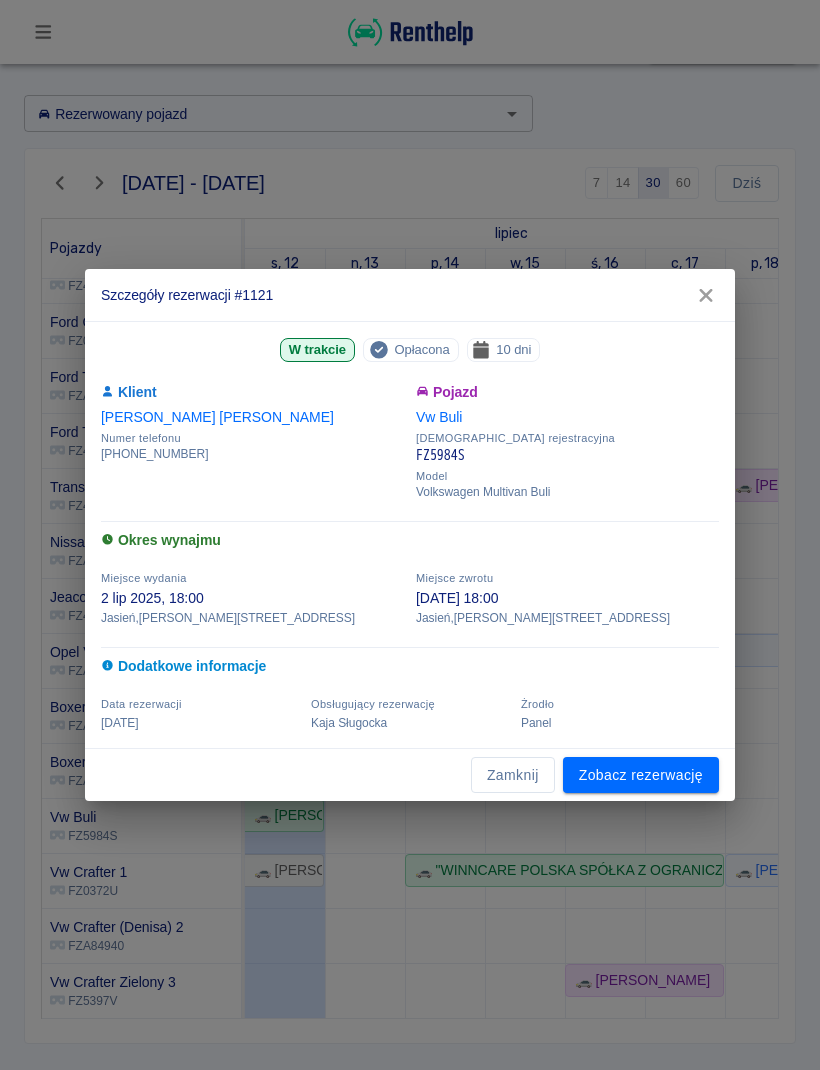 click on "Zamknij" at bounding box center (513, 775) 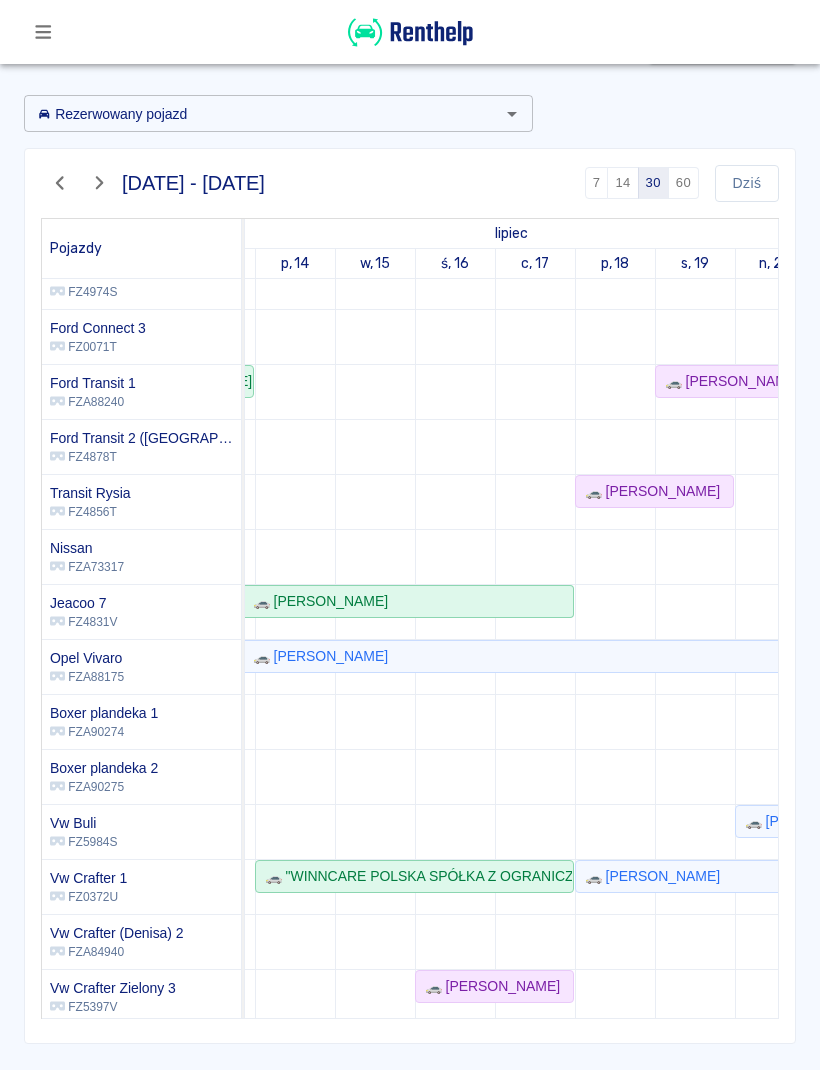 scroll, scrollTop: 33, scrollLeft: 133, axis: both 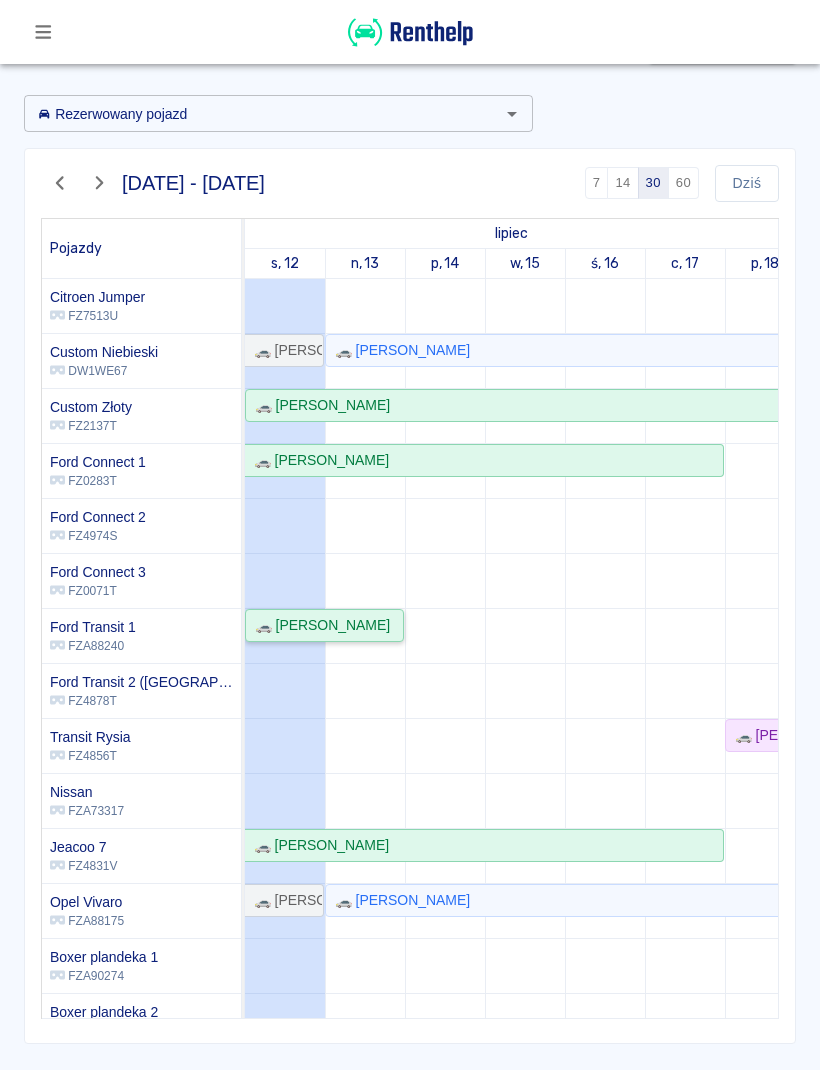 click on "🚗 [PERSON_NAME]" at bounding box center (318, 625) 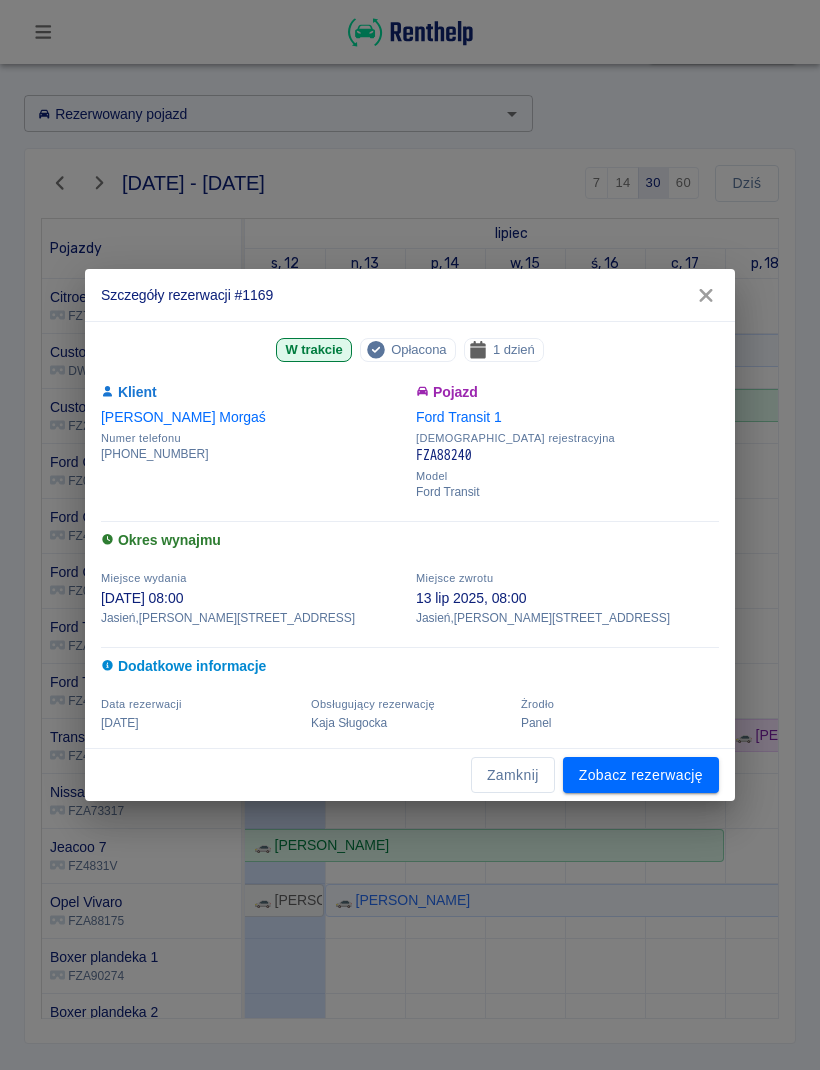 click on "Zamknij" at bounding box center (513, 775) 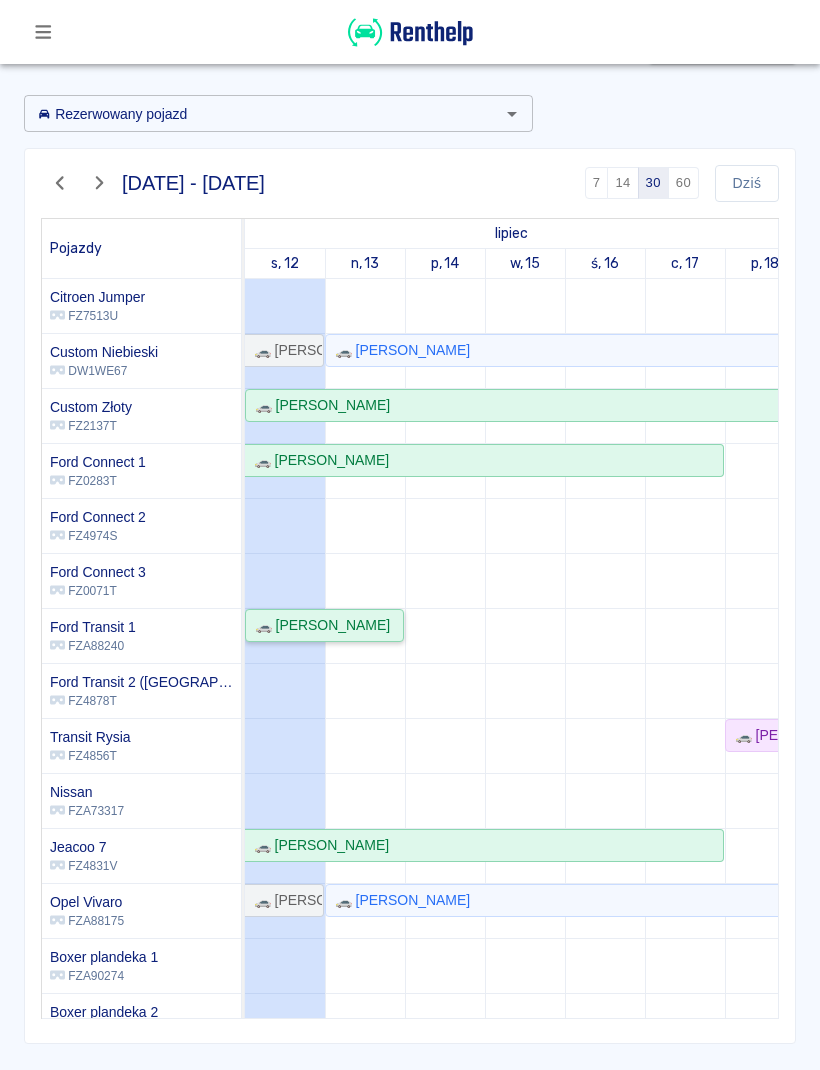 scroll, scrollTop: 5, scrollLeft: 88, axis: both 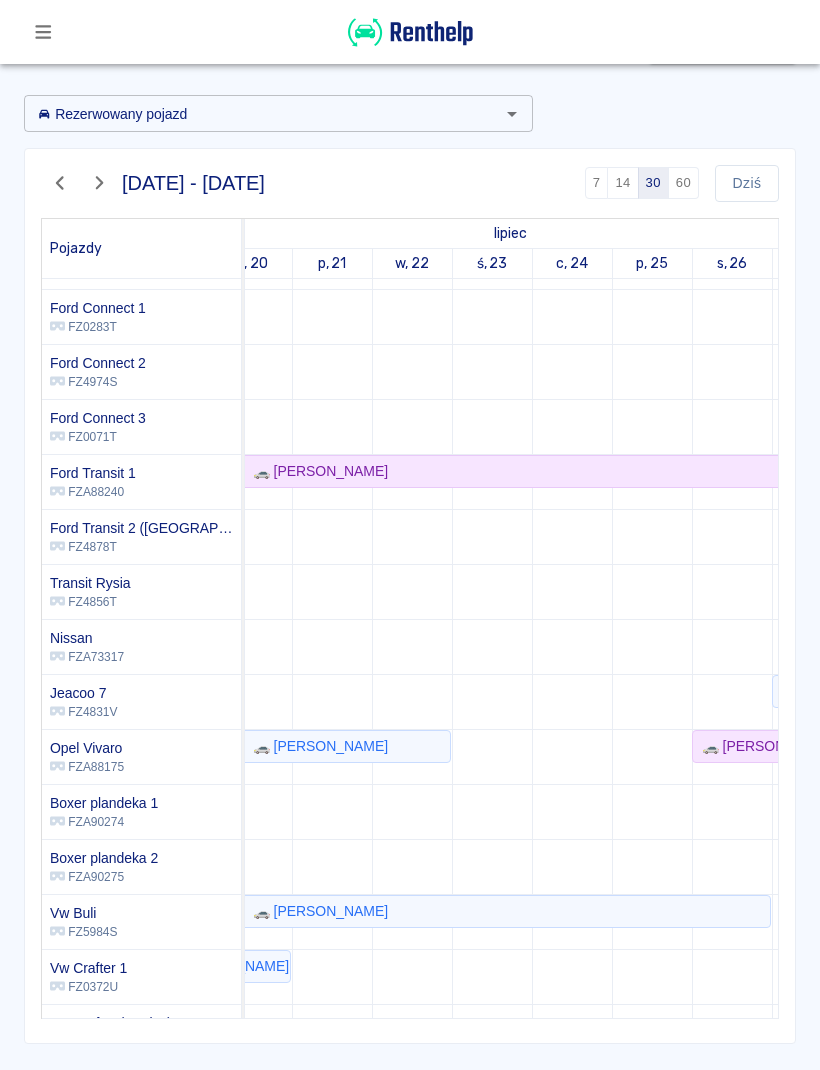 click at bounding box center (732, 619) 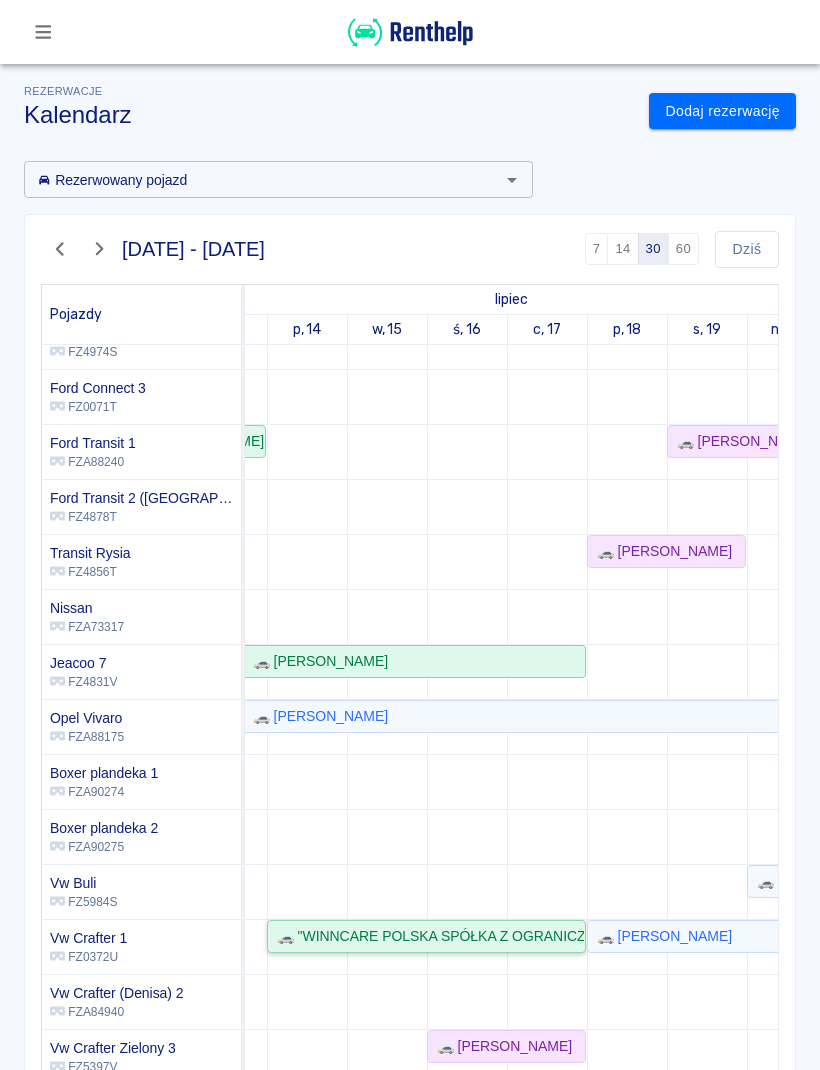 click on "🚗 "WINNCARE POLSKA SPÓŁKA Z OGRANICZONĄ ODPOWIEDZIALNOŚCIĄ" - [PERSON_NAME]" at bounding box center (426, 936) 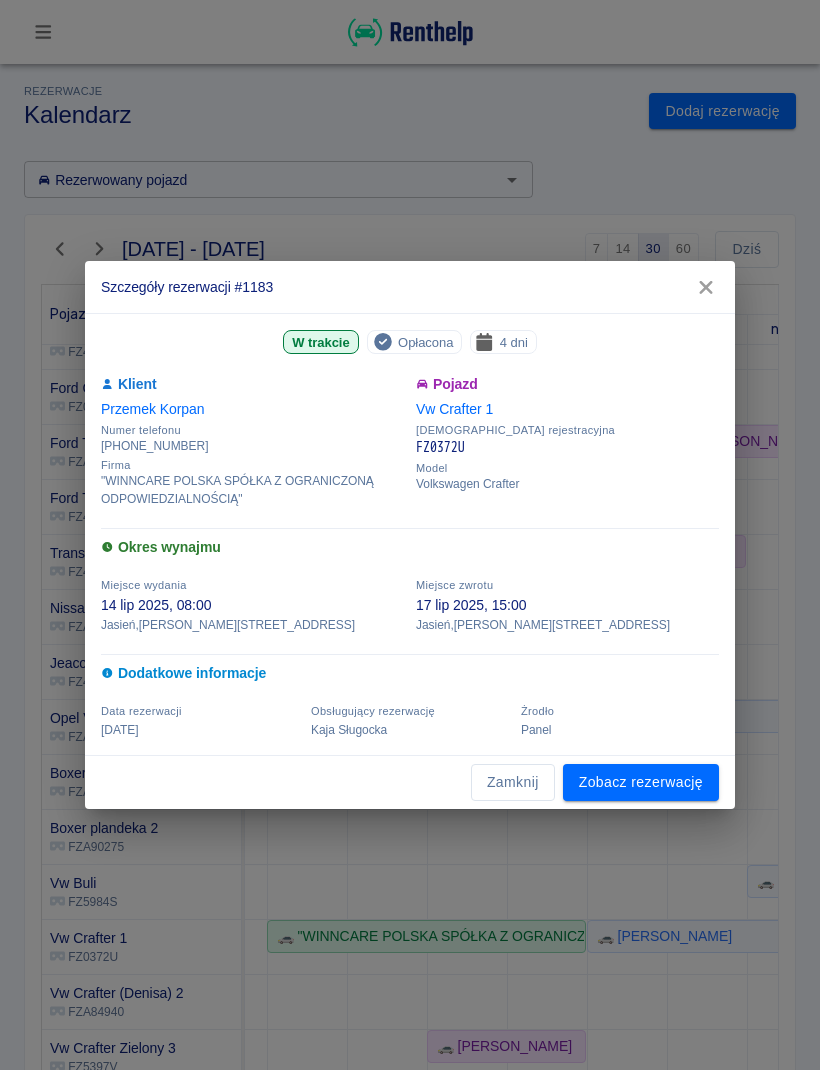 click on "Zamknij" at bounding box center (513, 782) 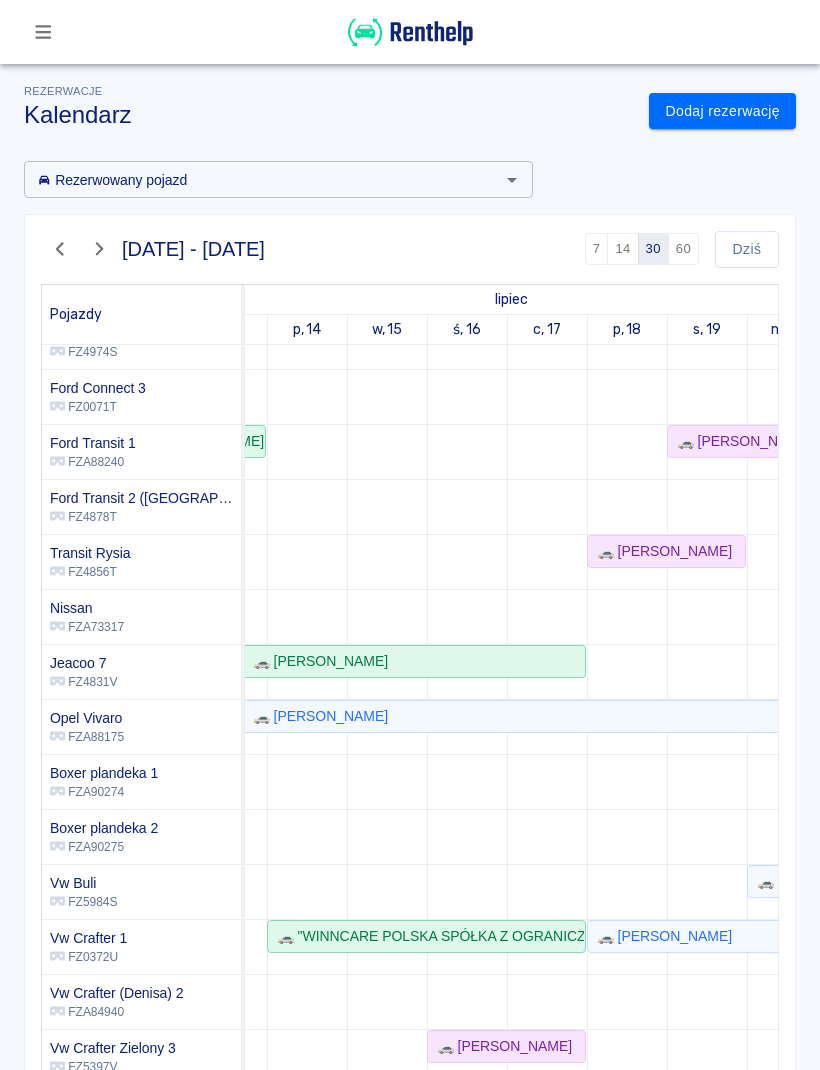 click at bounding box center (43, 32) 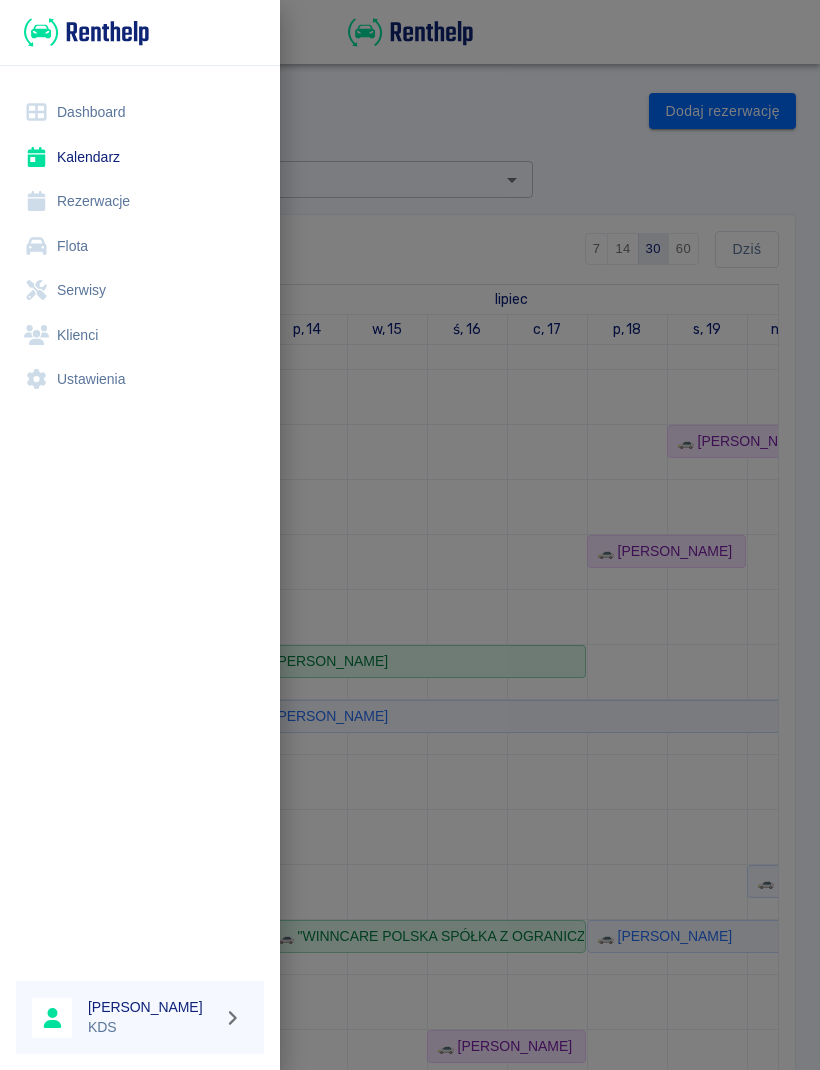 click on "Flota" at bounding box center [140, 246] 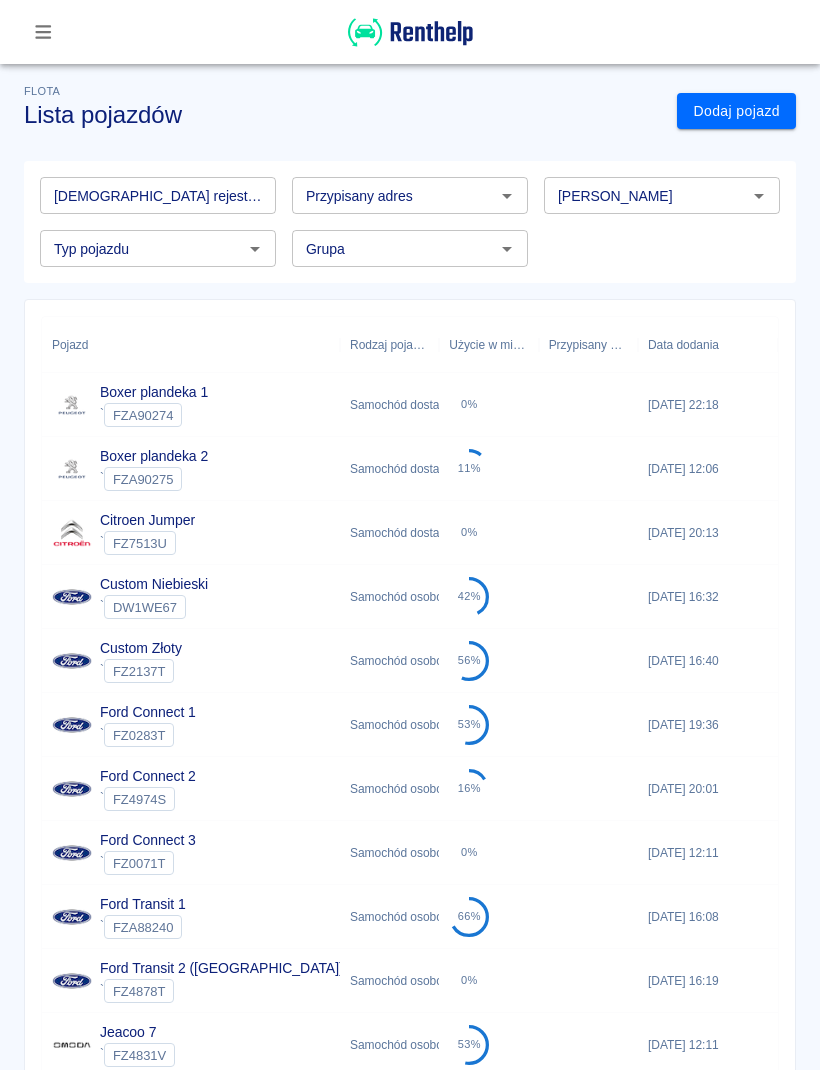 click at bounding box center [588, 405] 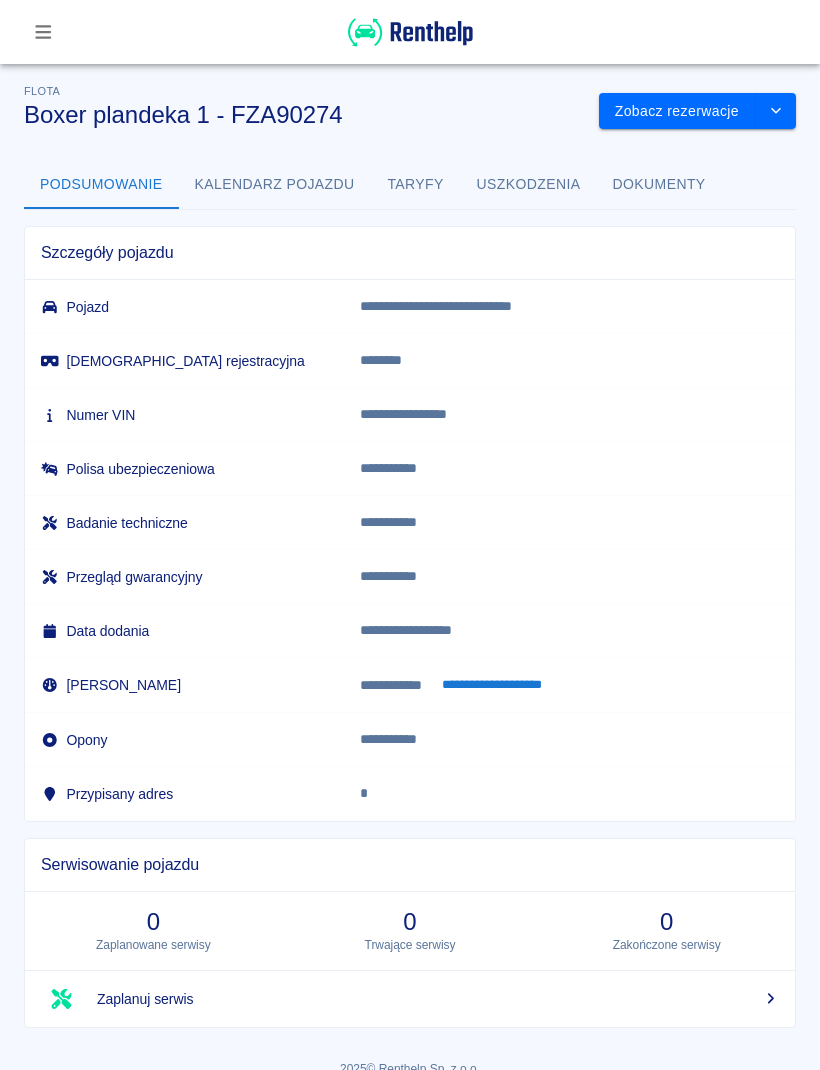 click on "Taryfy" at bounding box center [416, 185] 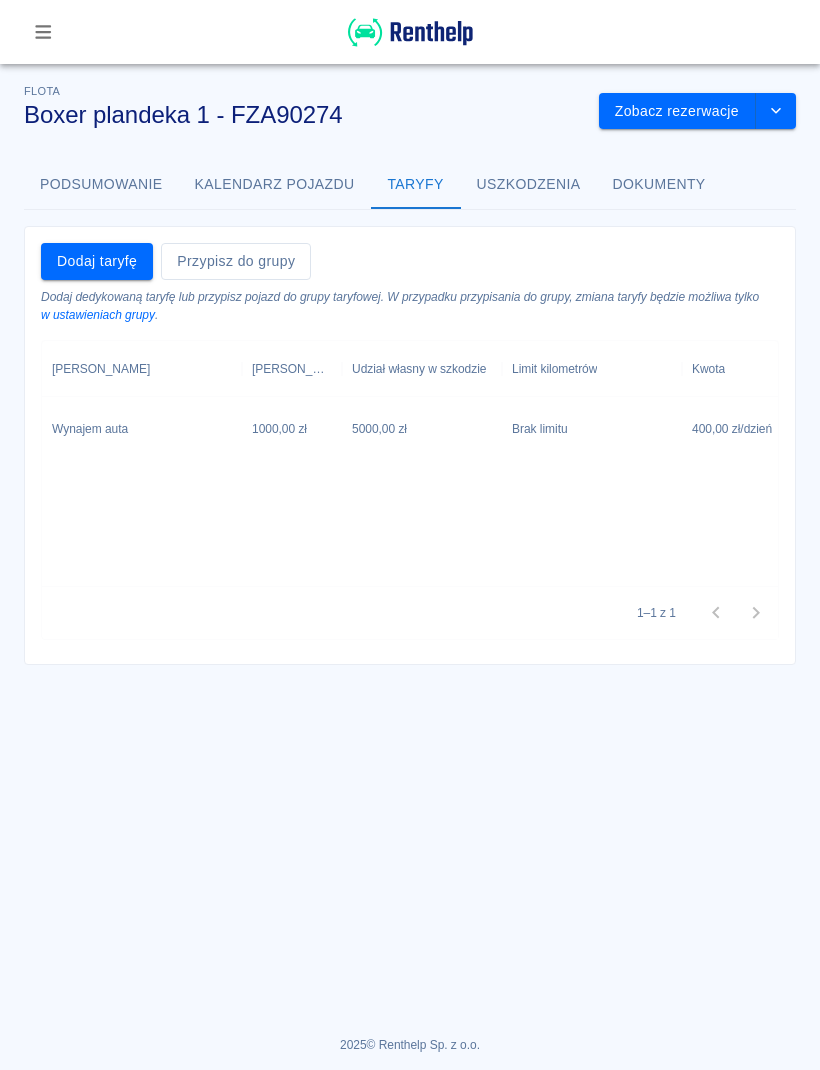 click on "Brak limitu" at bounding box center (592, 429) 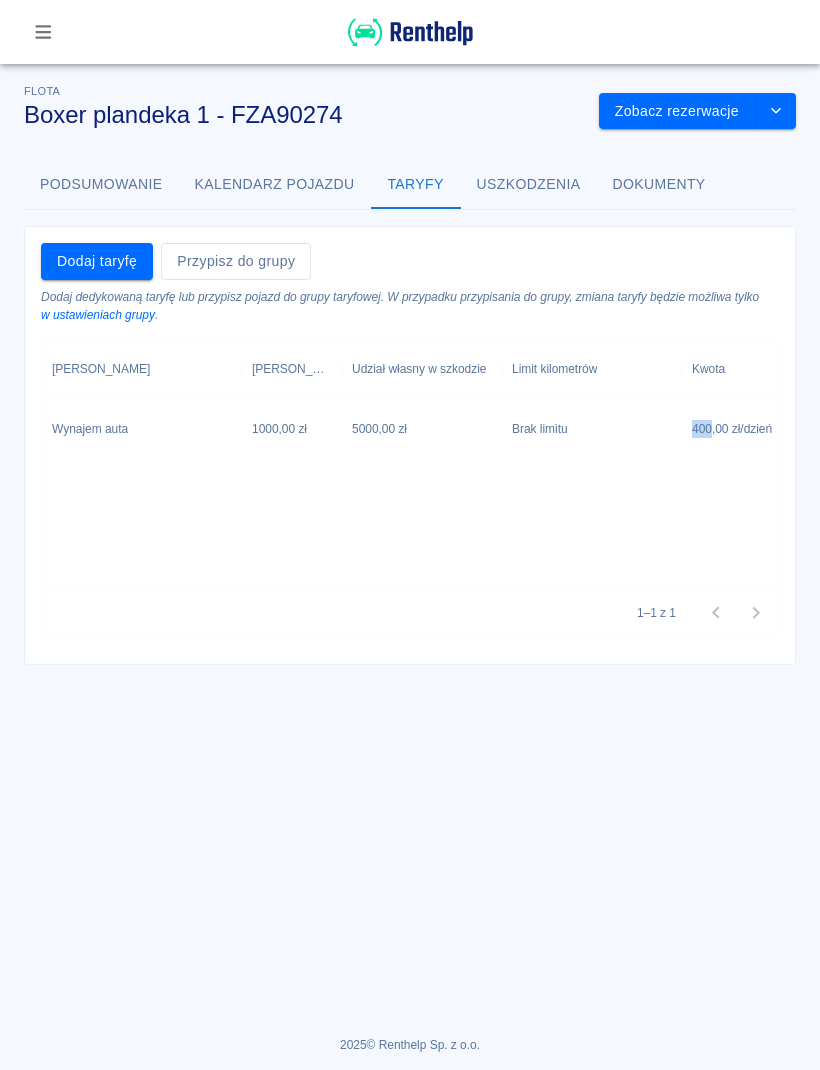 click on "Dodaj dedykowaną taryfę lub przypisz pojazd do grupy taryfowej. W przypadku przypisania do grupy, zmiana taryfy będzie możliwa tylko   w ustawieniach grupy ." at bounding box center (410, 306) 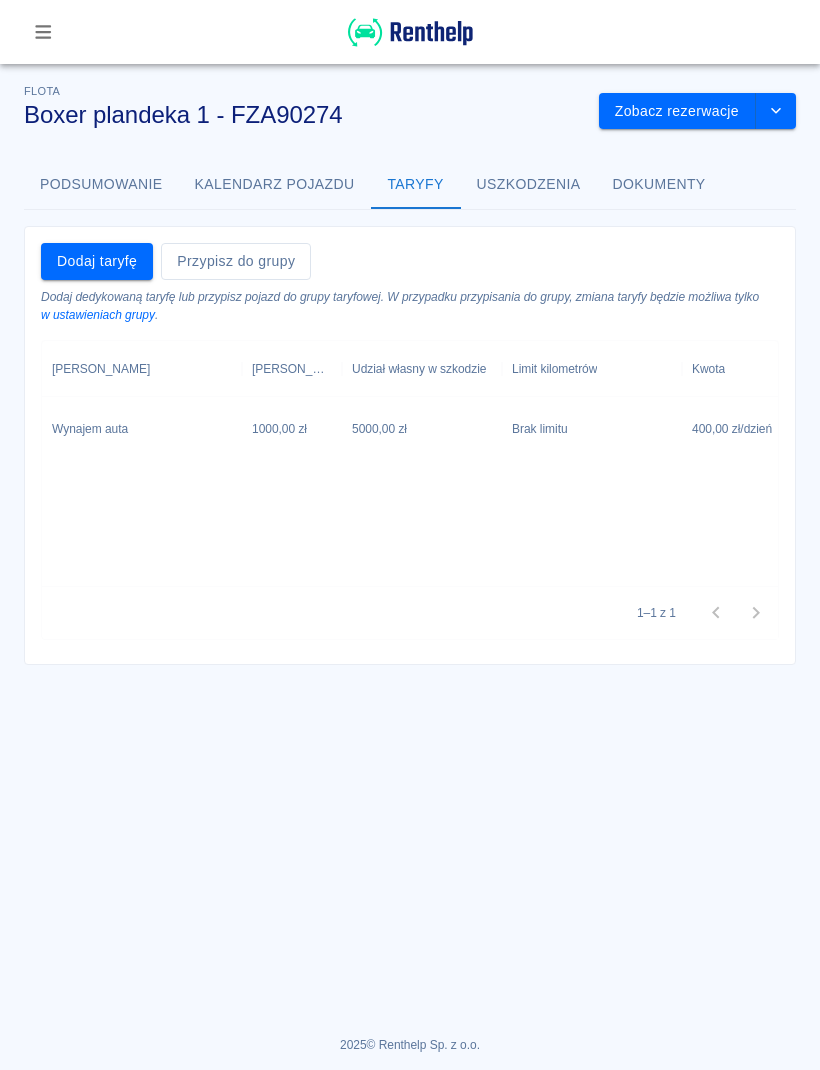 click on "Wynajem auta" at bounding box center (142, 429) 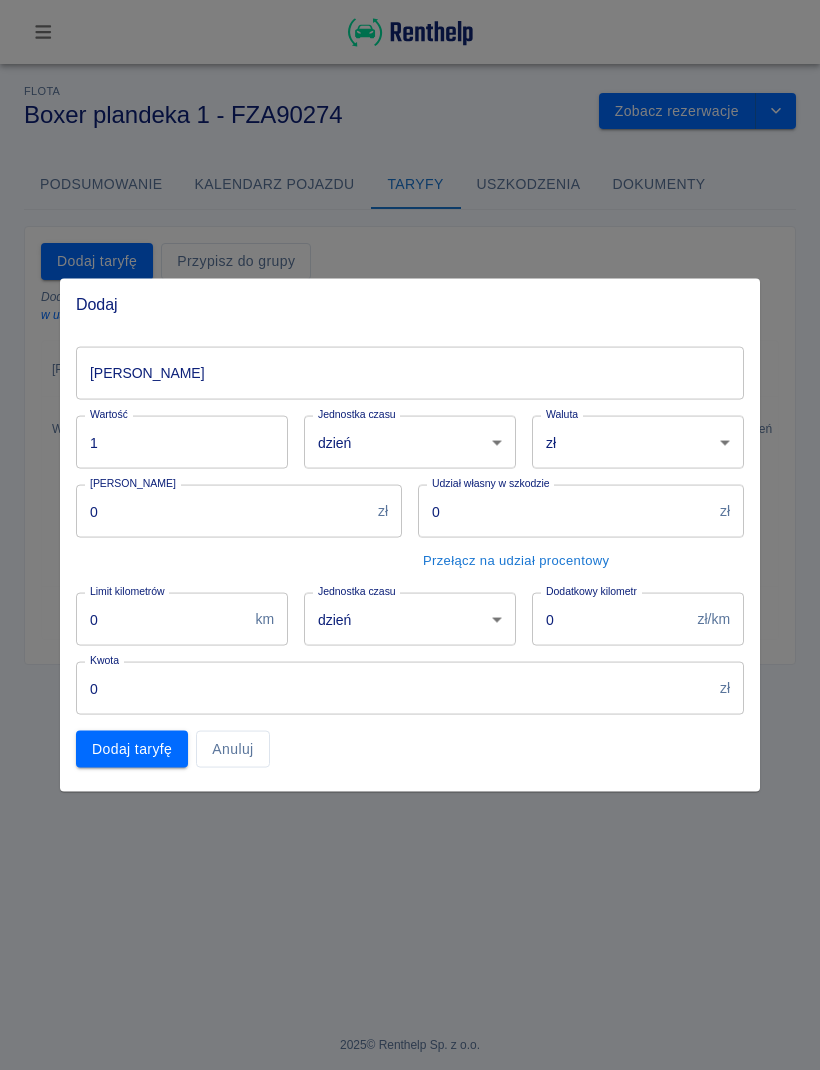 click on "[PERSON_NAME]" at bounding box center [410, 373] 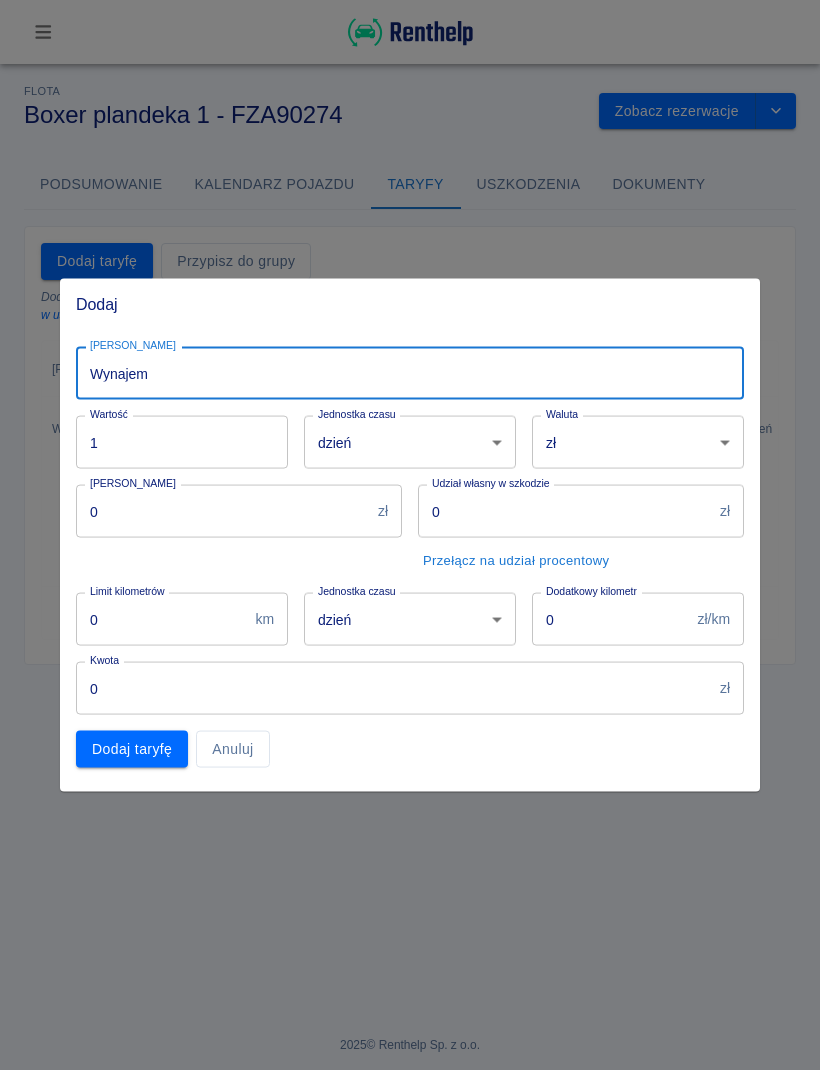 type on "Wynajem" 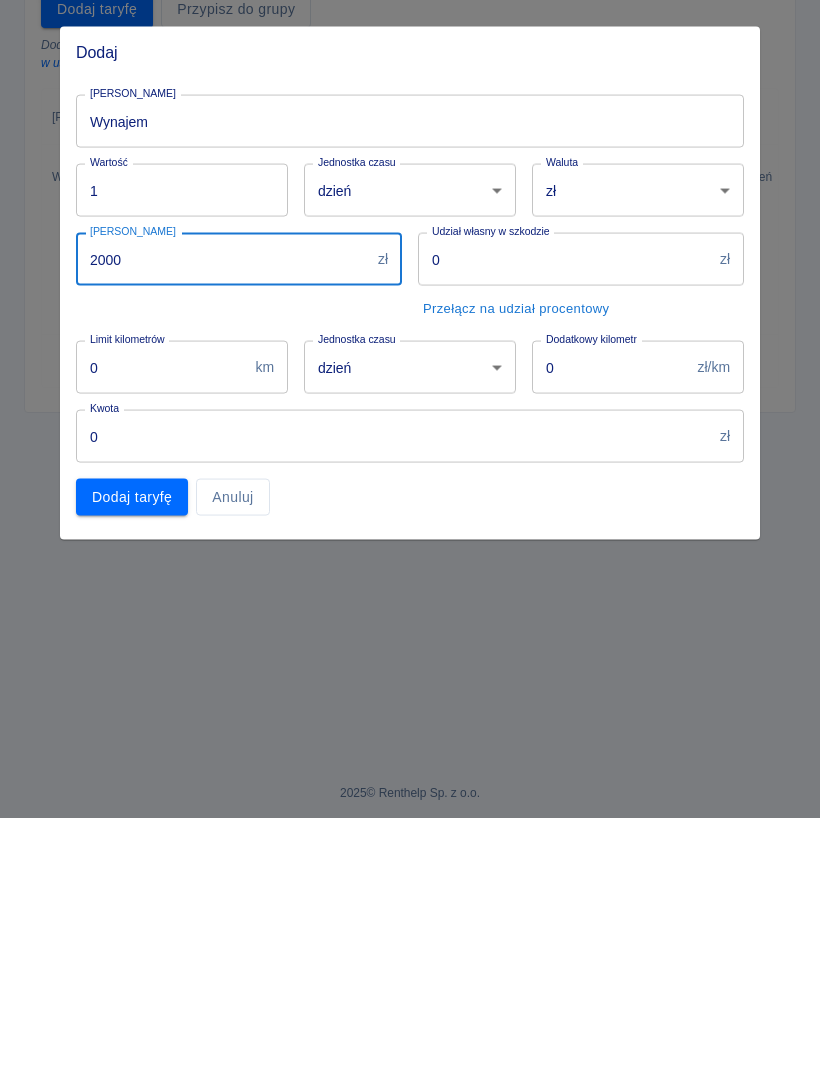 type on "2000" 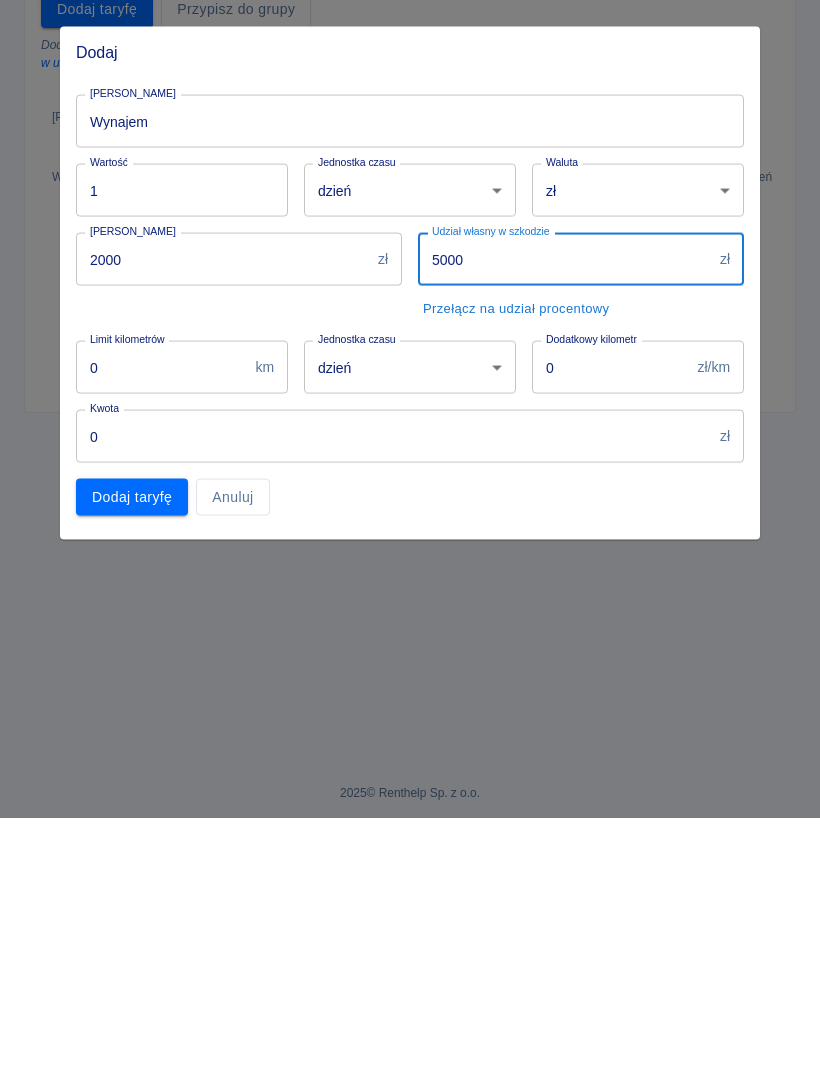 type on "5000" 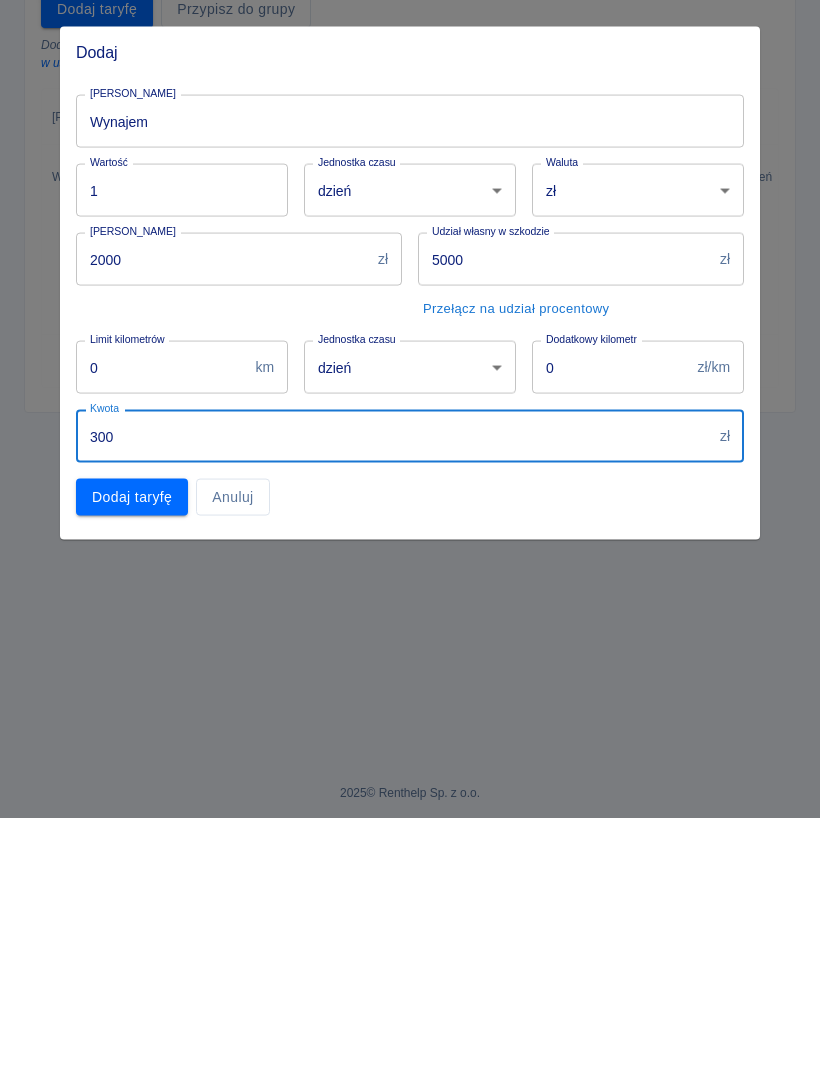type on "300" 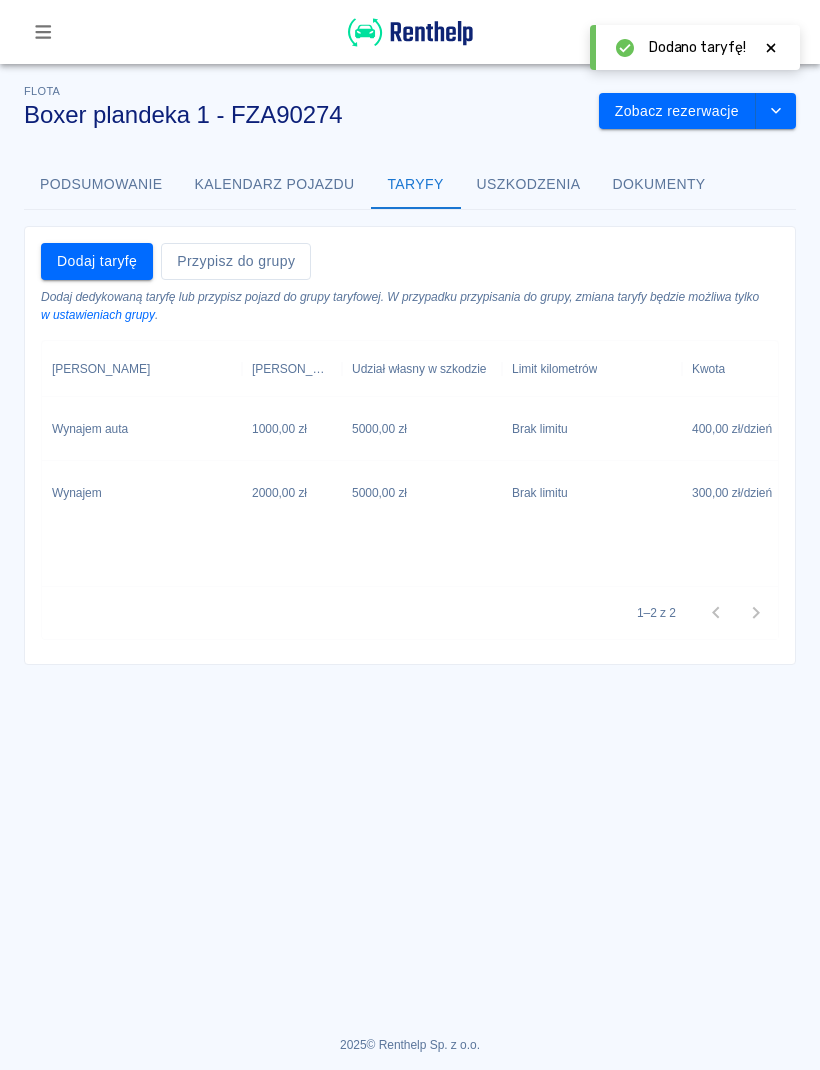 click on "400,00 zł  /  dzień" at bounding box center (732, 429) 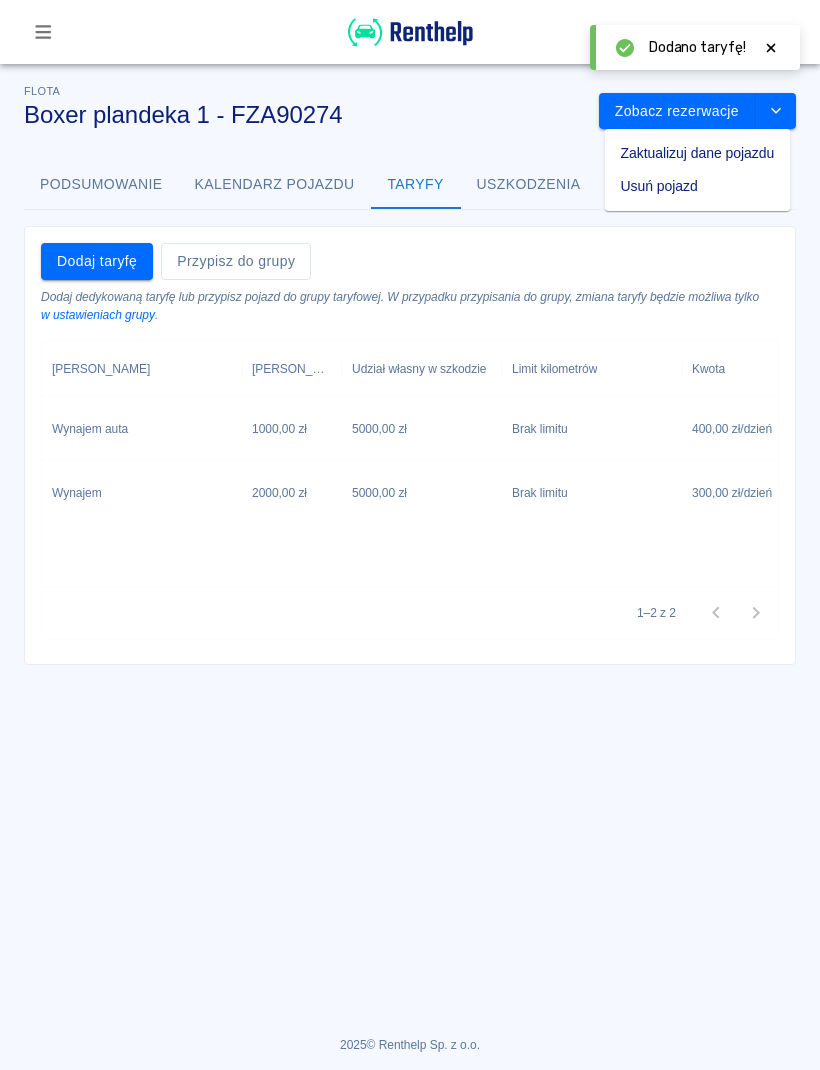 click on "Zaktualizuj dane pojazdu" at bounding box center (698, 153) 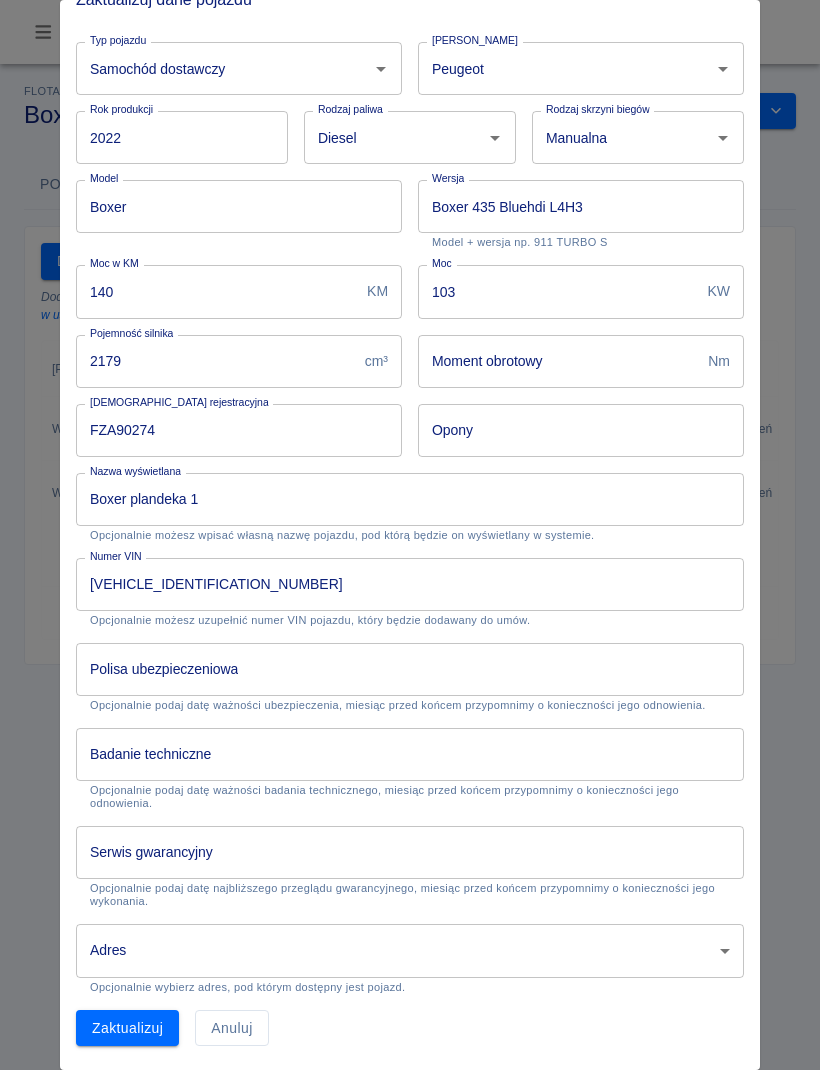 scroll, scrollTop: 26, scrollLeft: 0, axis: vertical 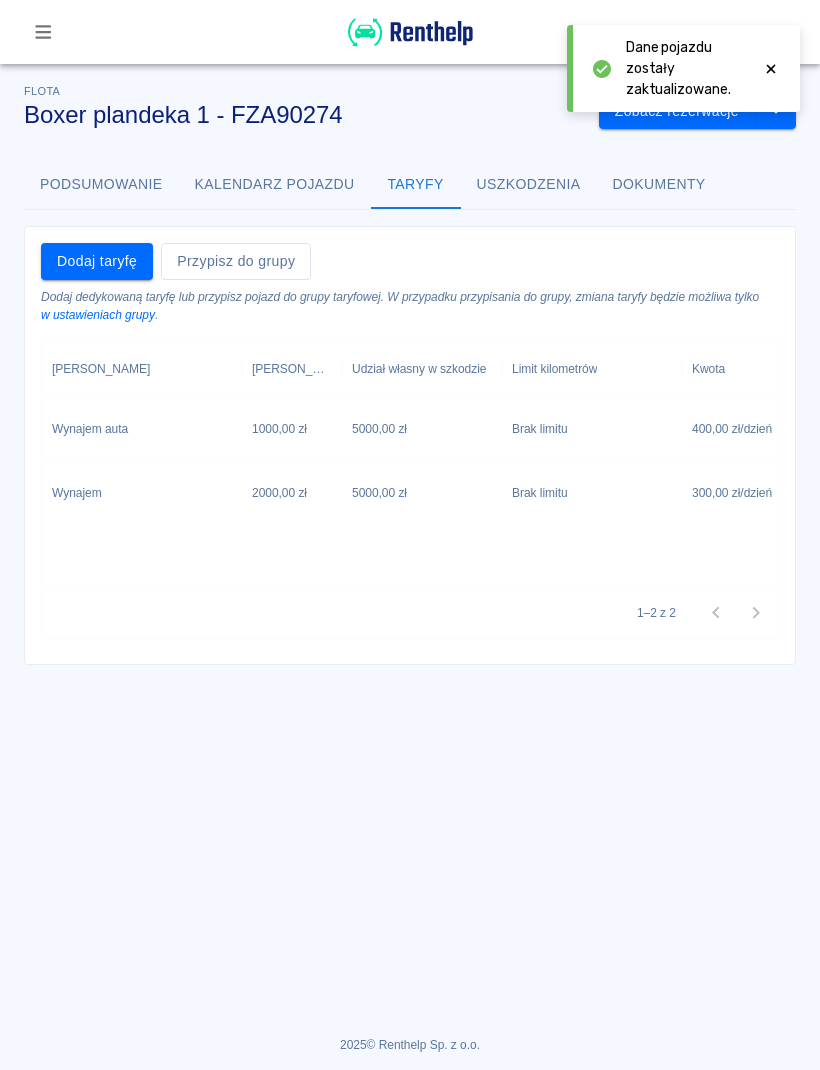 click on "w ustawieniach grupy" at bounding box center [98, 315] 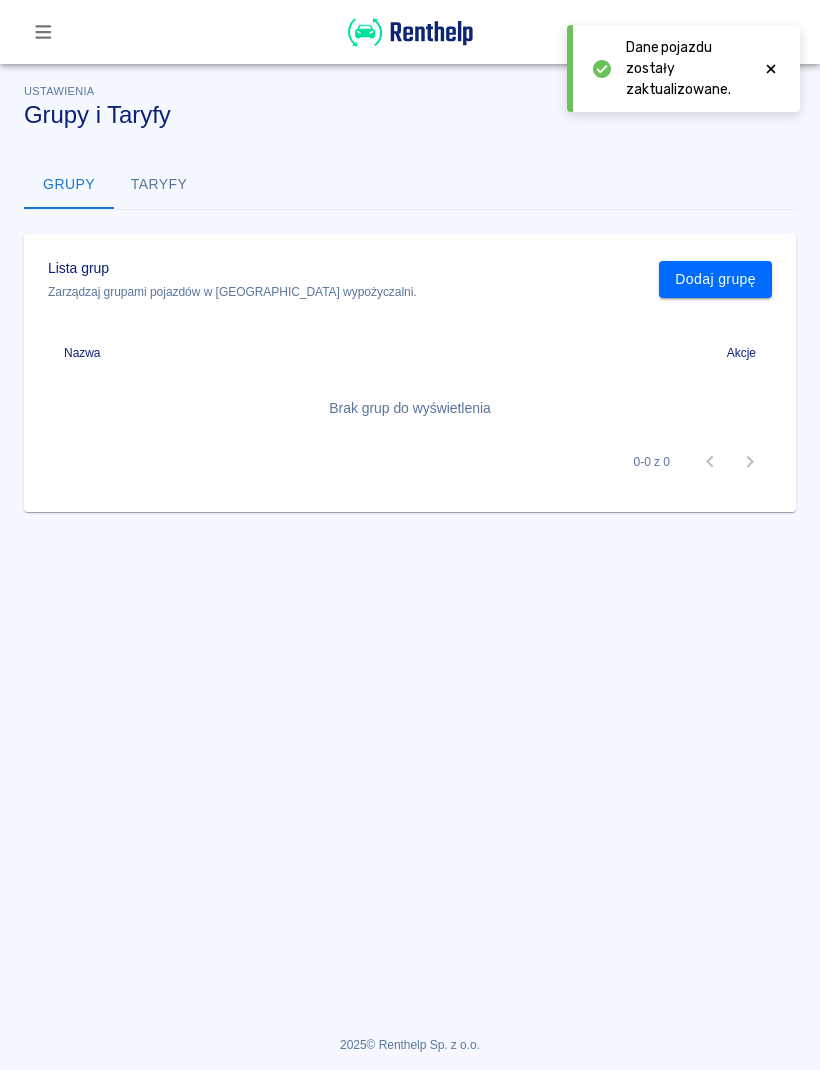 click on "Akcje" at bounding box center [601, 353] 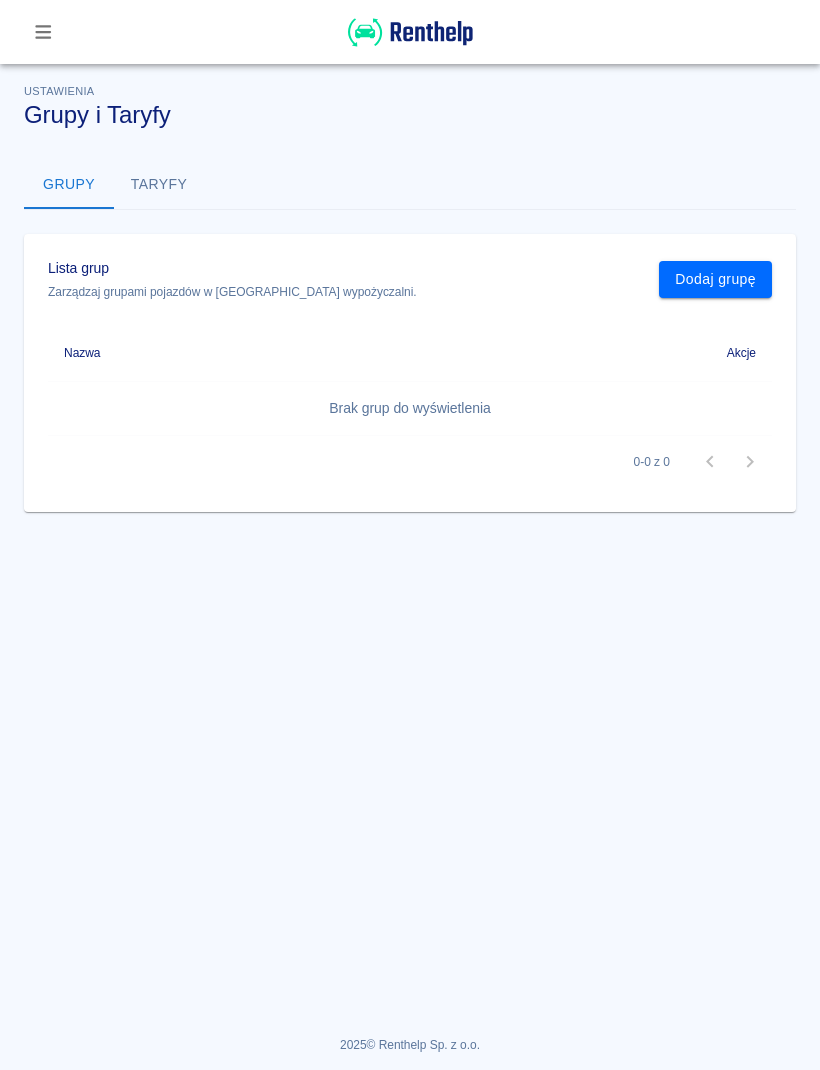 click at bounding box center [43, 32] 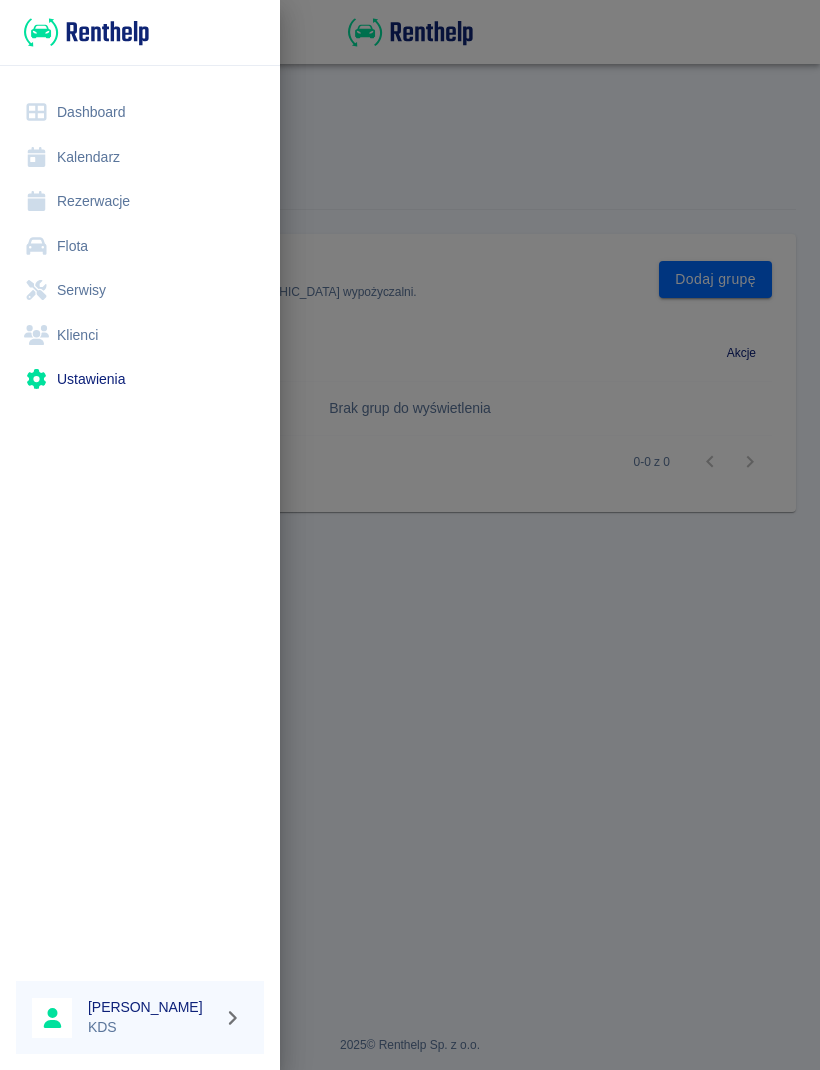 click at bounding box center (410, 535) 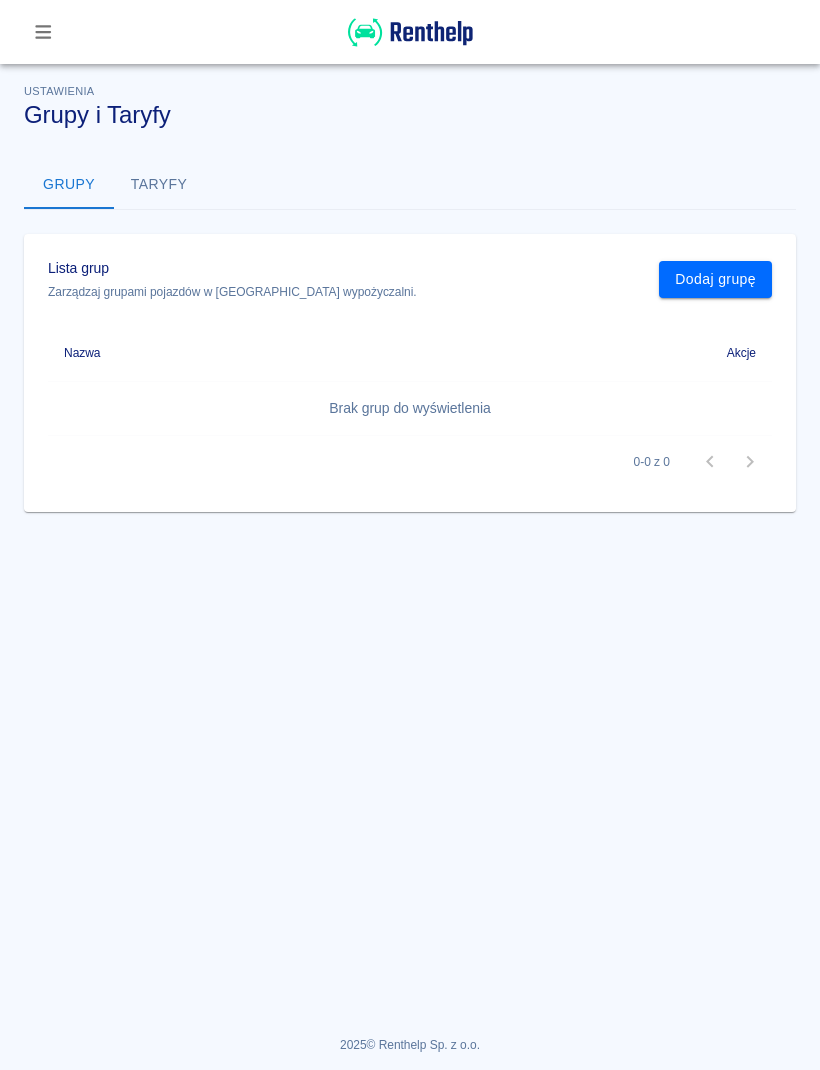 click on "Taryfy" at bounding box center (159, 185) 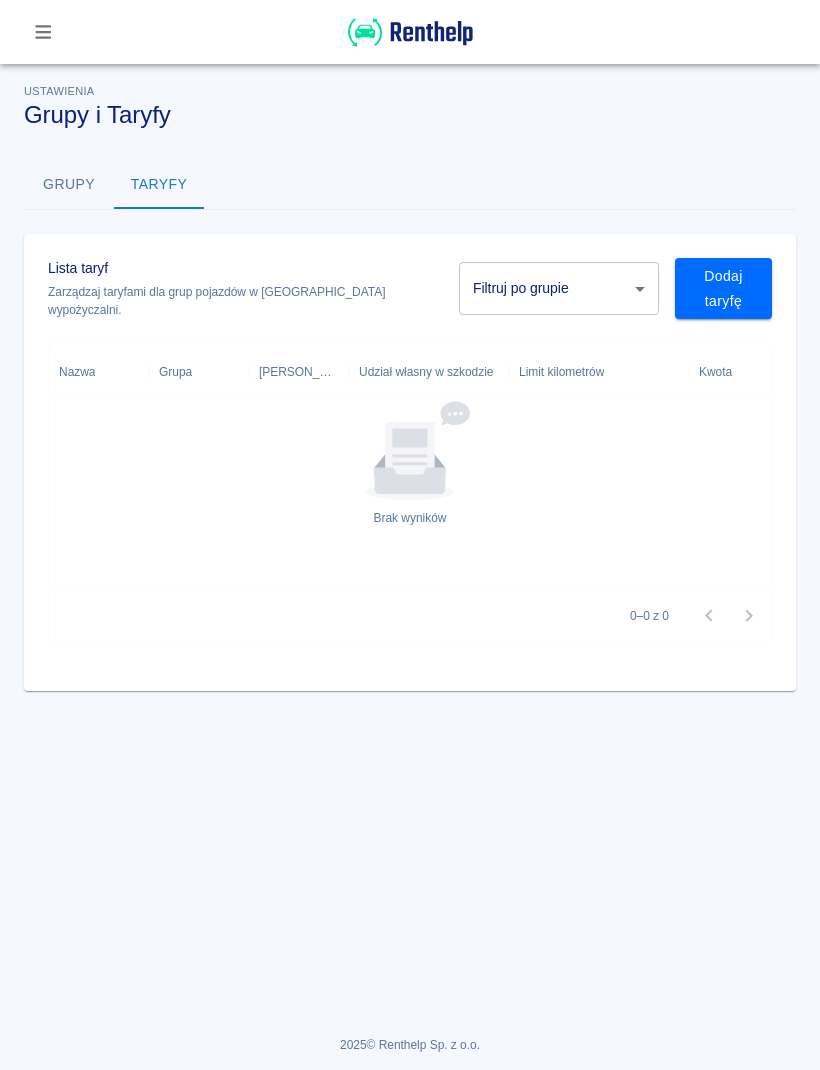 click at bounding box center [43, 32] 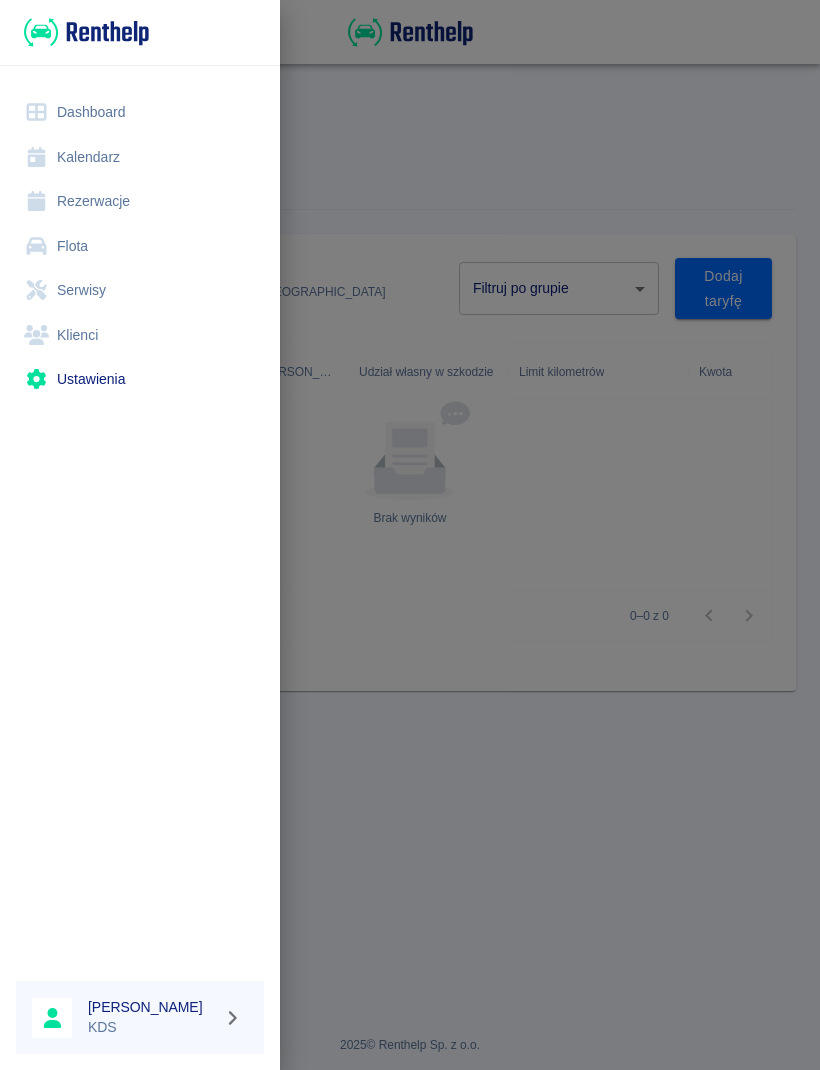 click on "Flota" at bounding box center [140, 246] 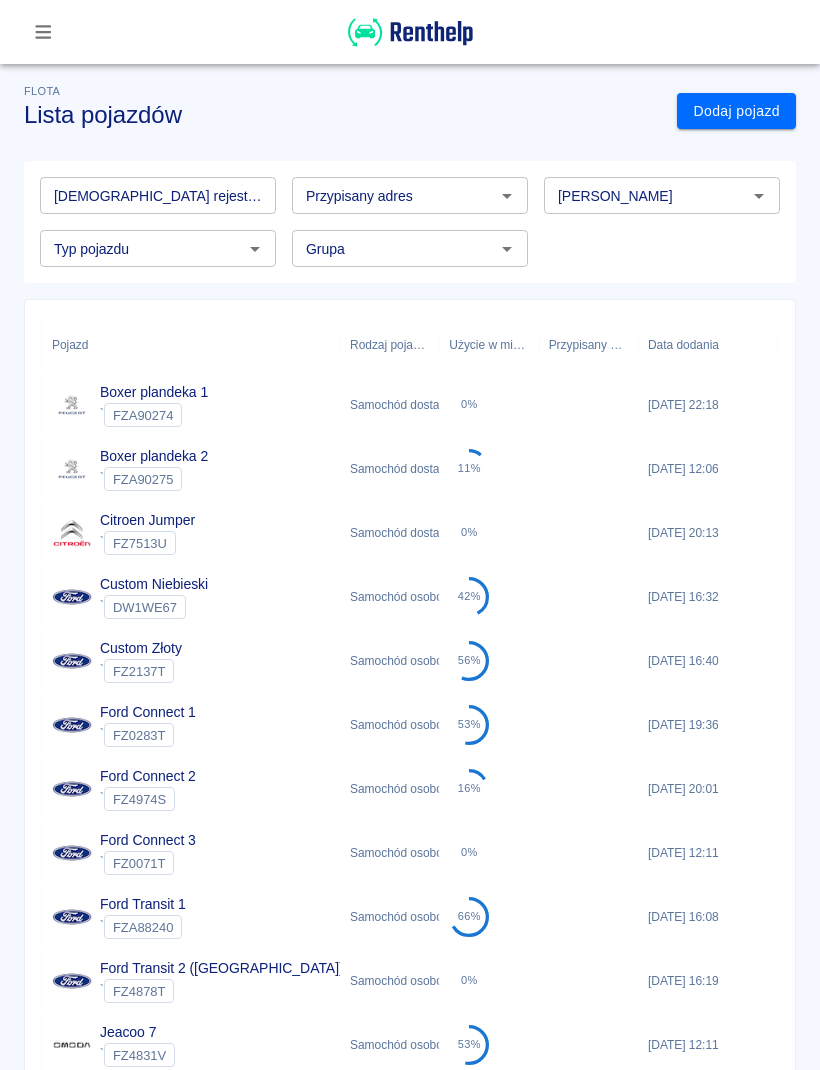click at bounding box center (588, 405) 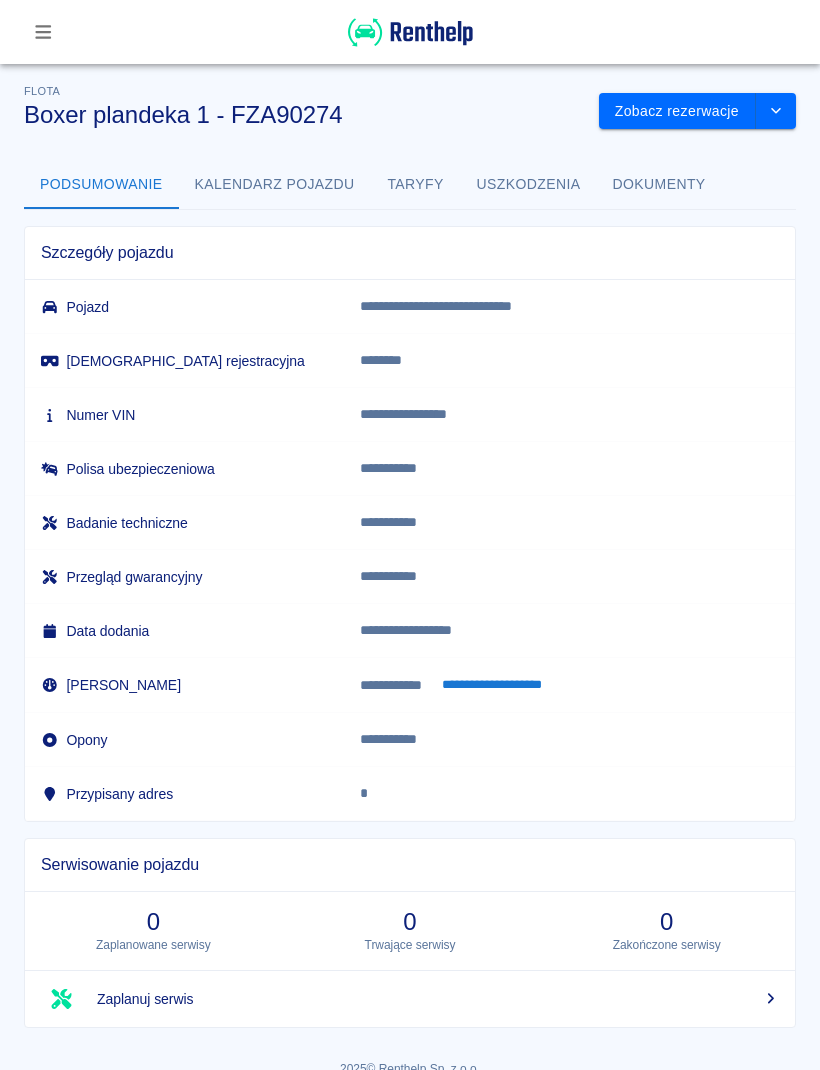 click on "Taryfy" at bounding box center (416, 185) 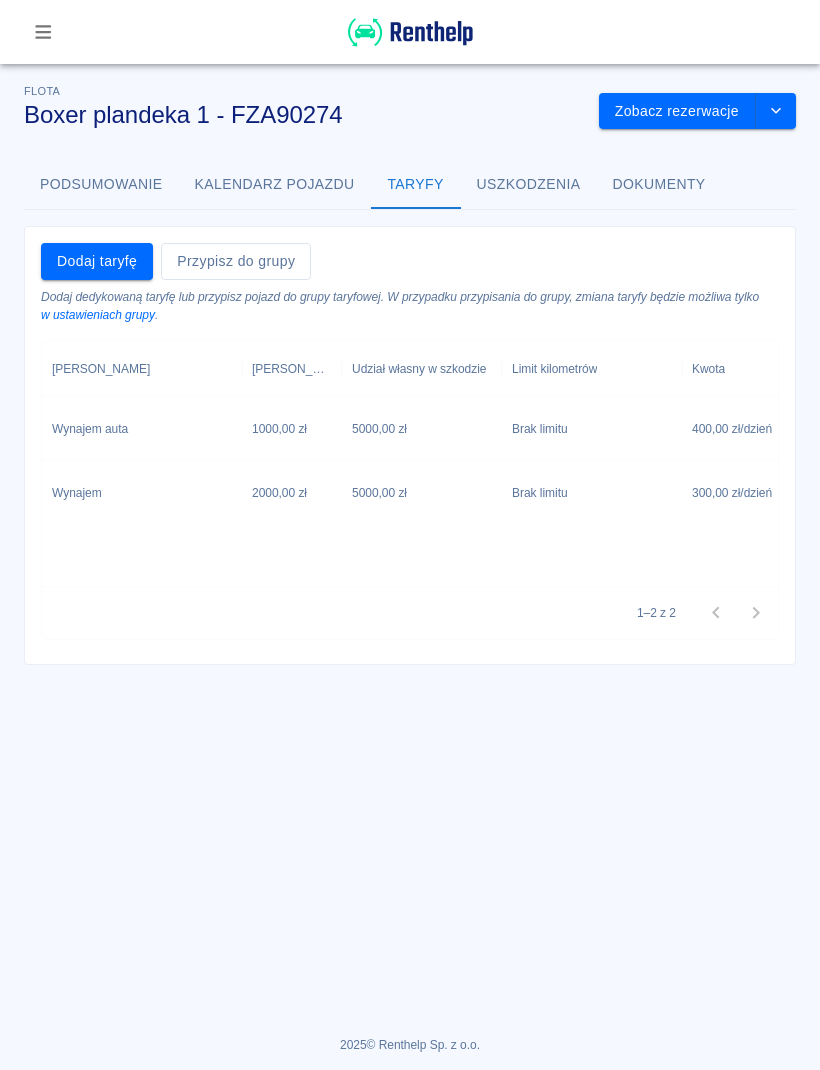 click on "300,00 zł  /  dzień" at bounding box center (732, 493) 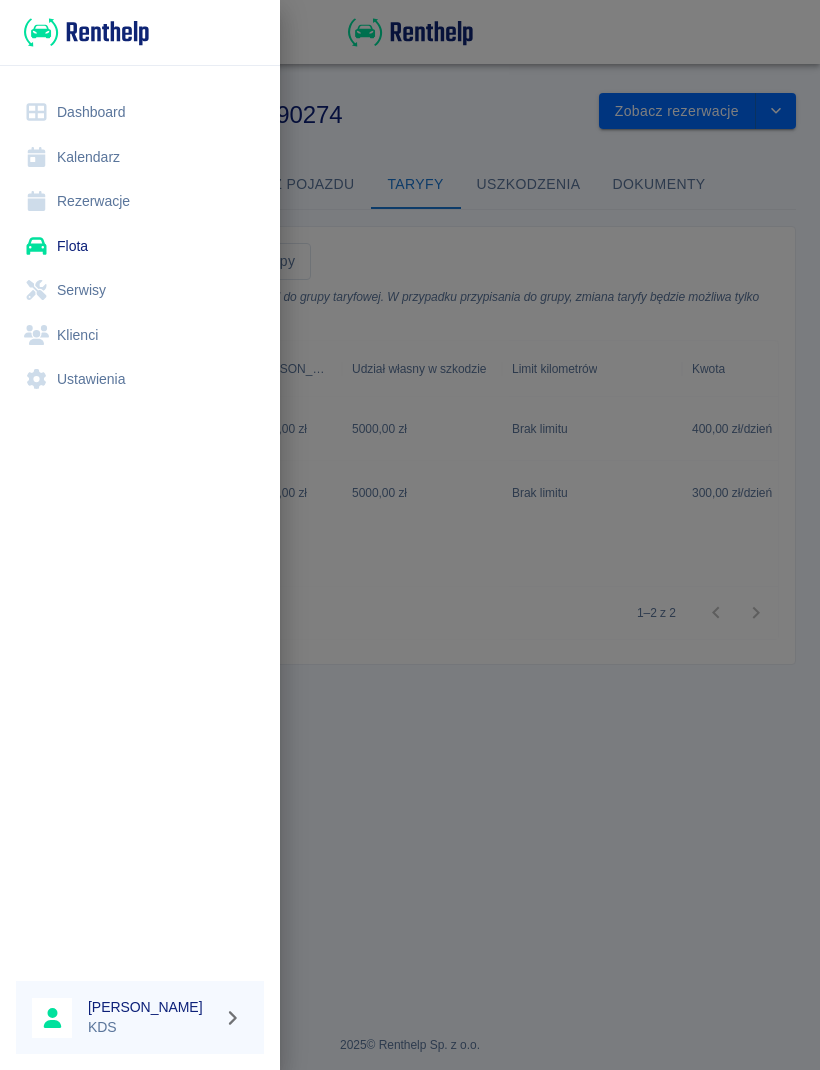 click on "Flota" at bounding box center (140, 246) 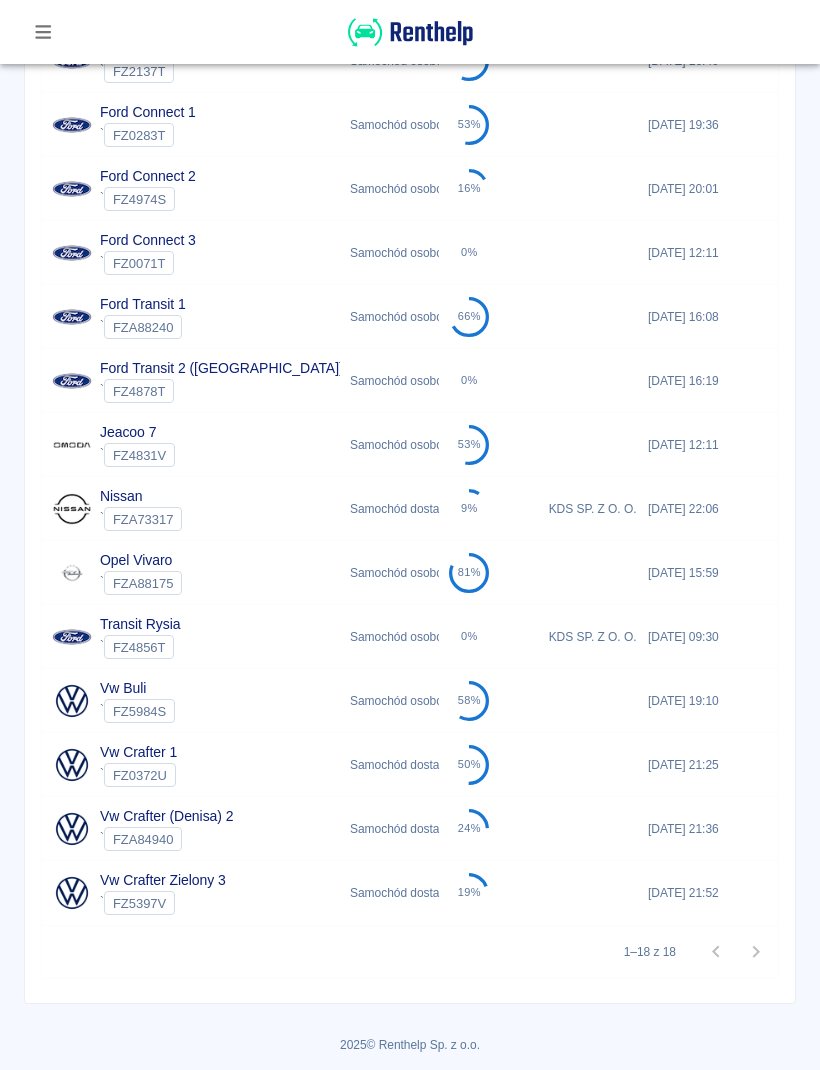 scroll, scrollTop: 600, scrollLeft: 0, axis: vertical 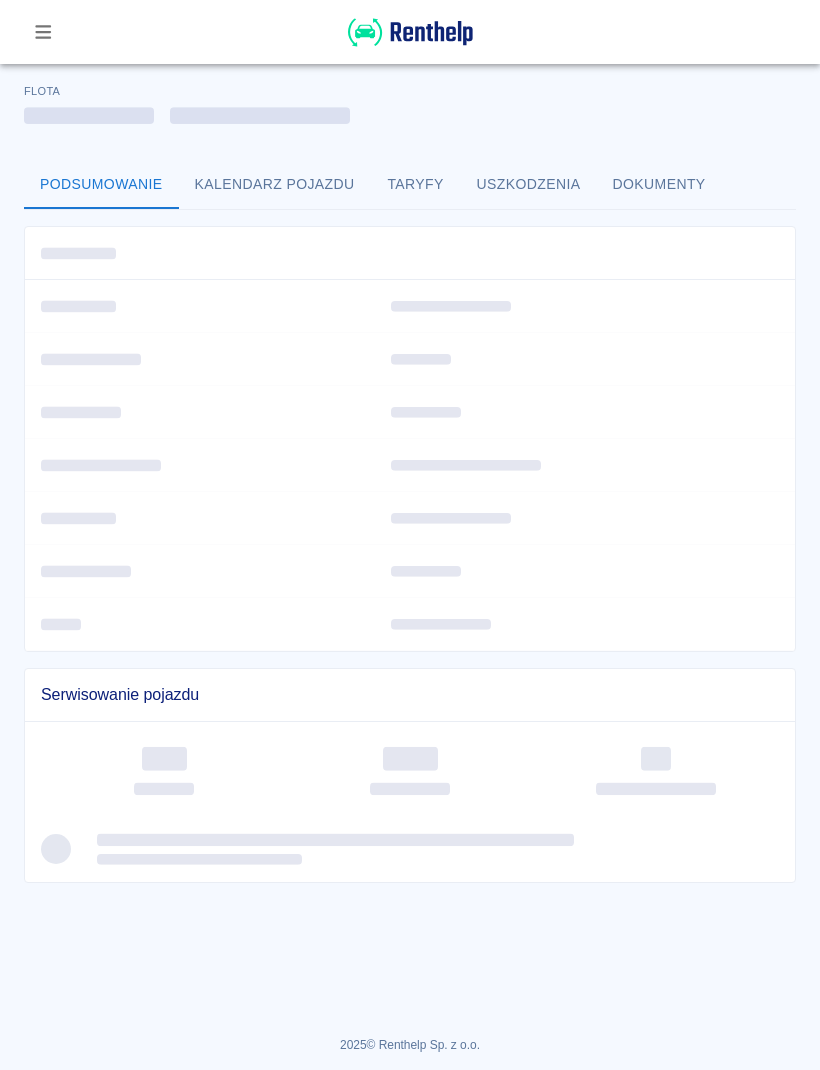 click at bounding box center [410, 768] 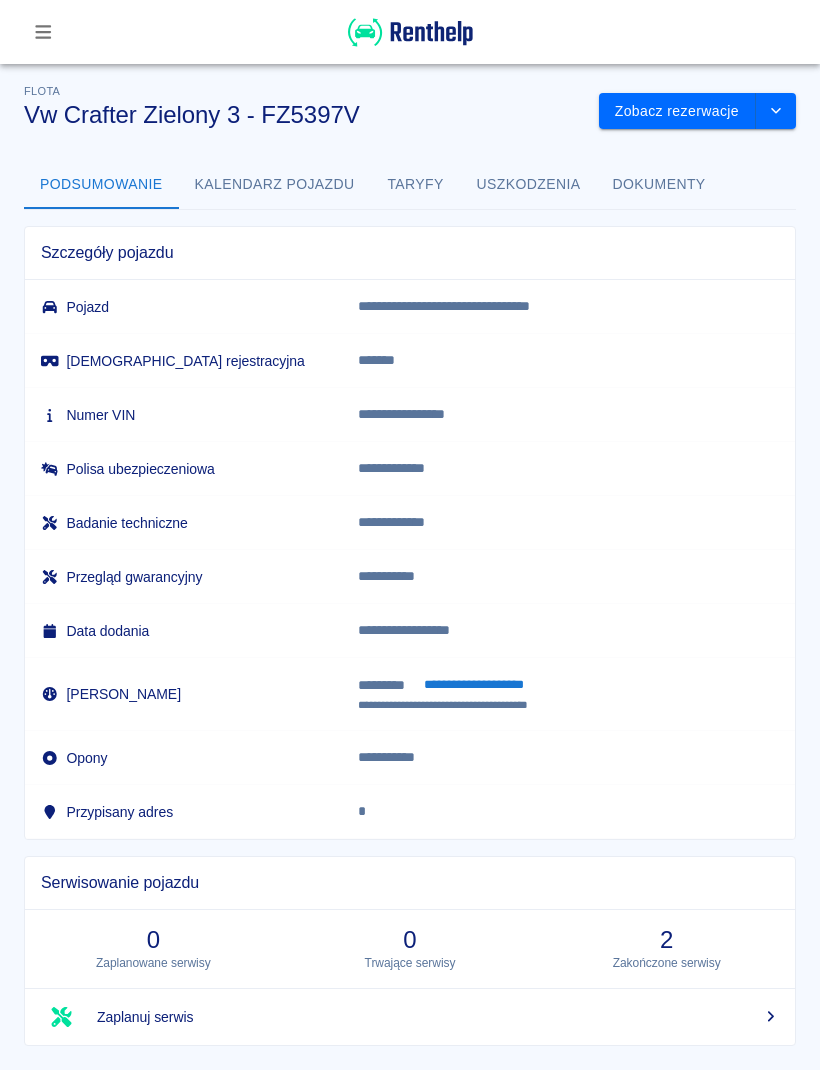 scroll, scrollTop: 0, scrollLeft: 0, axis: both 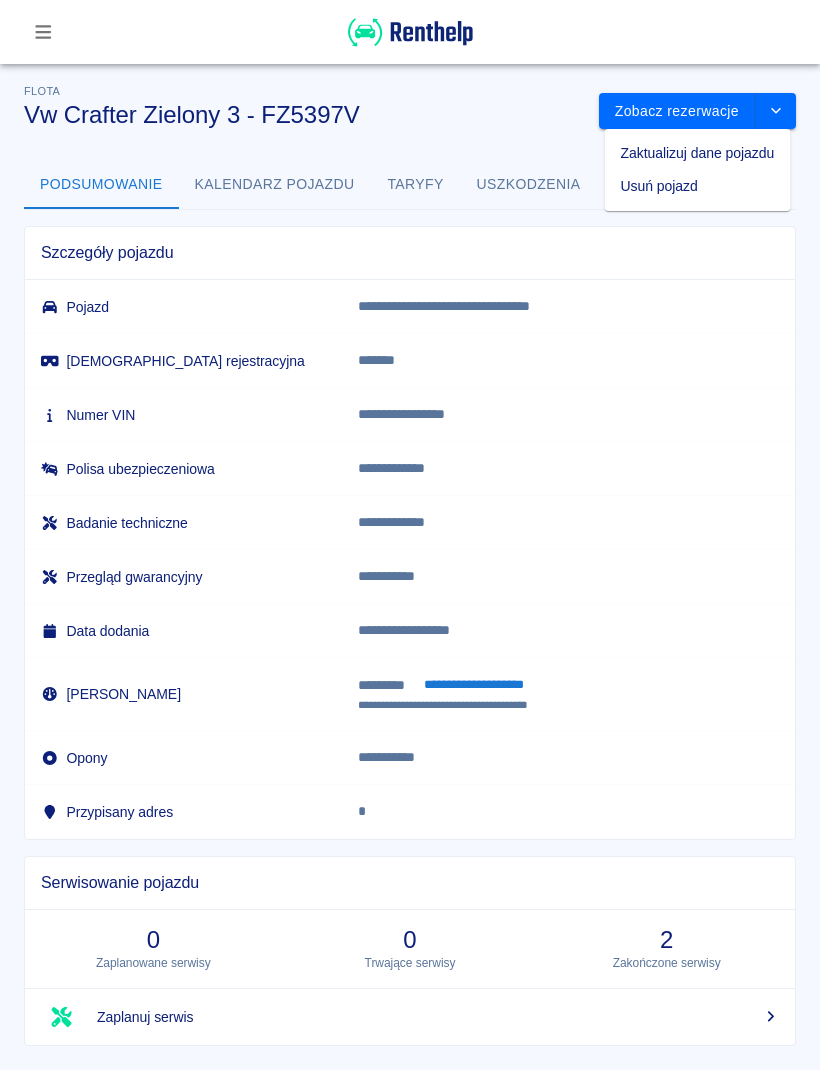 click on "**********" at bounding box center [553, 306] 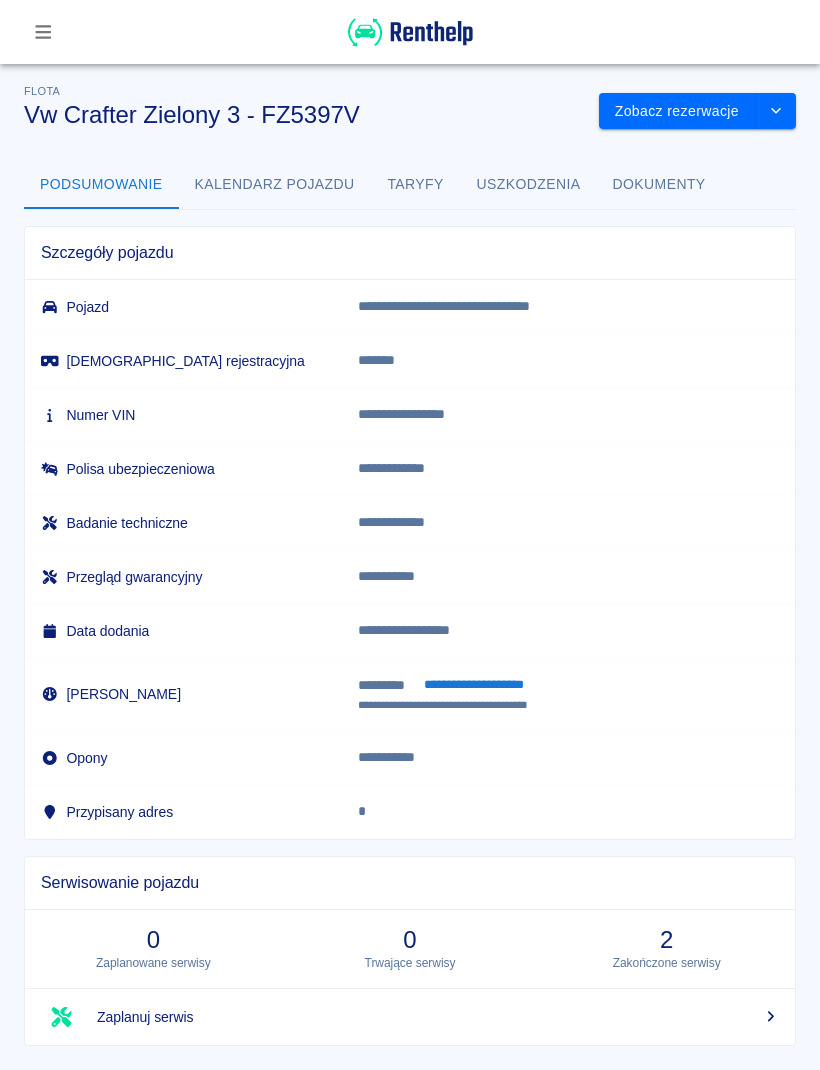 click on "Taryfy" at bounding box center [416, 185] 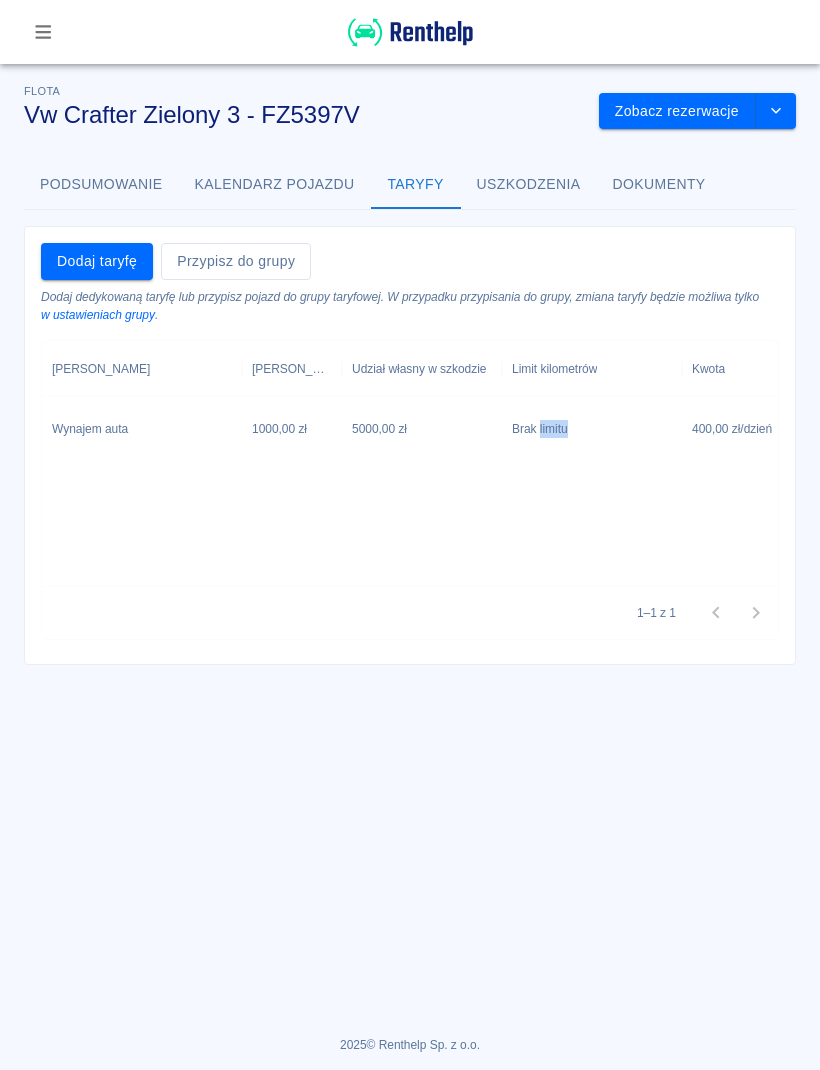 click on "Brak limitu" at bounding box center [592, 429] 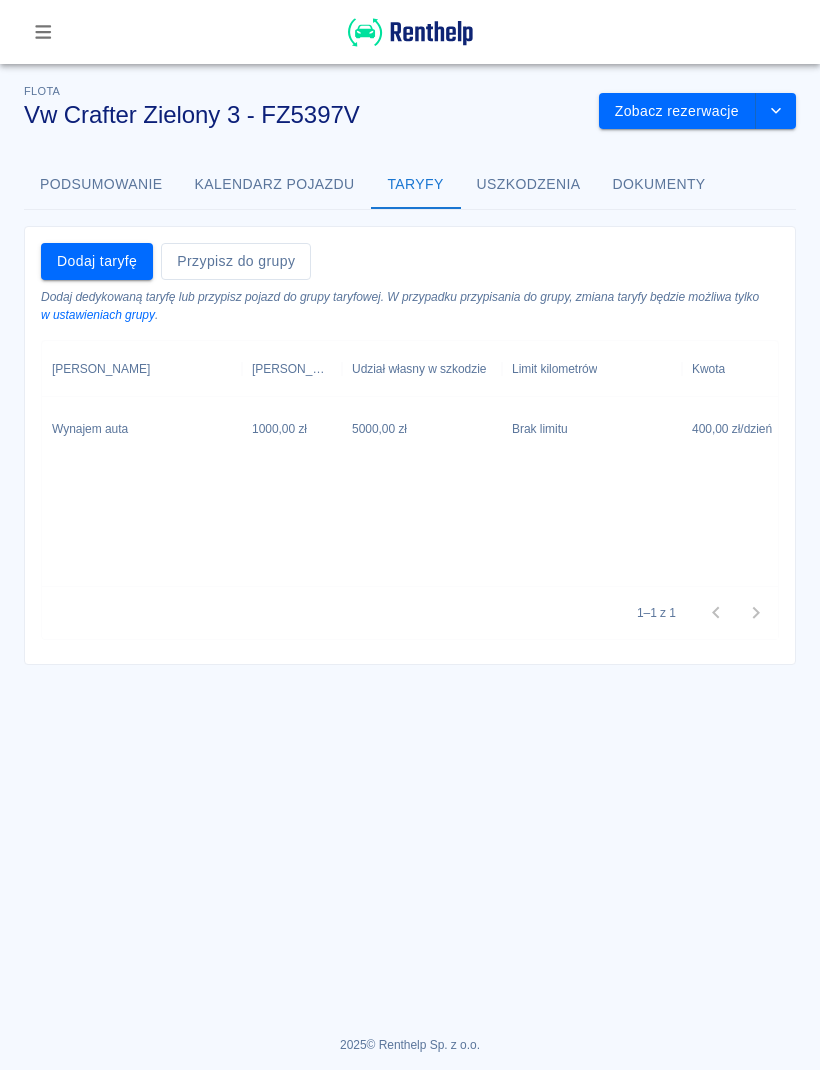 click on "5000,00 zł" at bounding box center [422, 429] 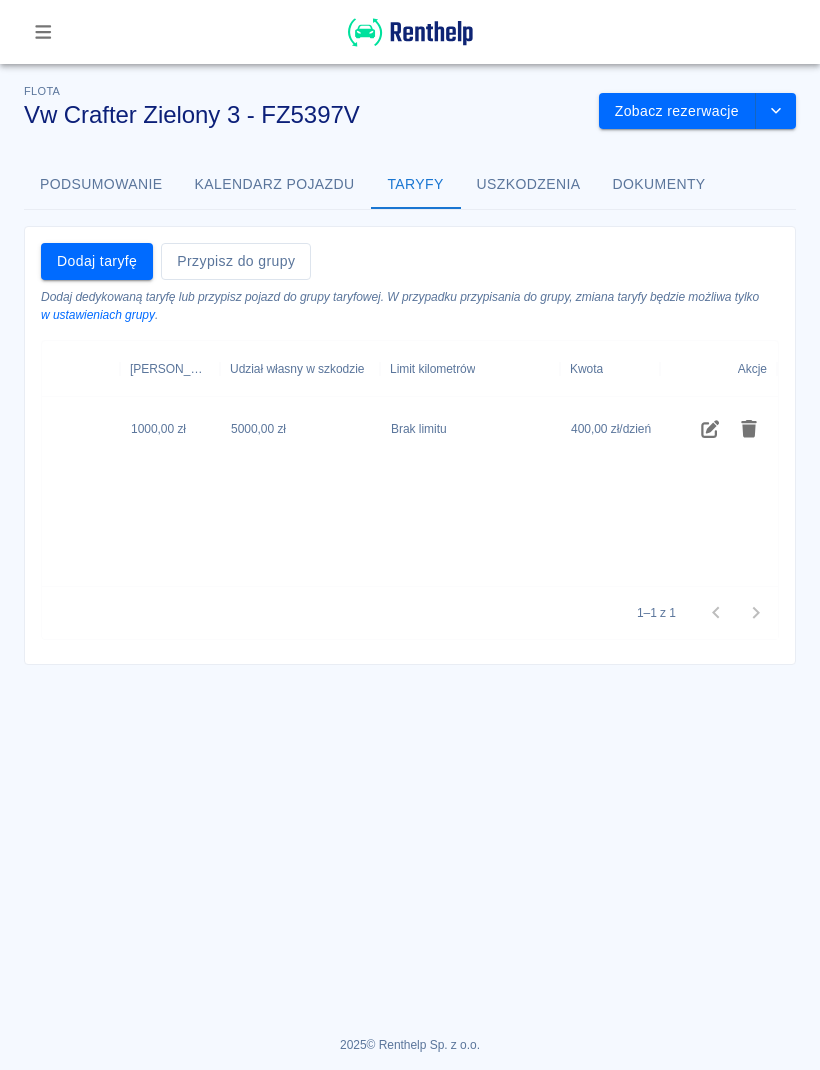 scroll, scrollTop: 0, scrollLeft: 121, axis: horizontal 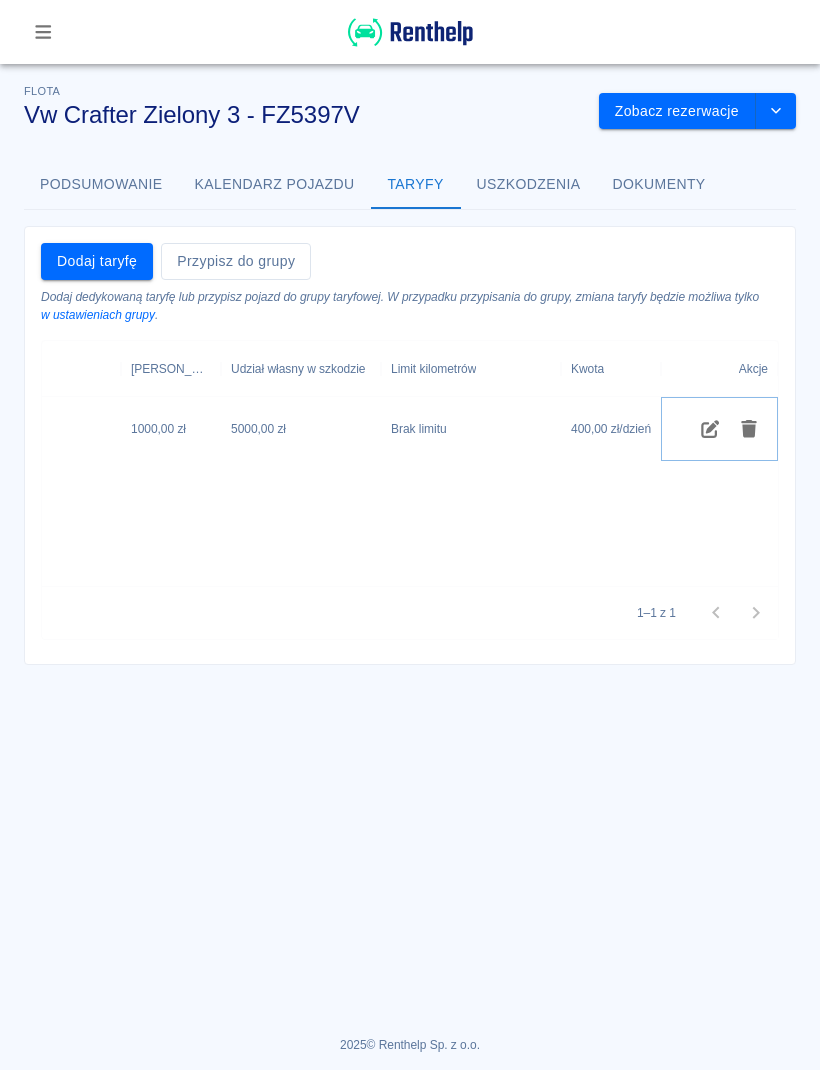 click 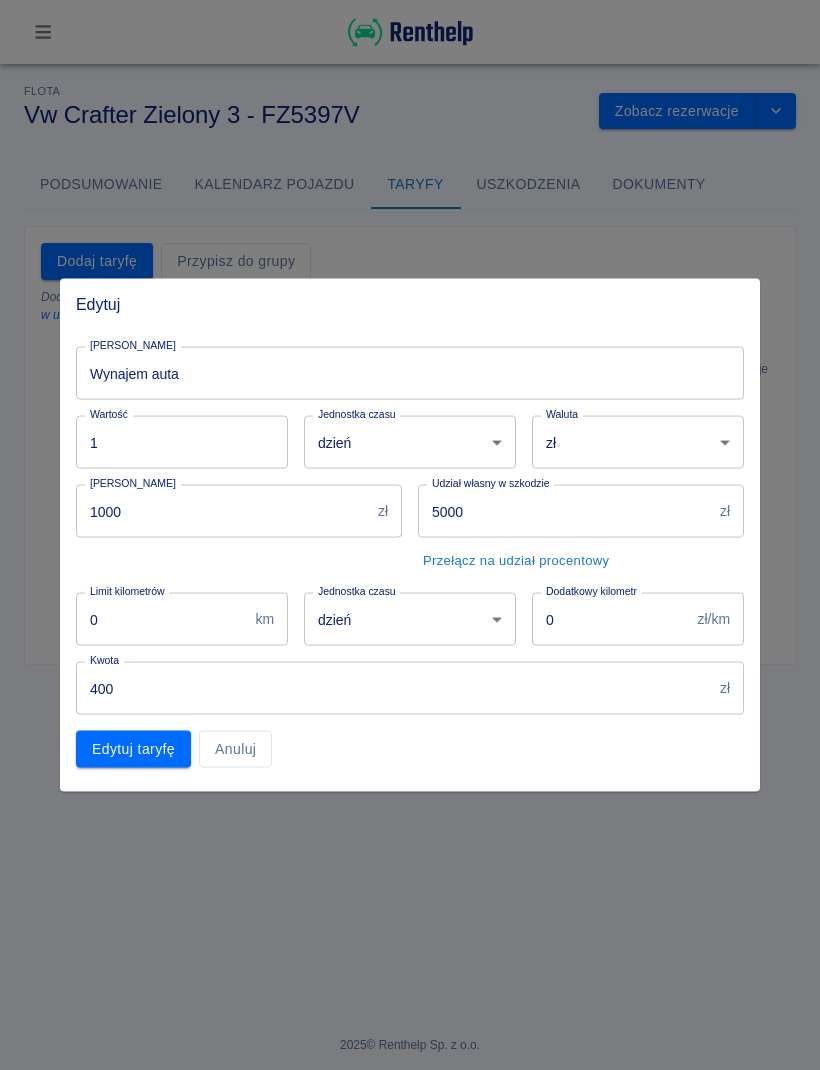 click on "1000" at bounding box center [223, 511] 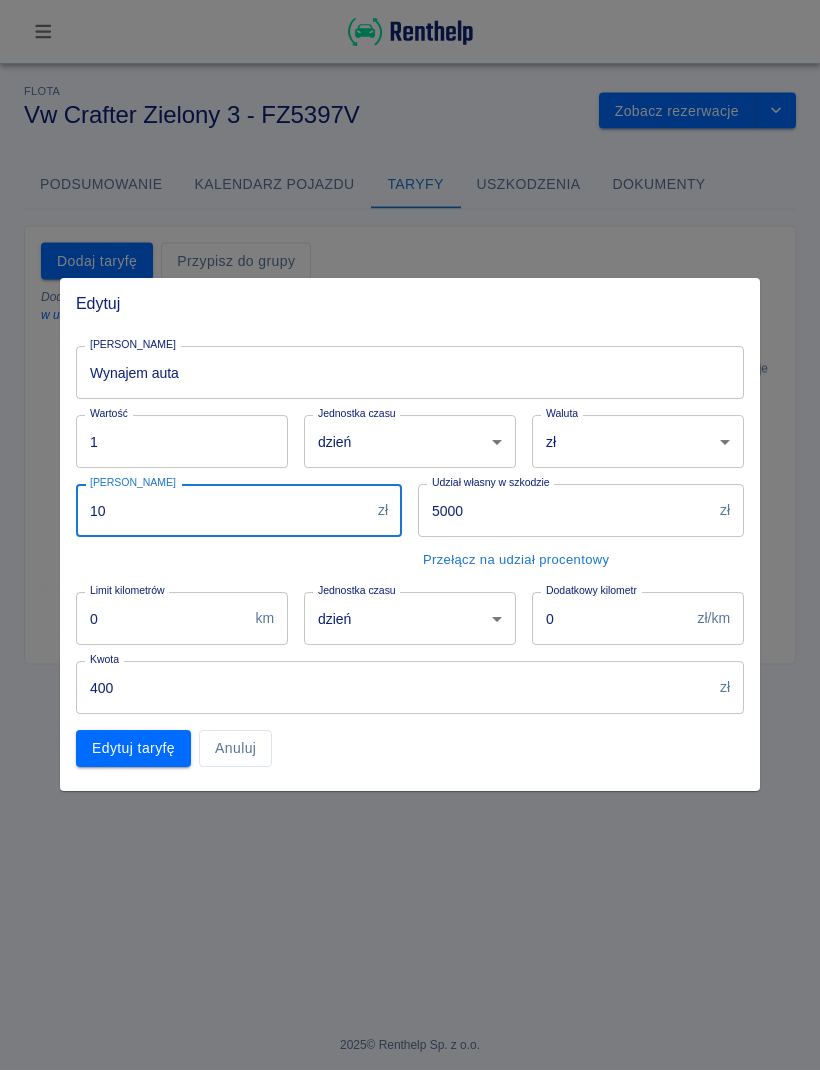 type on "1" 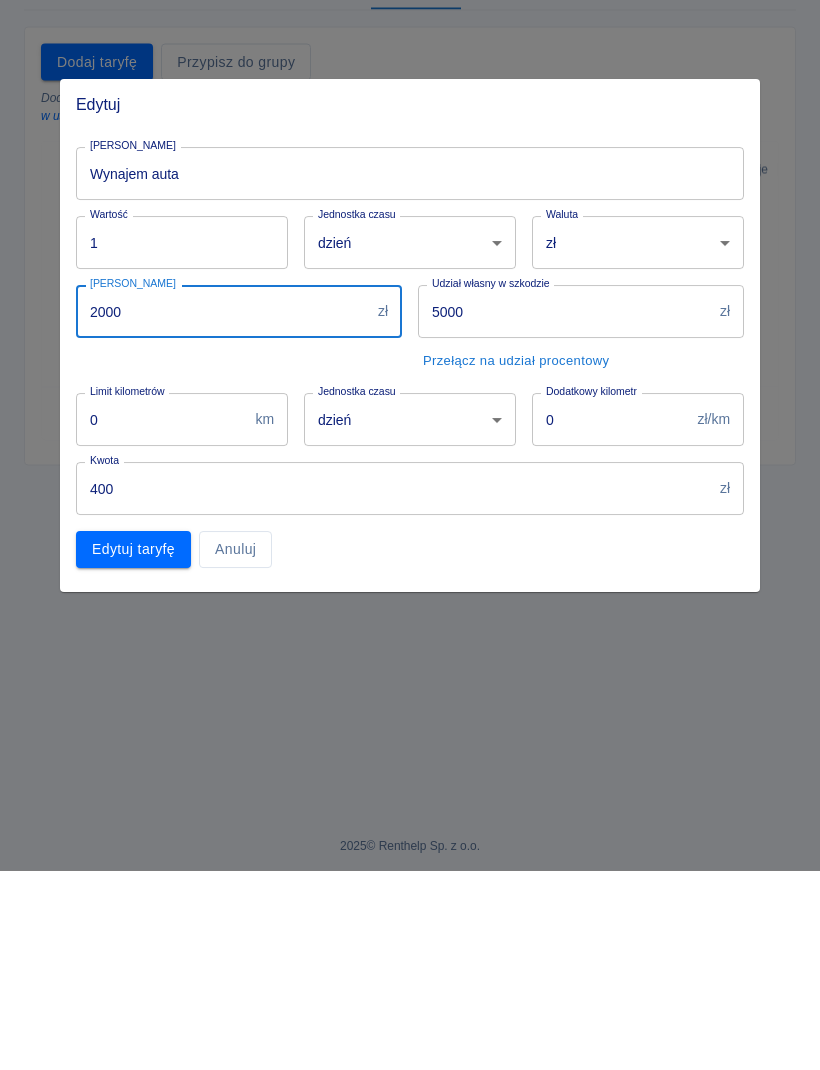 type on "2000" 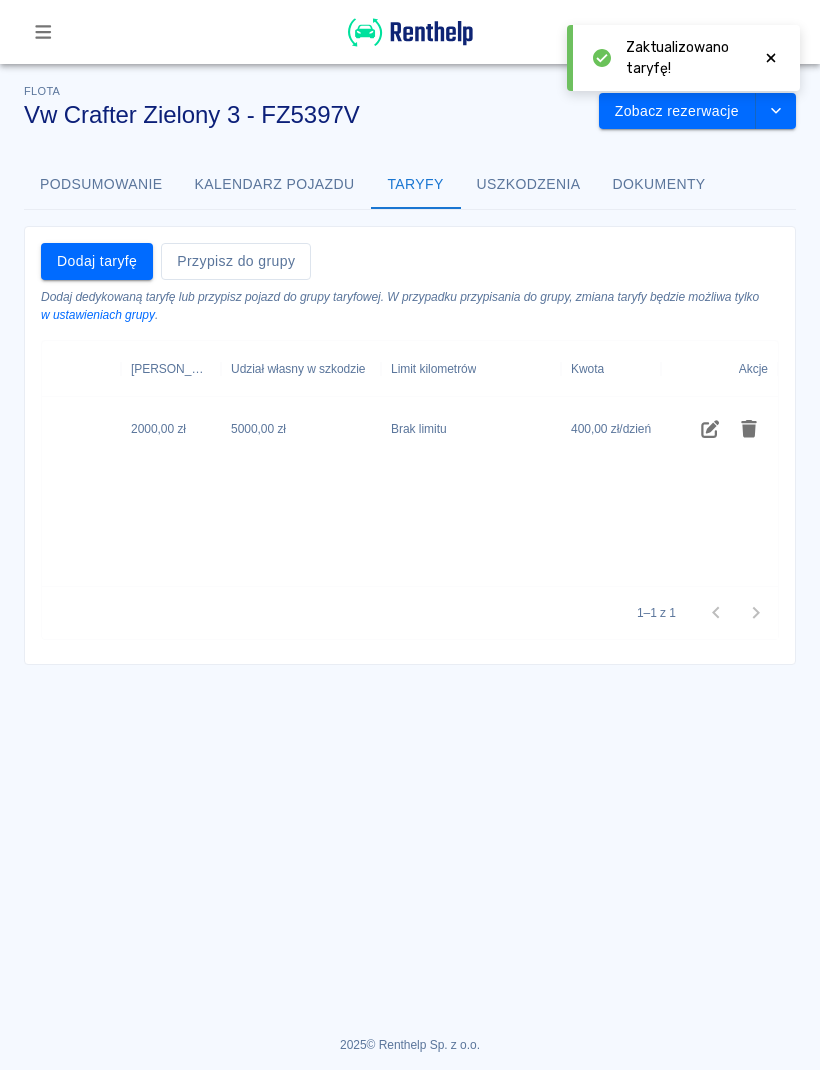 click 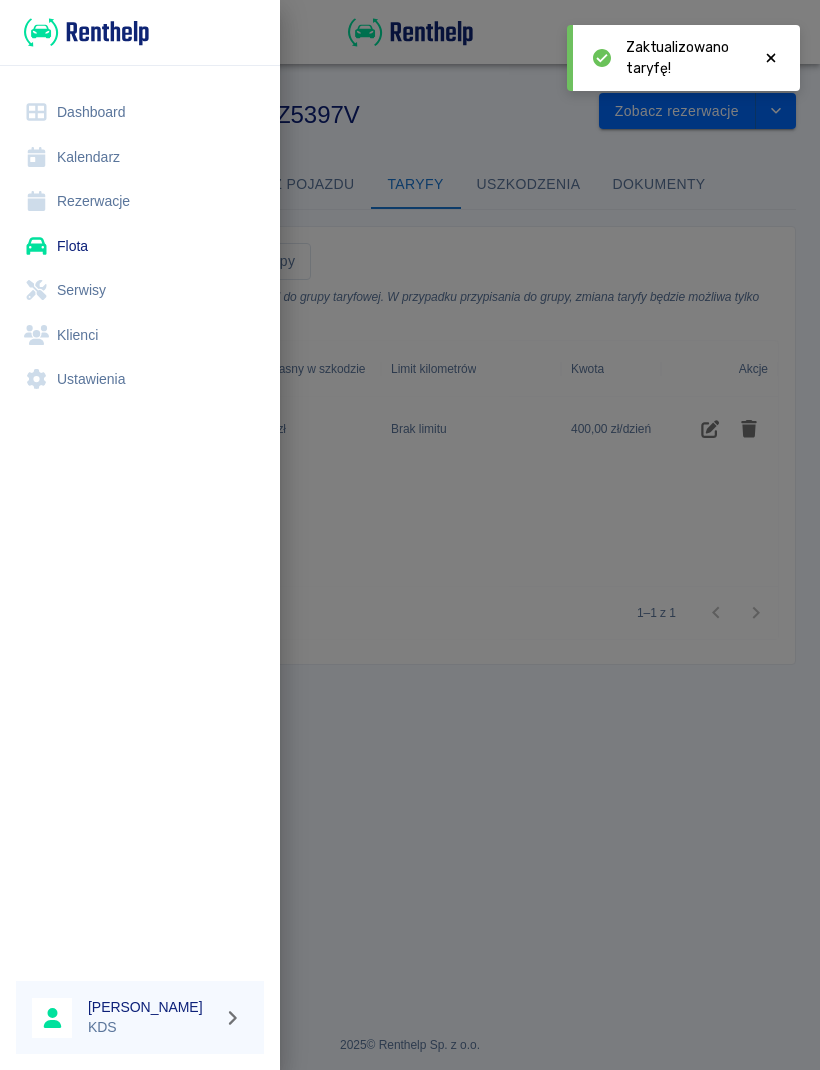 click on "Flota" at bounding box center [140, 246] 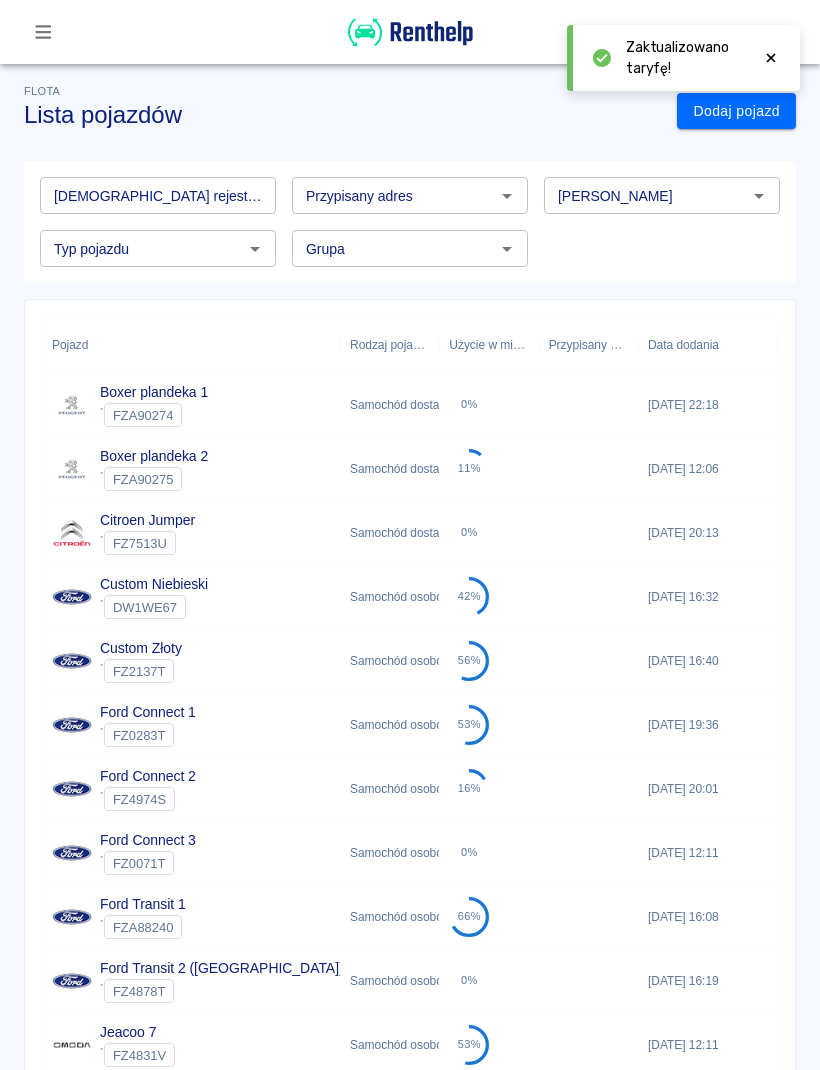 click on "Samochód dostawczy" at bounding box center [389, 405] 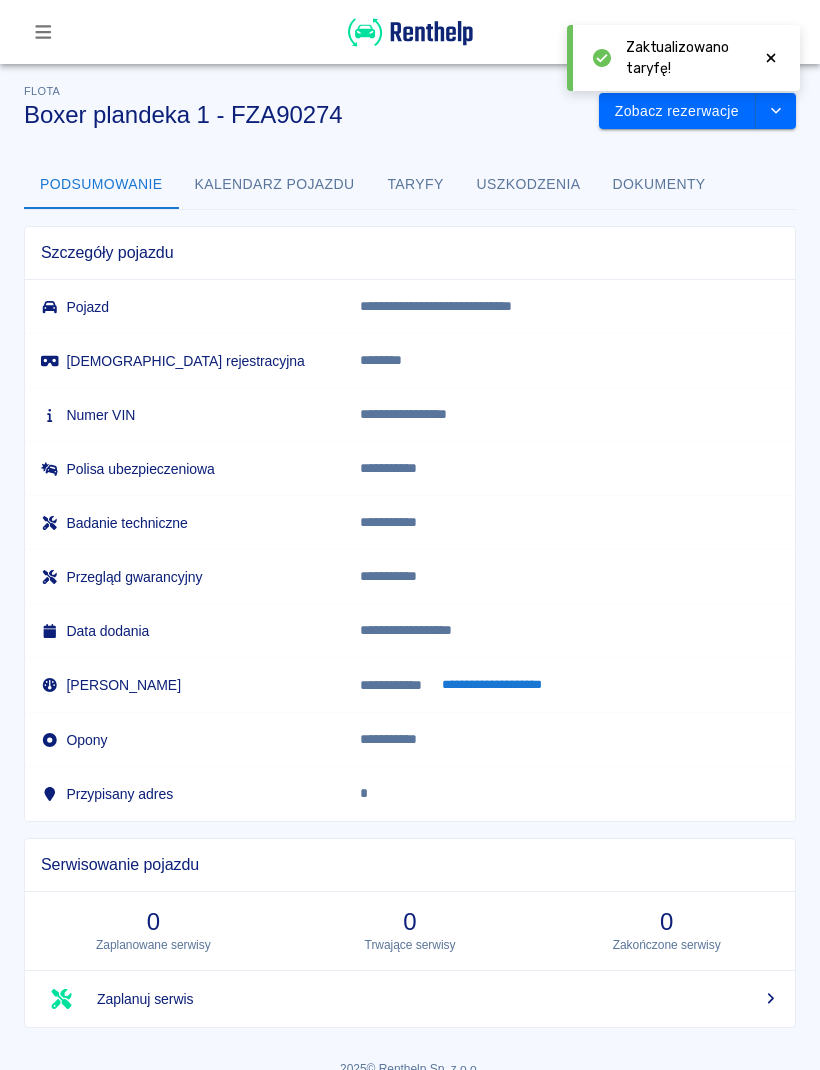 click on "Taryfy" at bounding box center (416, 185) 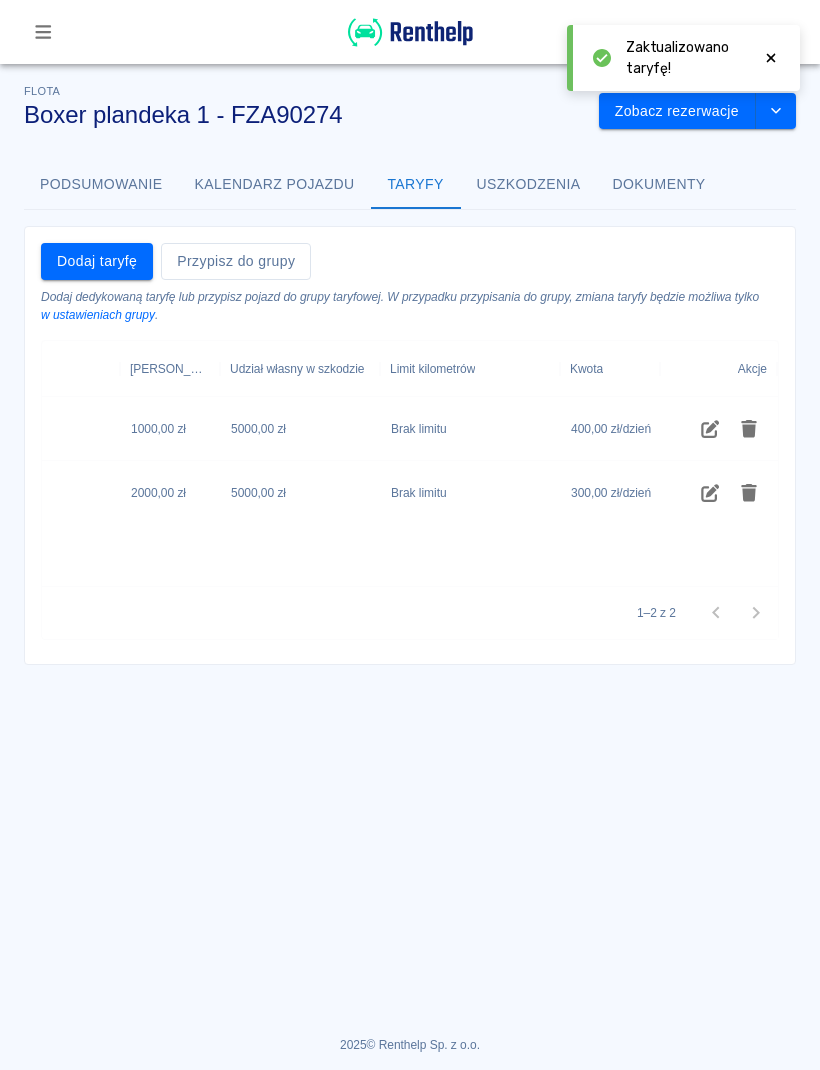 scroll, scrollTop: 0, scrollLeft: 121, axis: horizontal 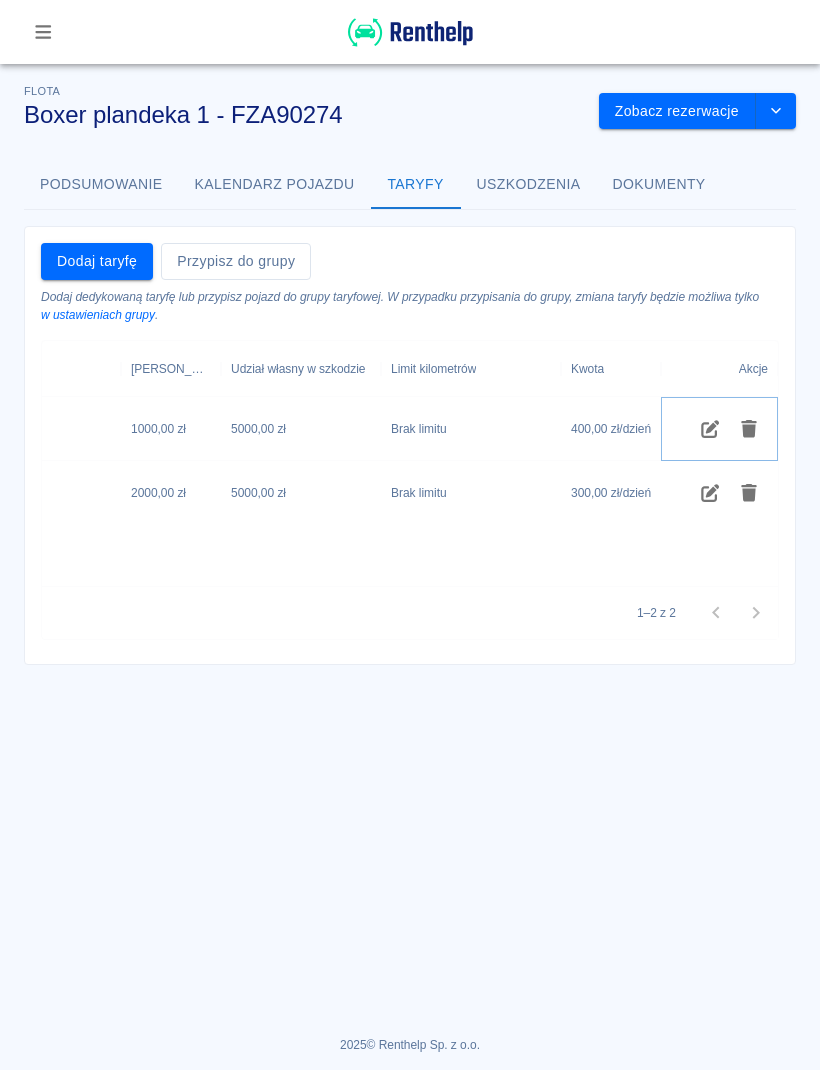 click 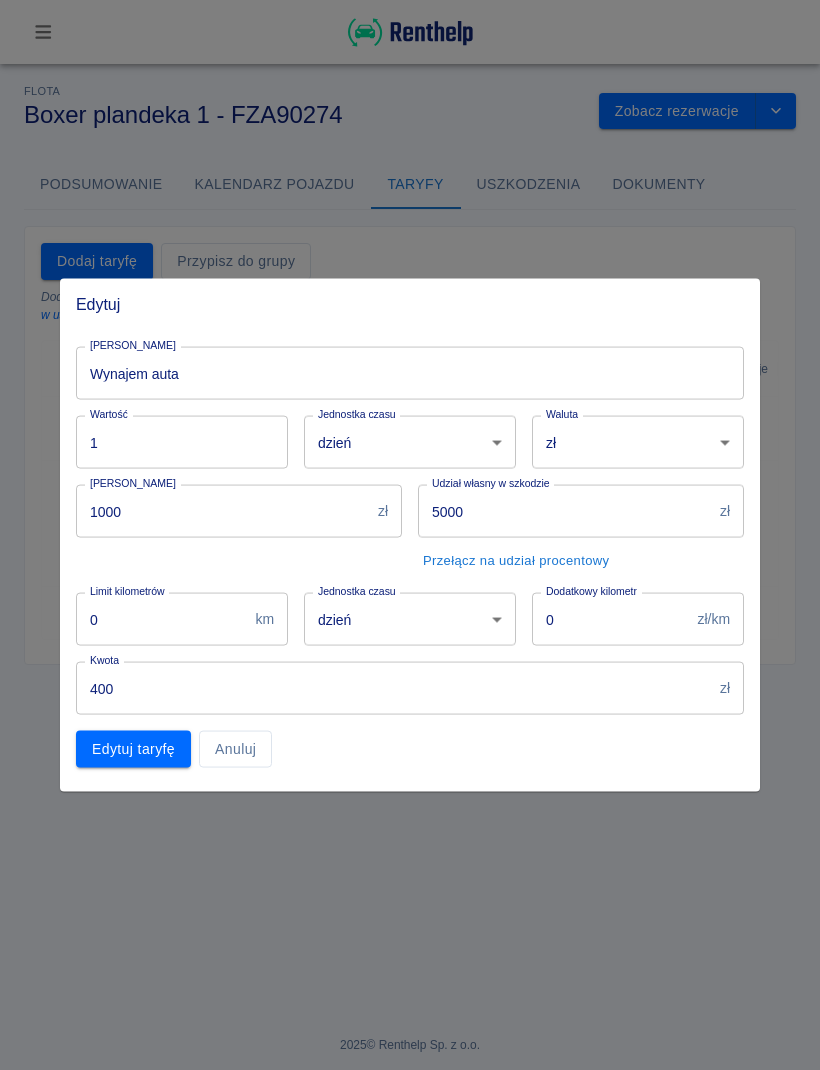 click on "Anuluj" at bounding box center (235, 749) 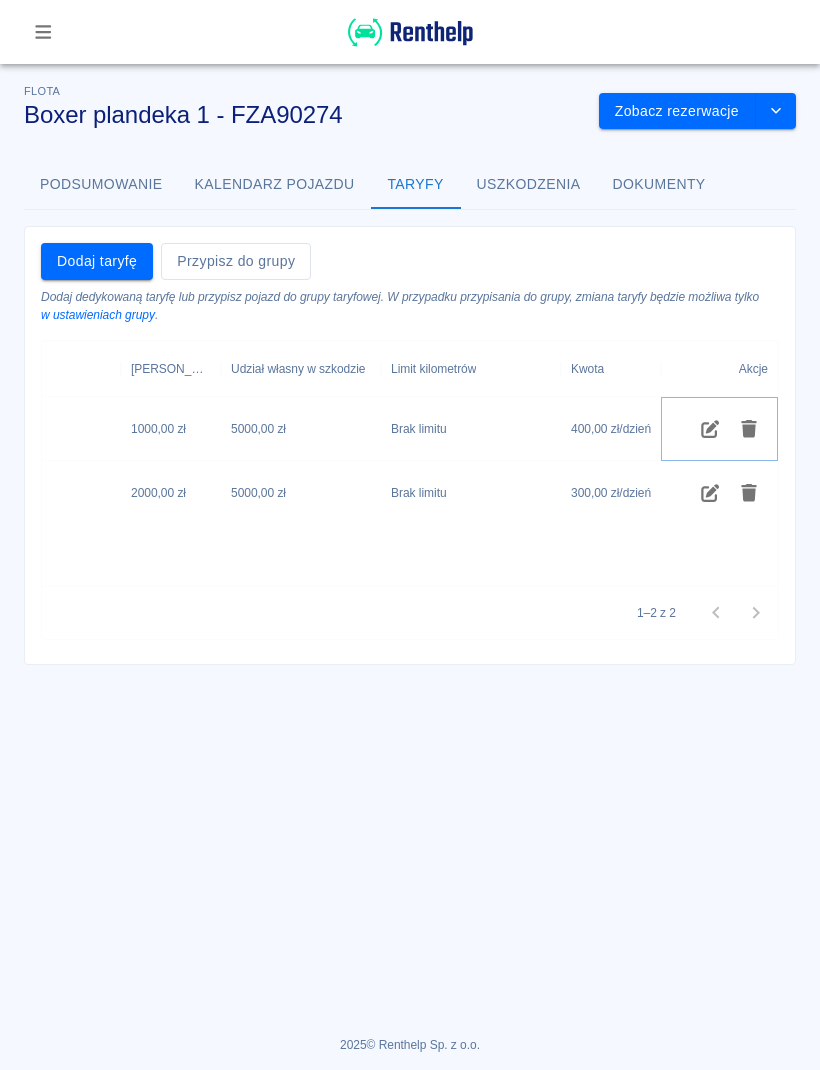 click 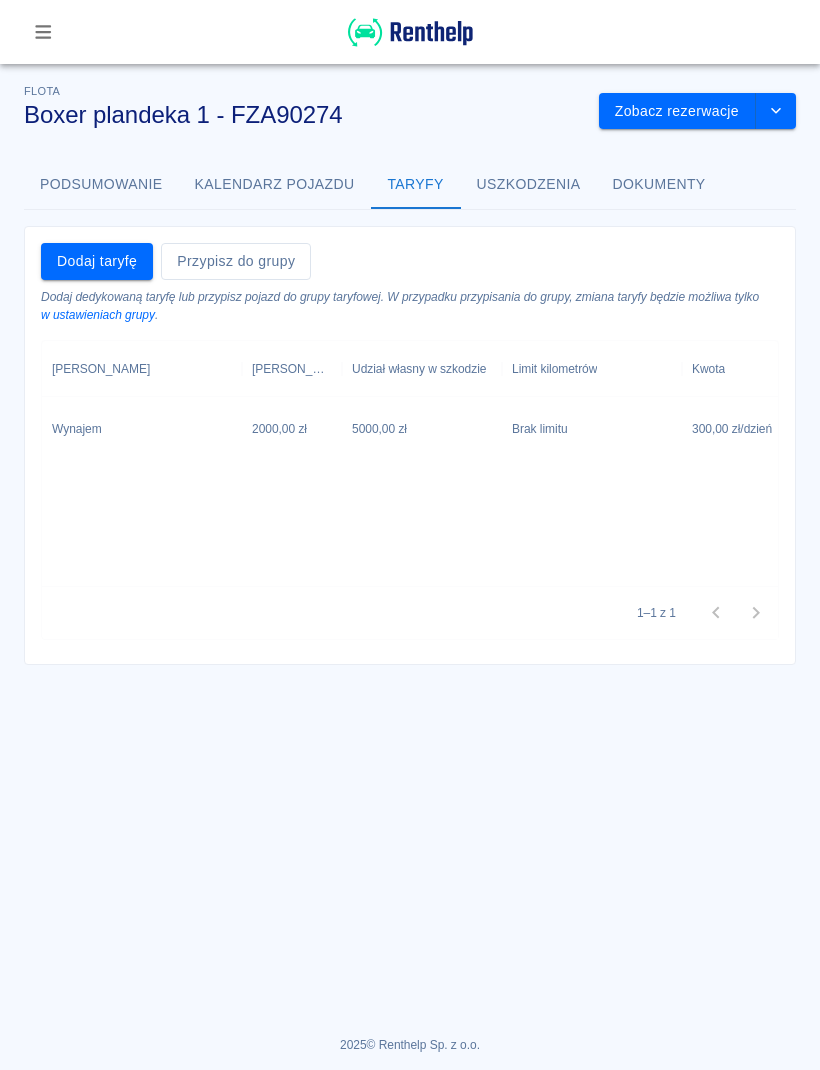 scroll, scrollTop: 0, scrollLeft: 0, axis: both 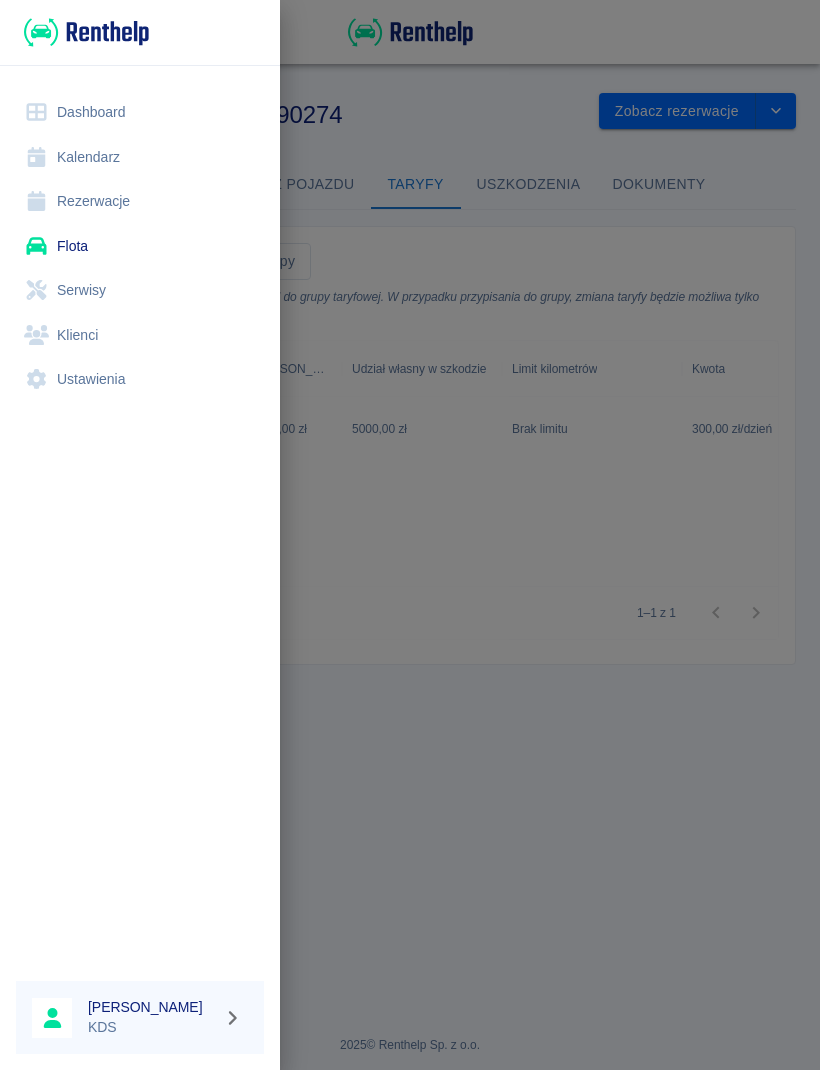 click on "Flota" at bounding box center (140, 246) 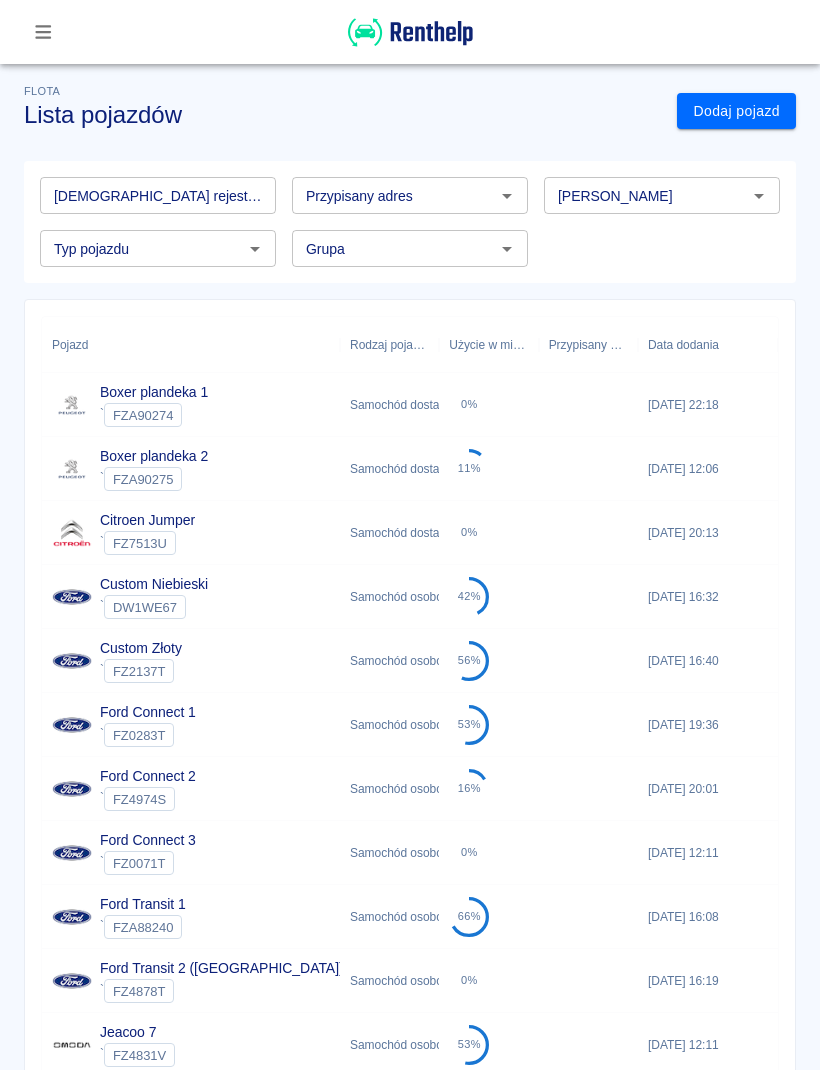 click on "Boxer plandeka 2 ` FZA90275" at bounding box center [191, 469] 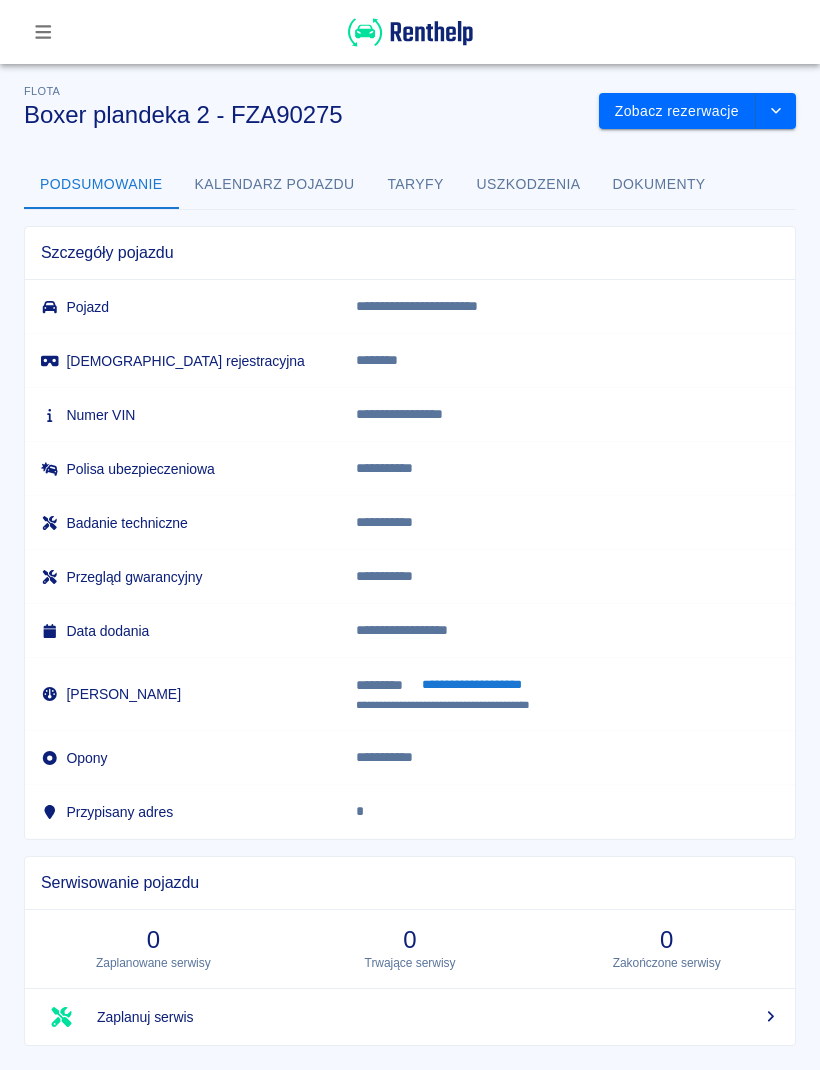 click on "Taryfy" at bounding box center [416, 185] 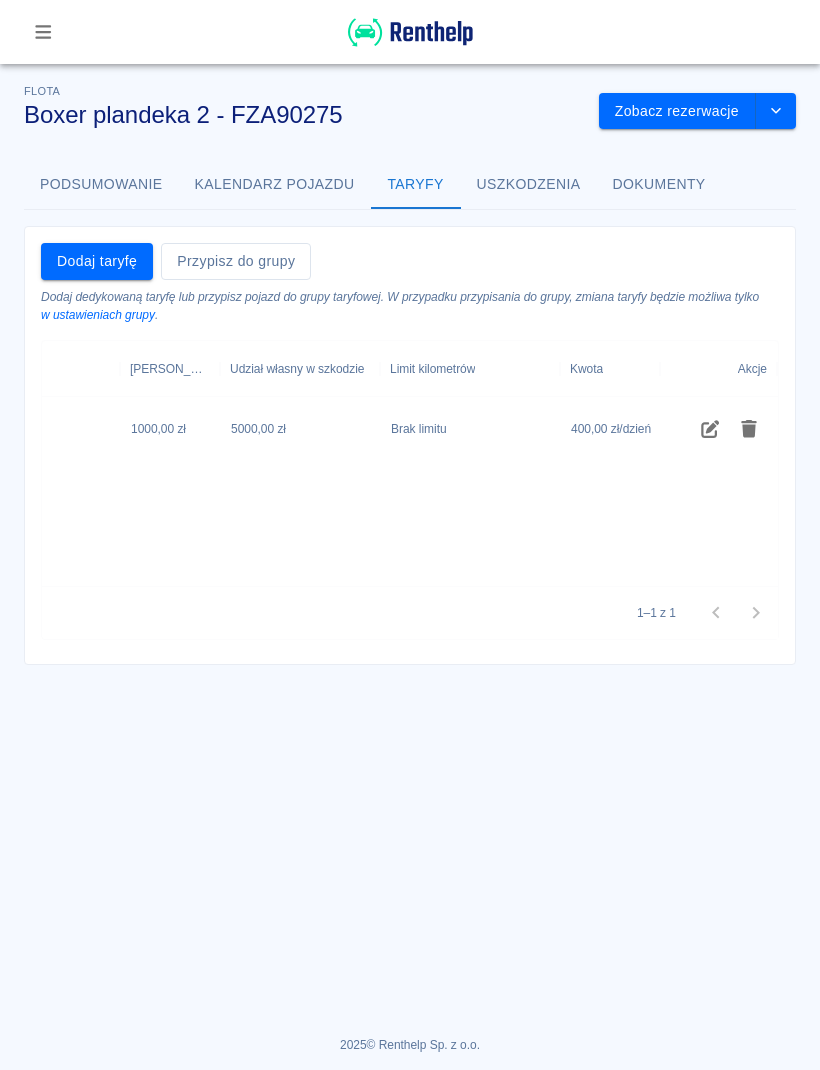 scroll, scrollTop: 0, scrollLeft: 121, axis: horizontal 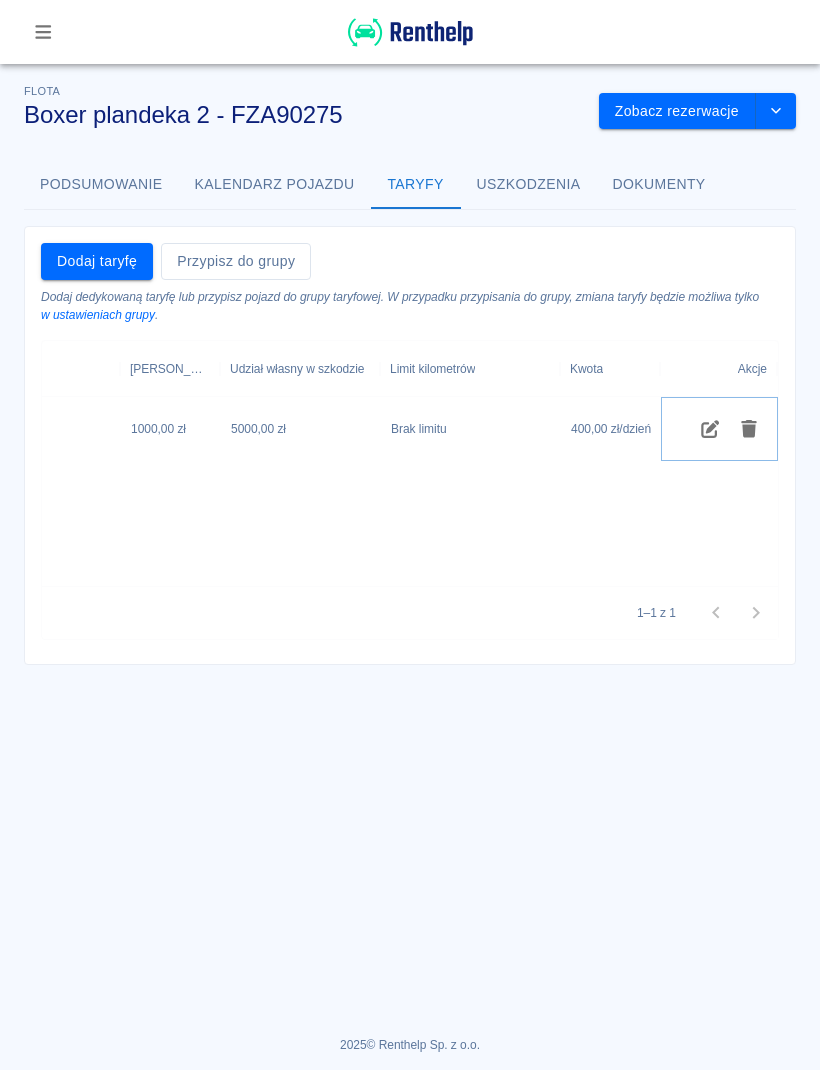 click 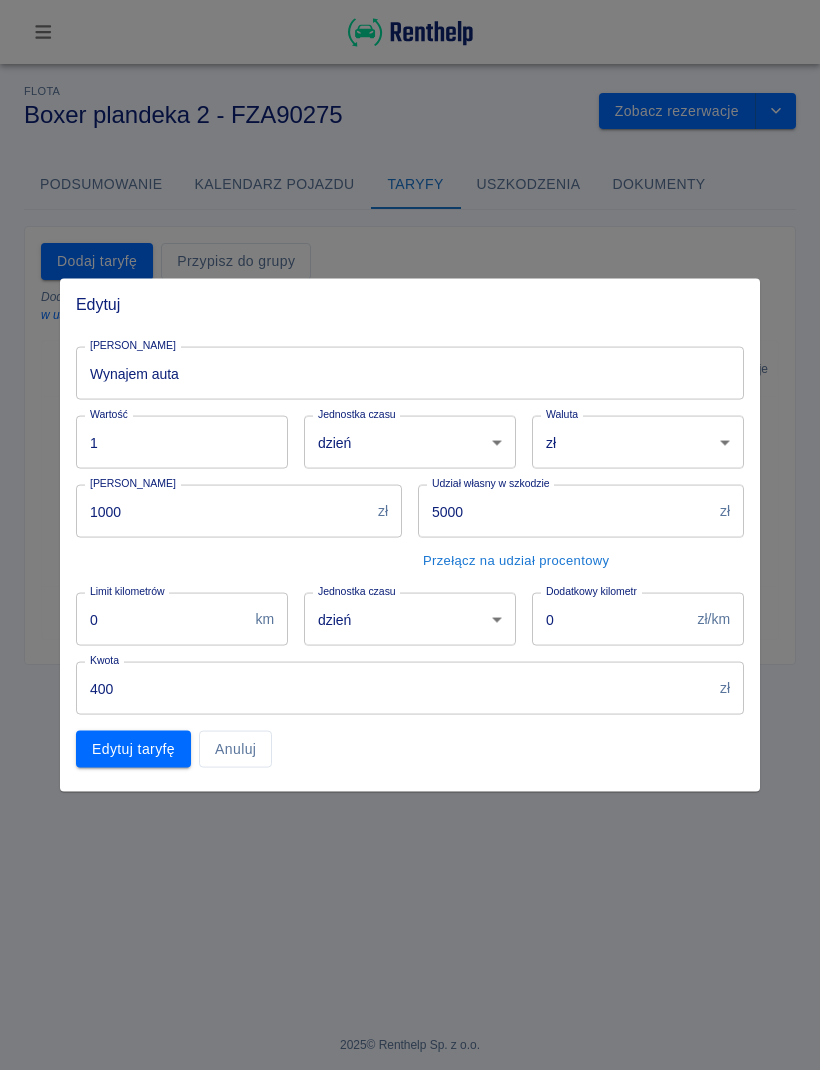 click on "1000" at bounding box center [223, 511] 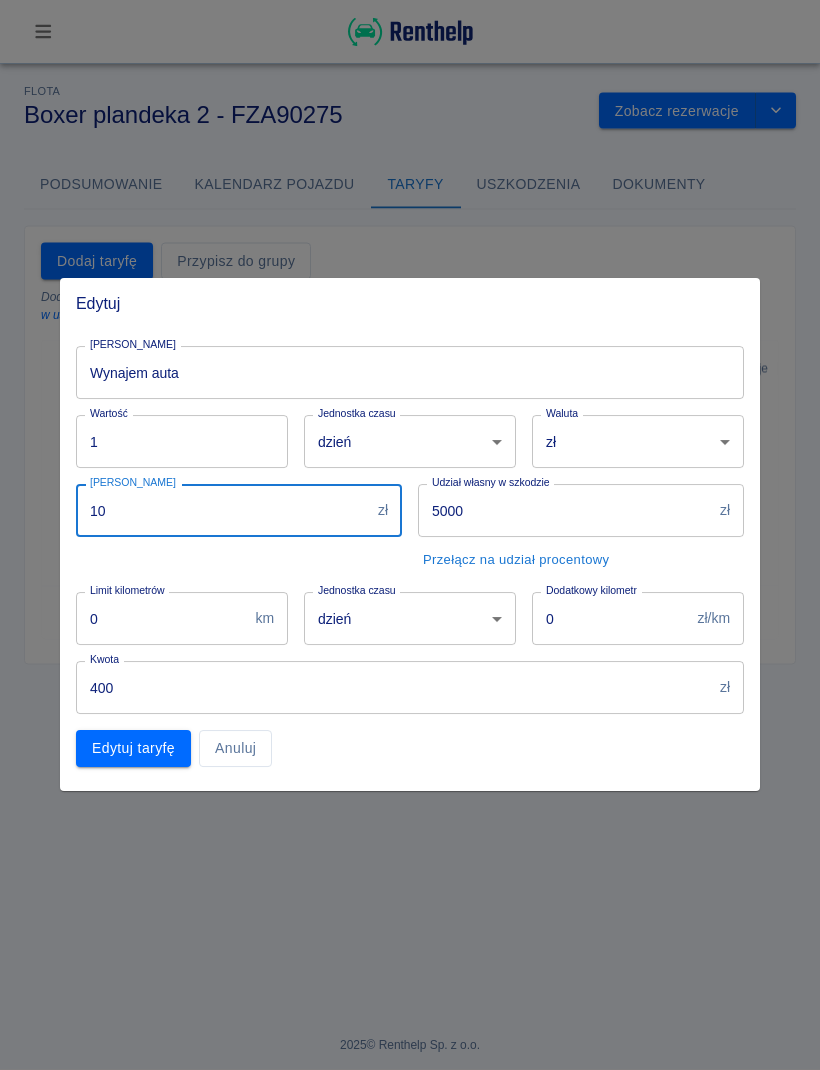 type on "1" 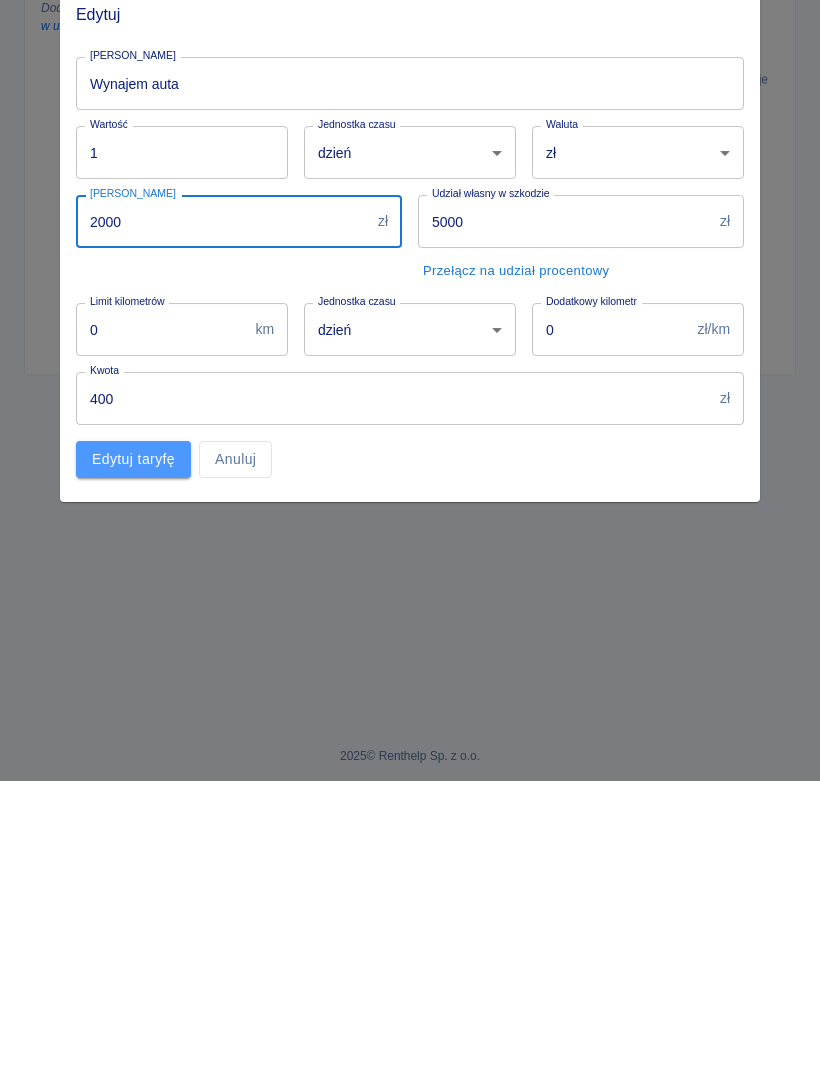 type on "2000" 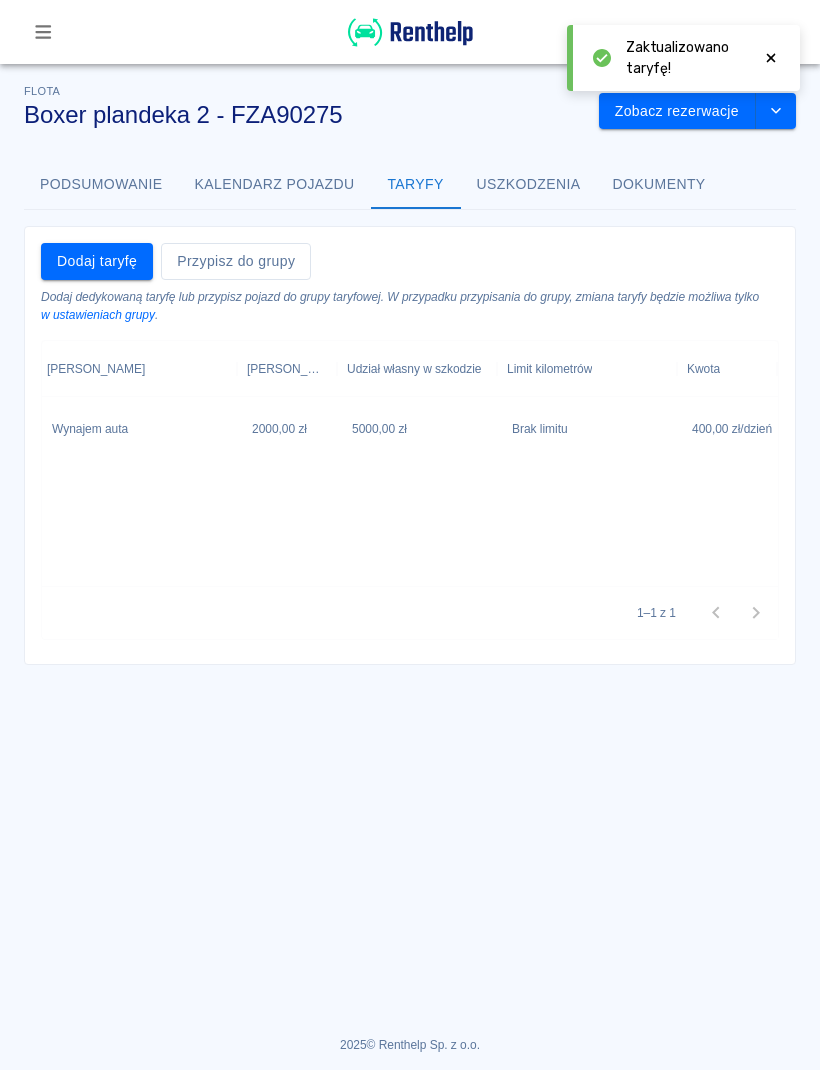 scroll, scrollTop: 0, scrollLeft: -2, axis: horizontal 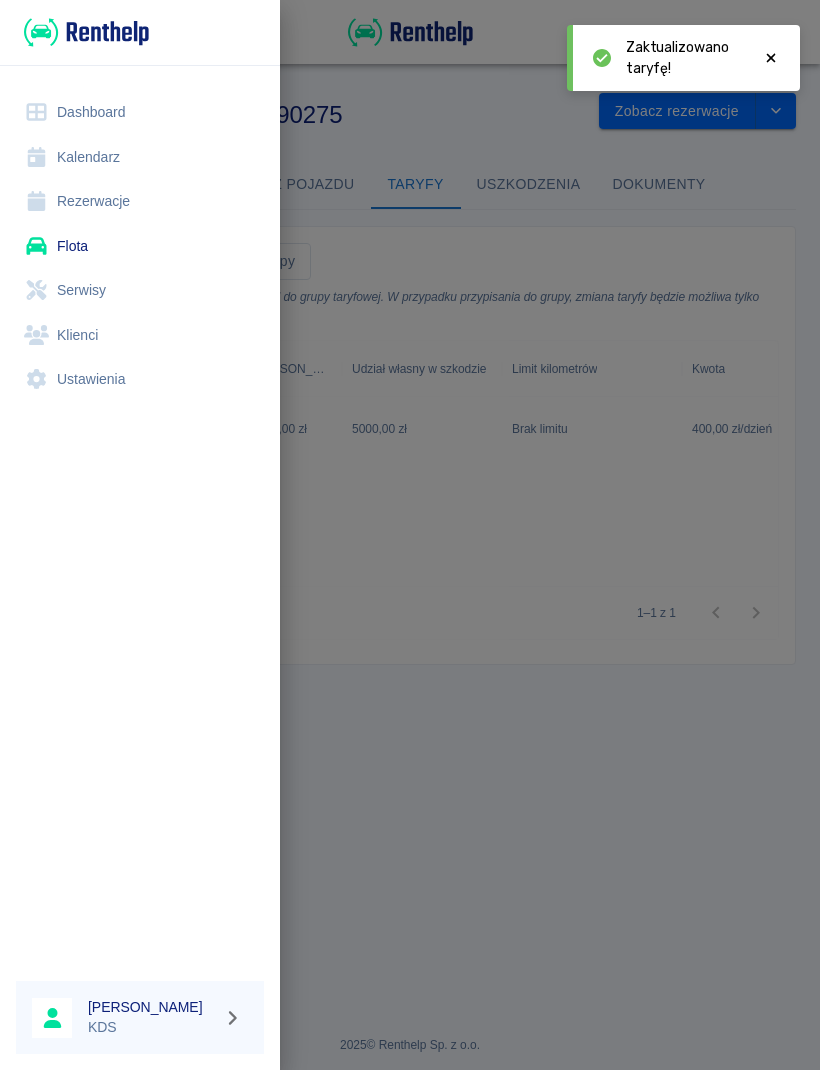 click on "Flota" at bounding box center (140, 246) 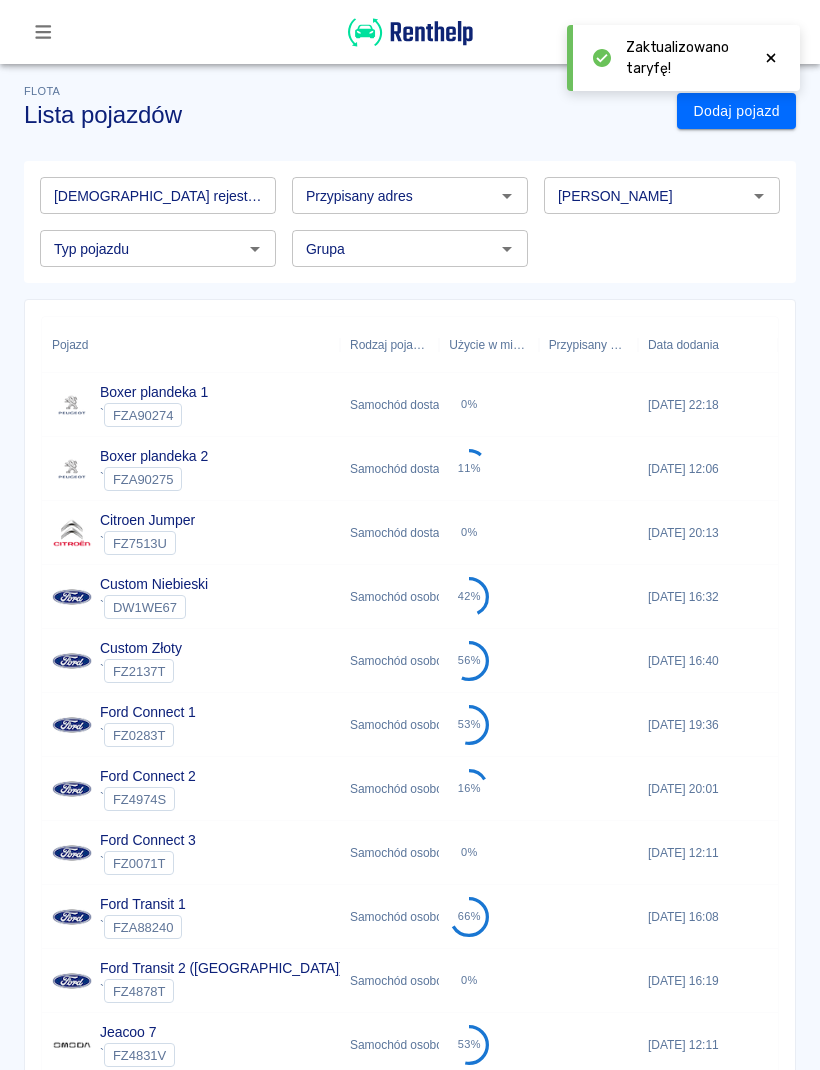 click on "[DATE] 20:13" at bounding box center [708, 533] 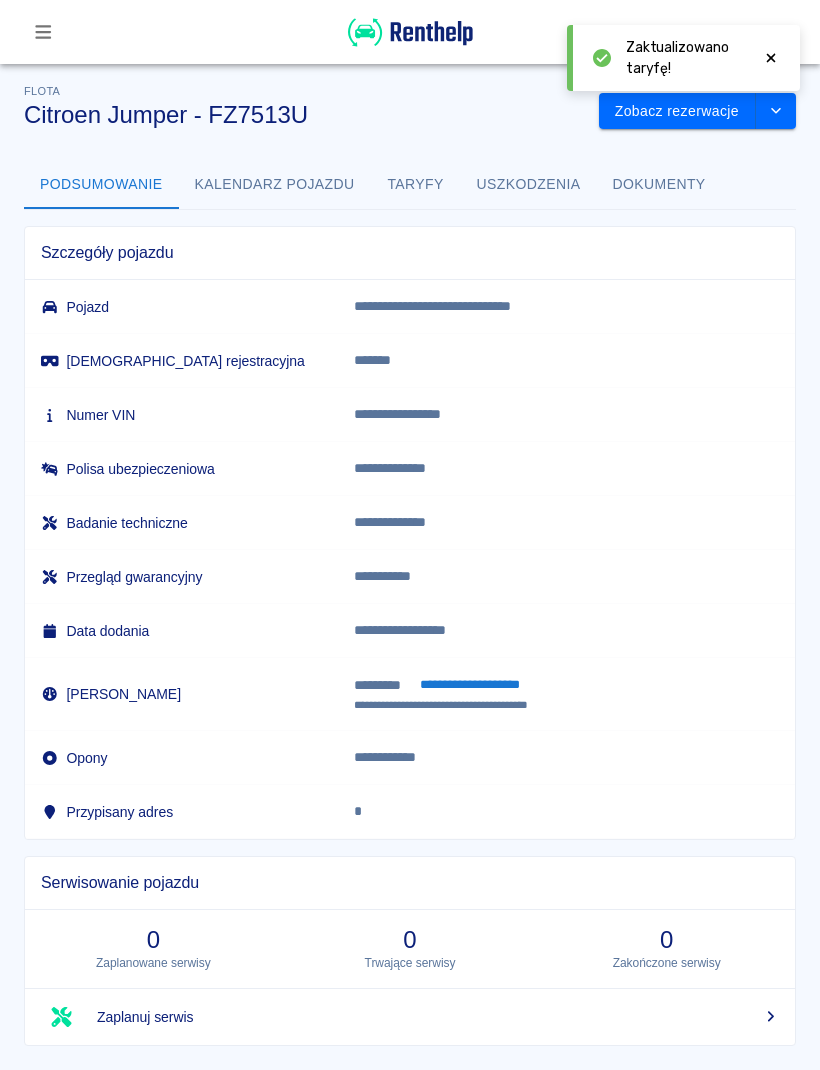 click on "Taryfy" at bounding box center [416, 185] 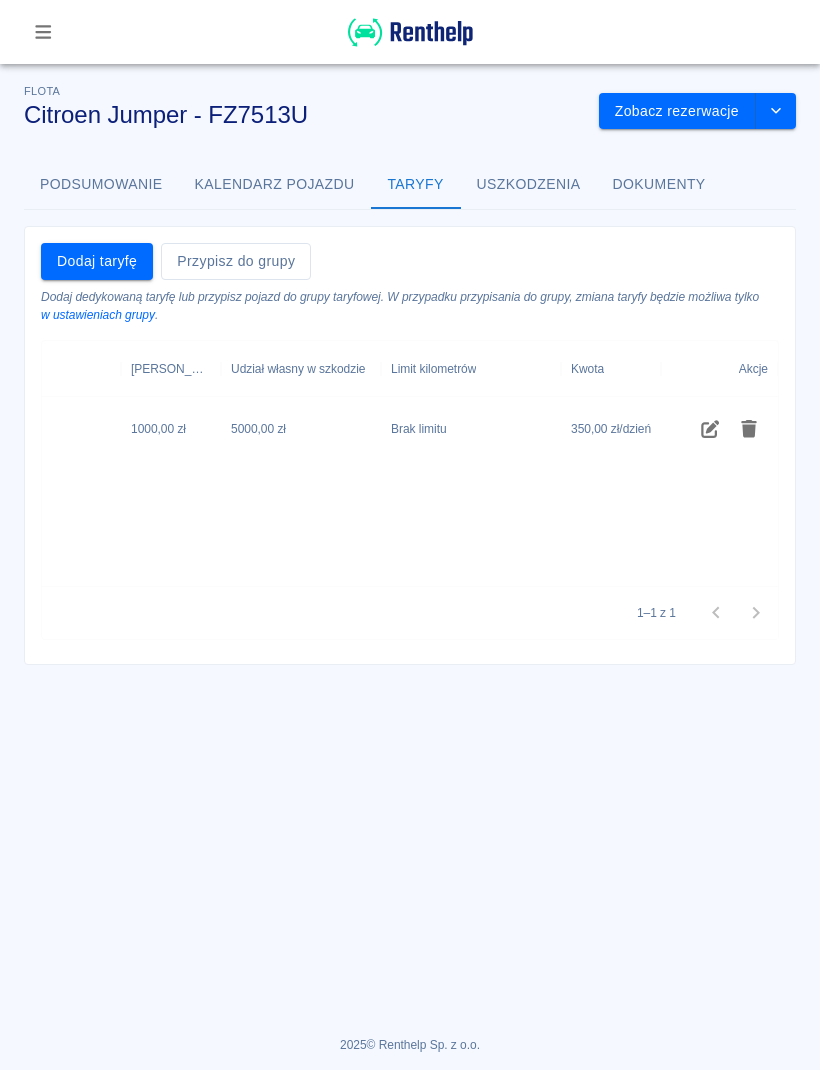 scroll, scrollTop: 0, scrollLeft: 121, axis: horizontal 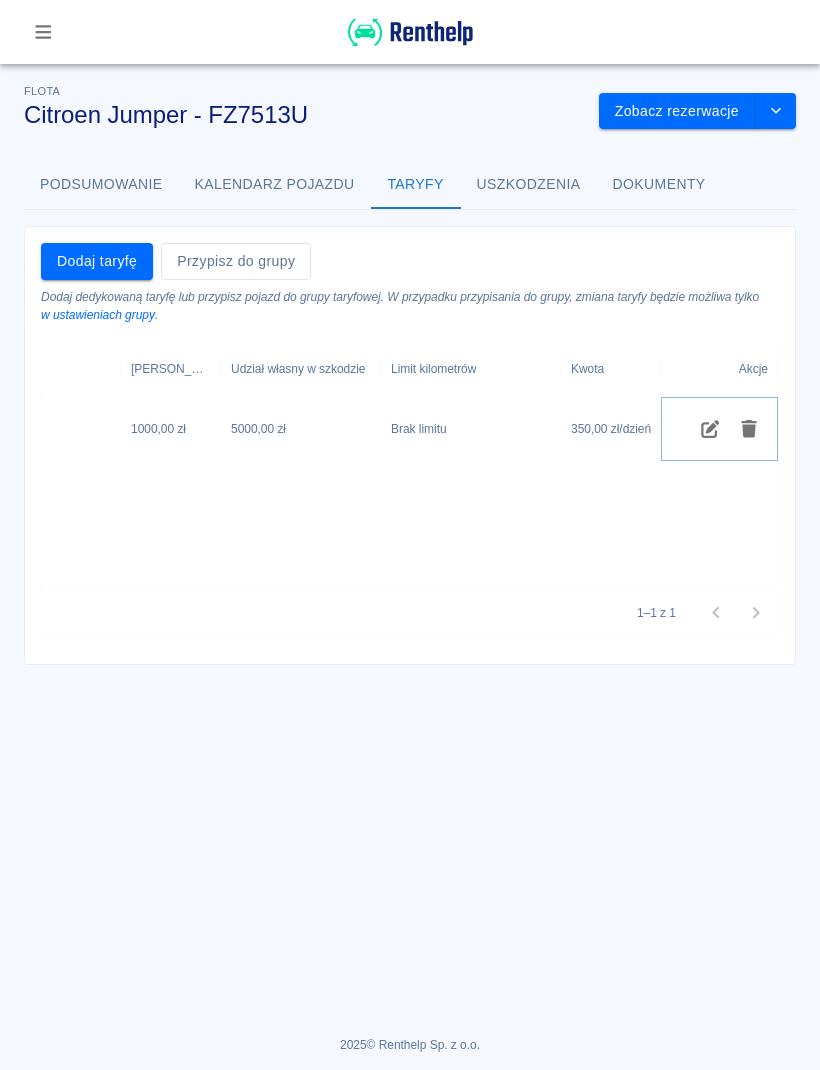 click 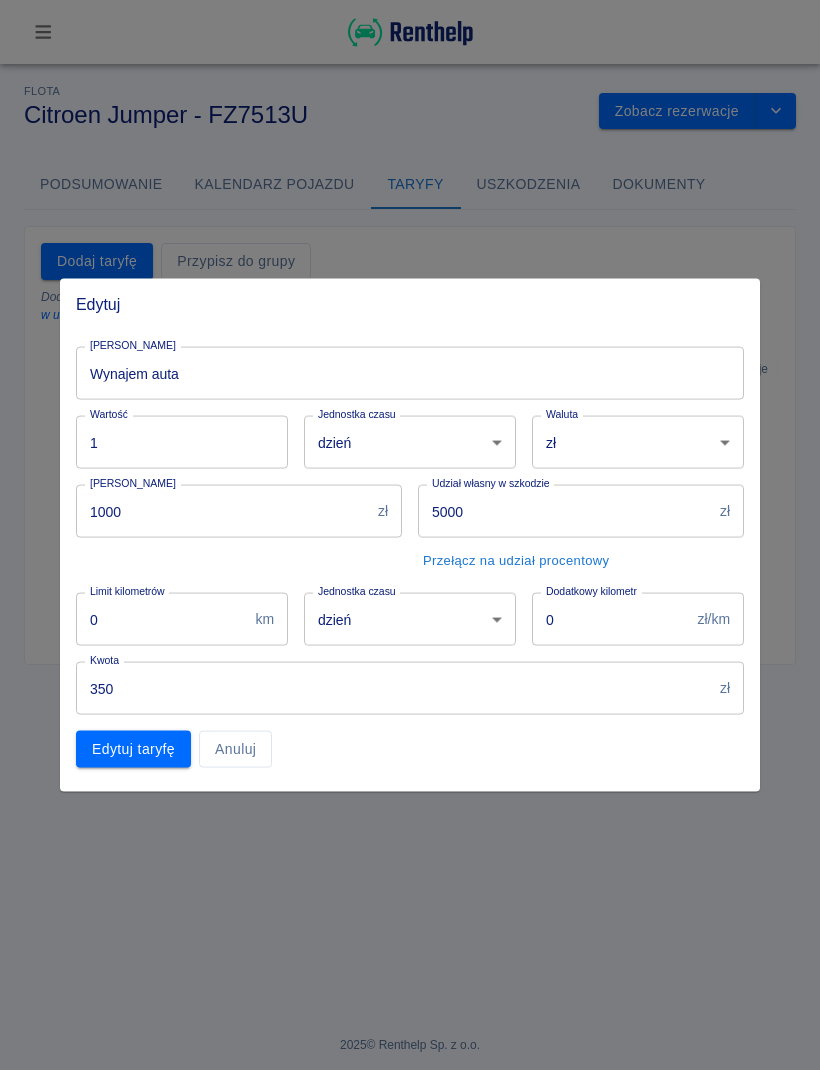 click on "1000" at bounding box center (223, 511) 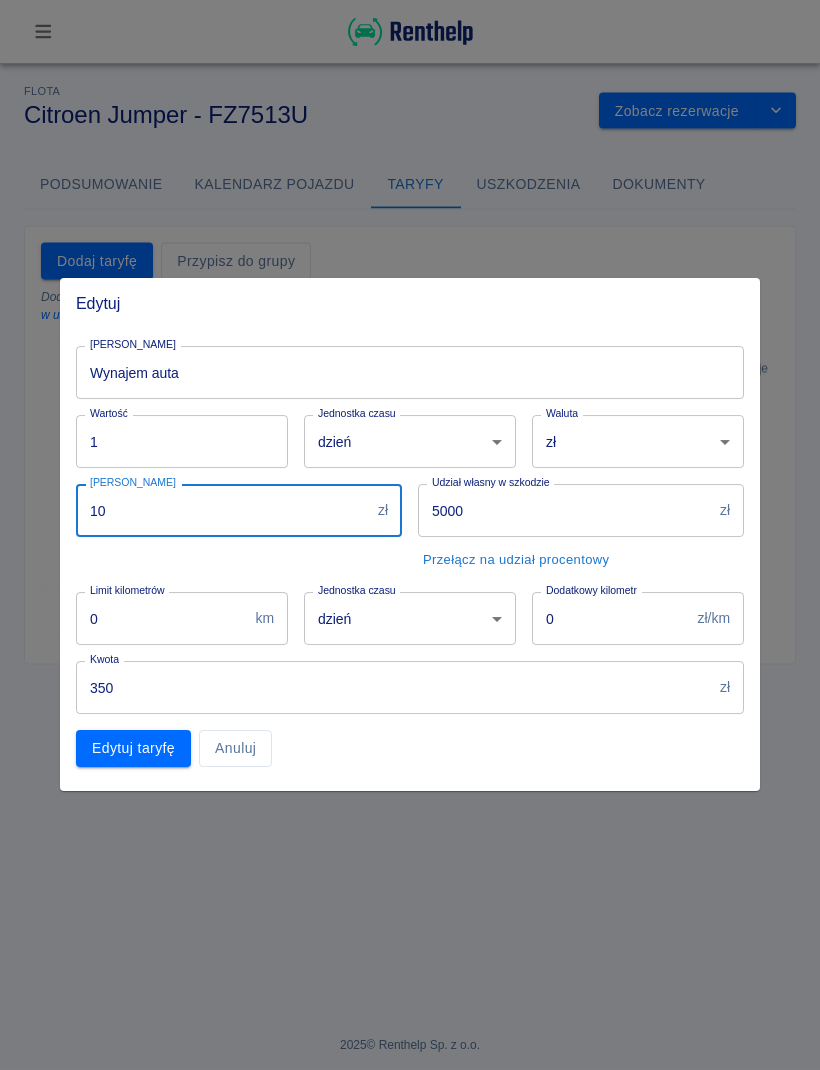 type on "1" 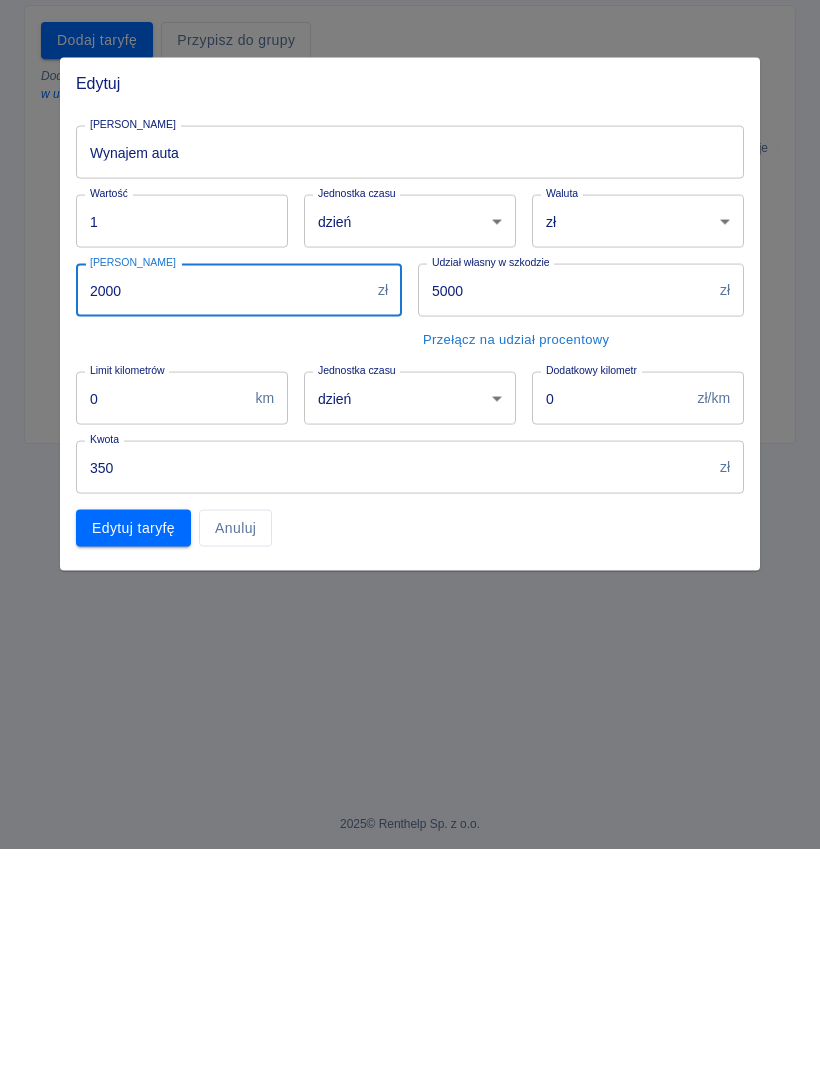 type on "2000" 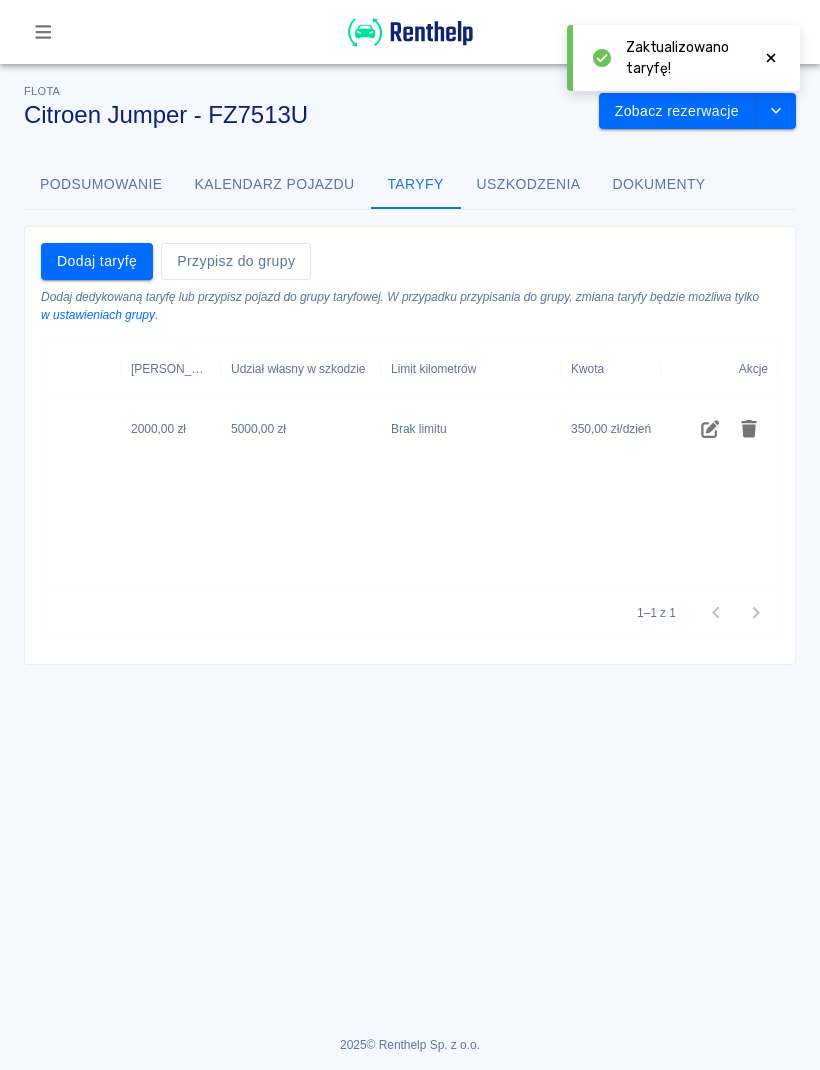 click at bounding box center (43, 32) 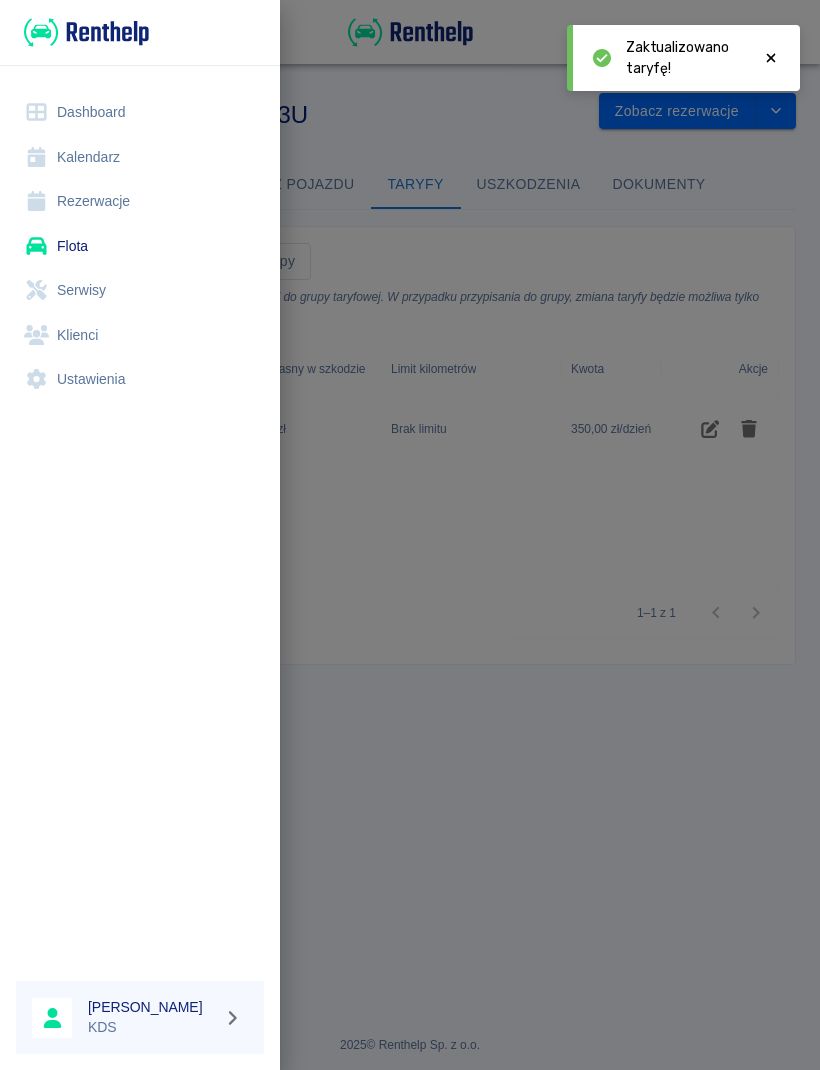 click on "Flota" at bounding box center (140, 246) 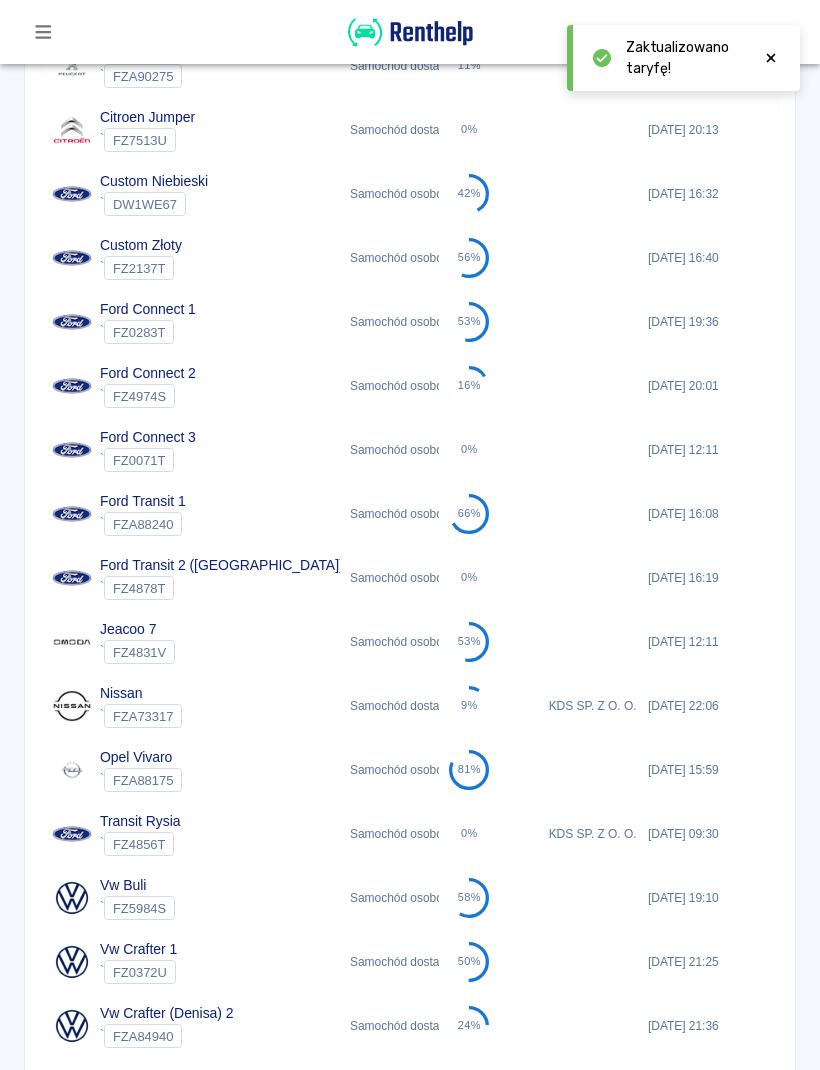 scroll, scrollTop: 423, scrollLeft: 0, axis: vertical 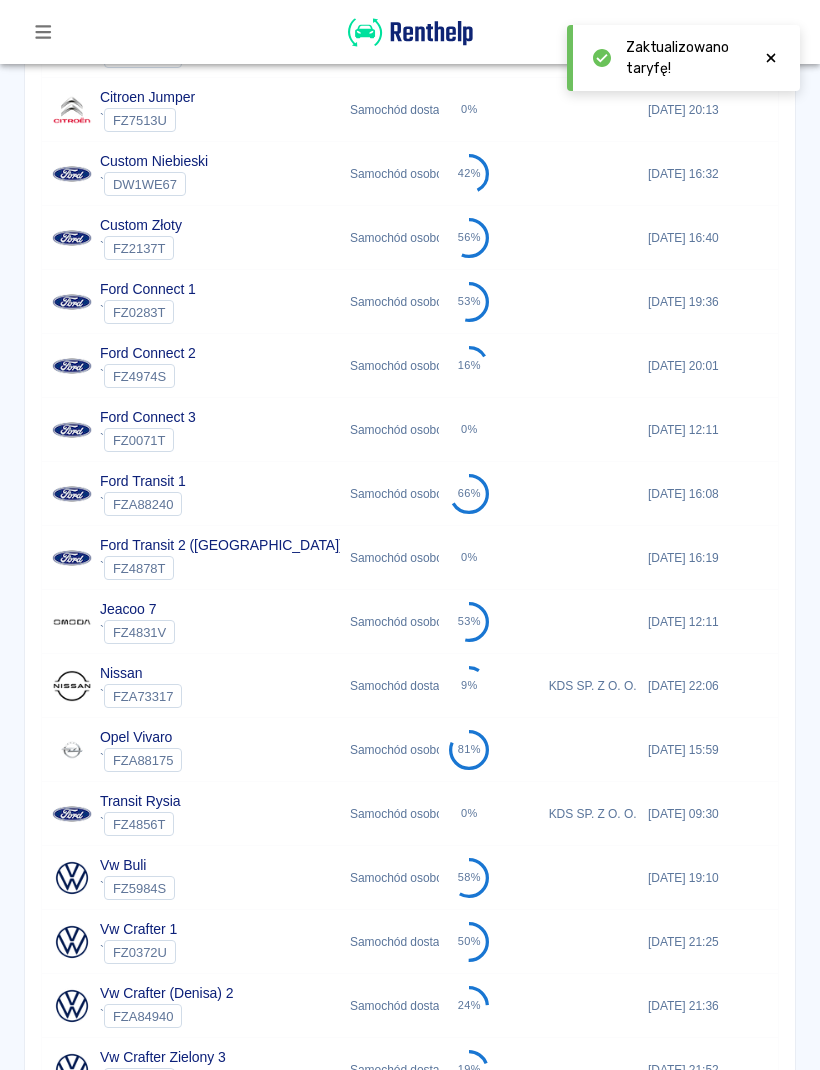 click on "9%" at bounding box center [469, 685] 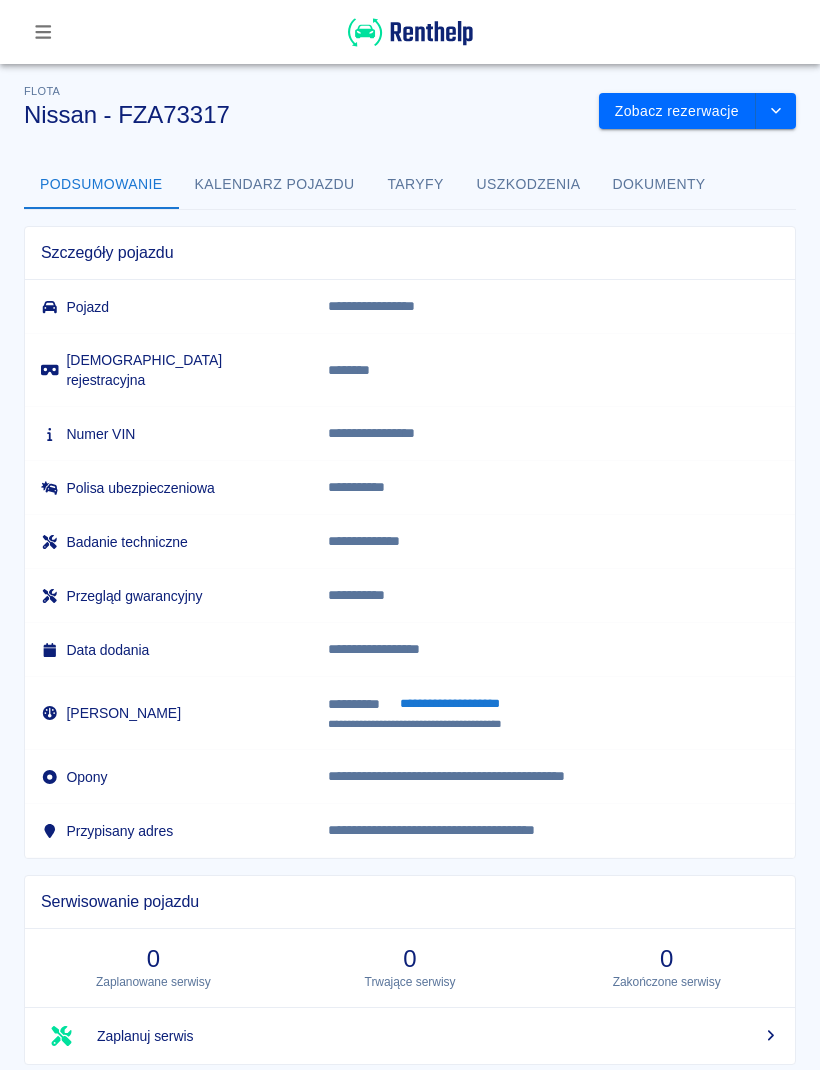 click at bounding box center [776, 111] 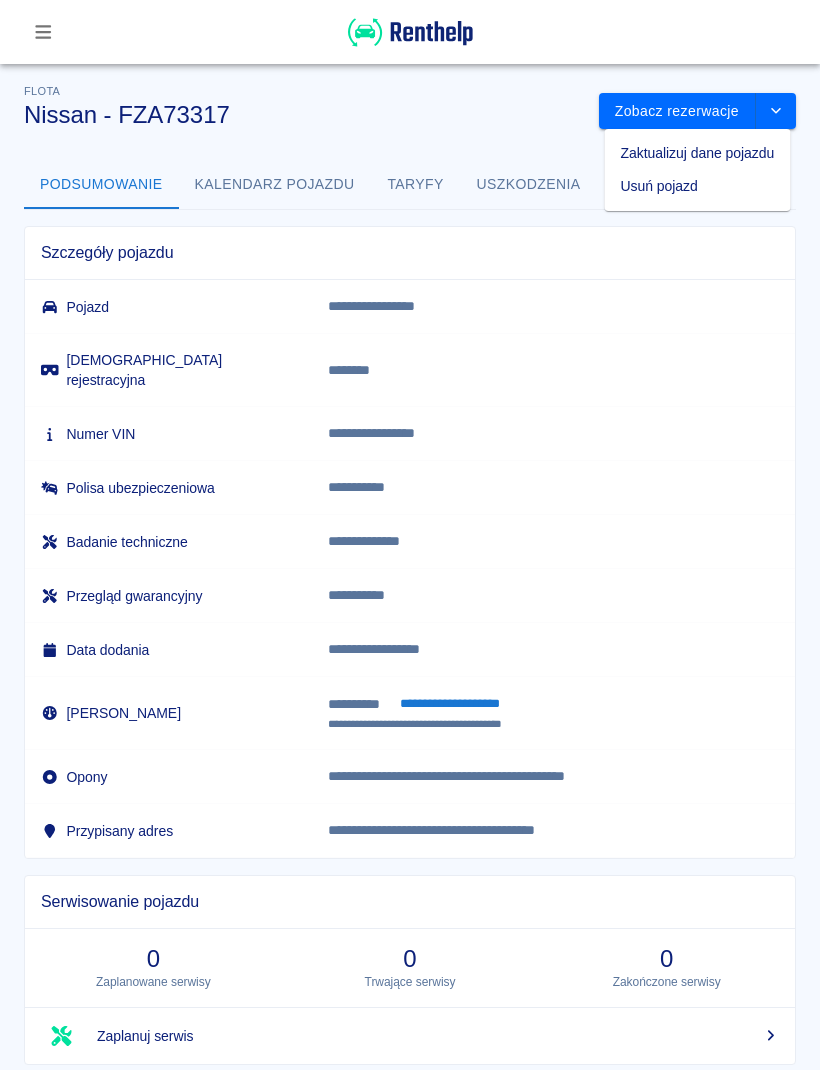 click on "Taryfy" at bounding box center [416, 185] 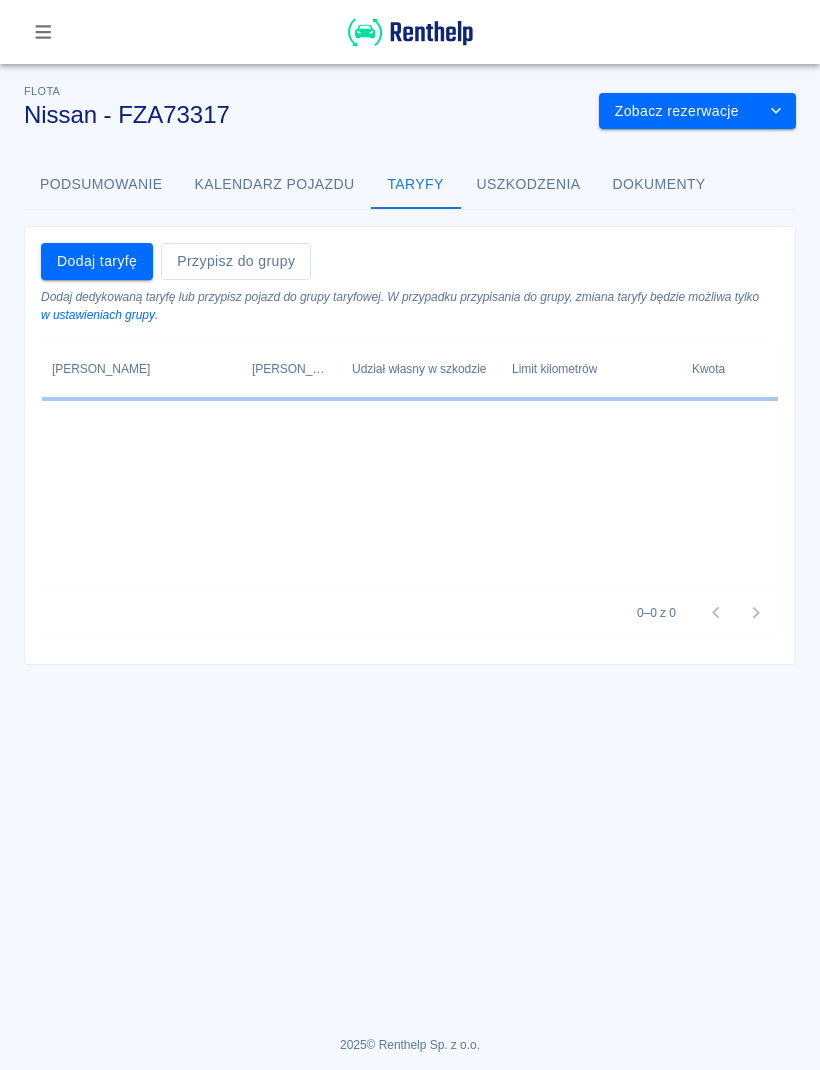 click on "Taryfy" at bounding box center [416, 185] 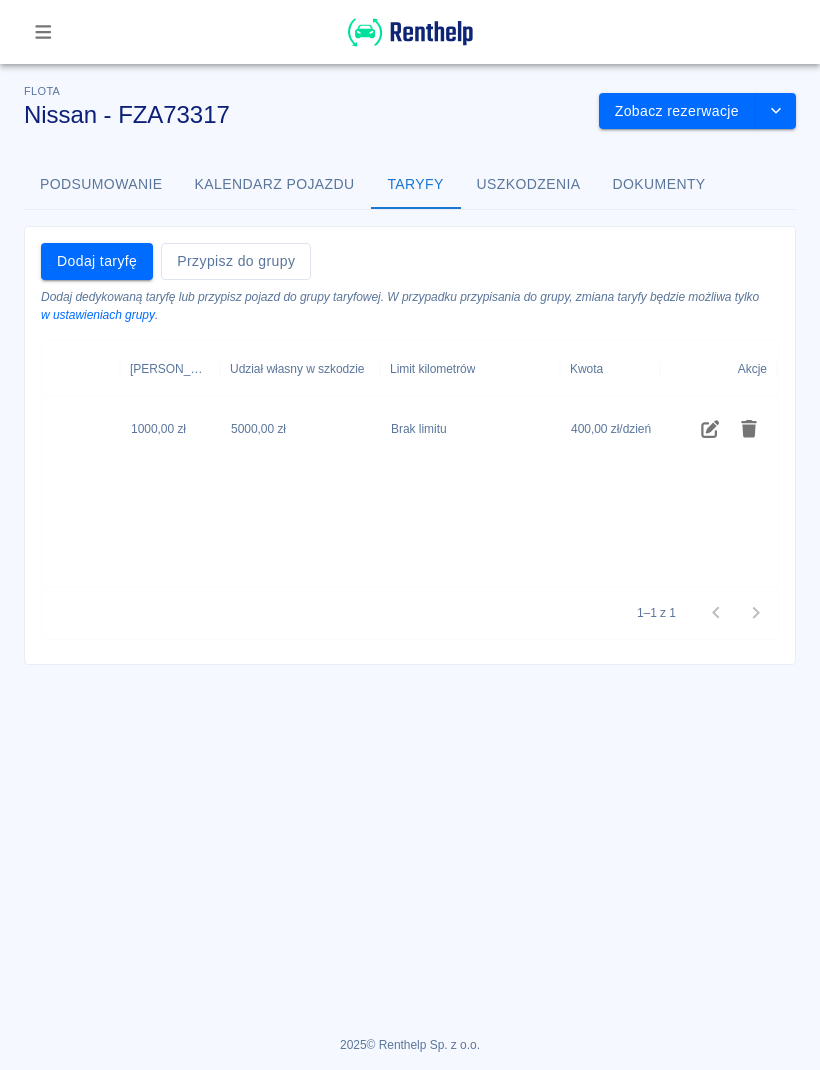 scroll, scrollTop: 0, scrollLeft: 121, axis: horizontal 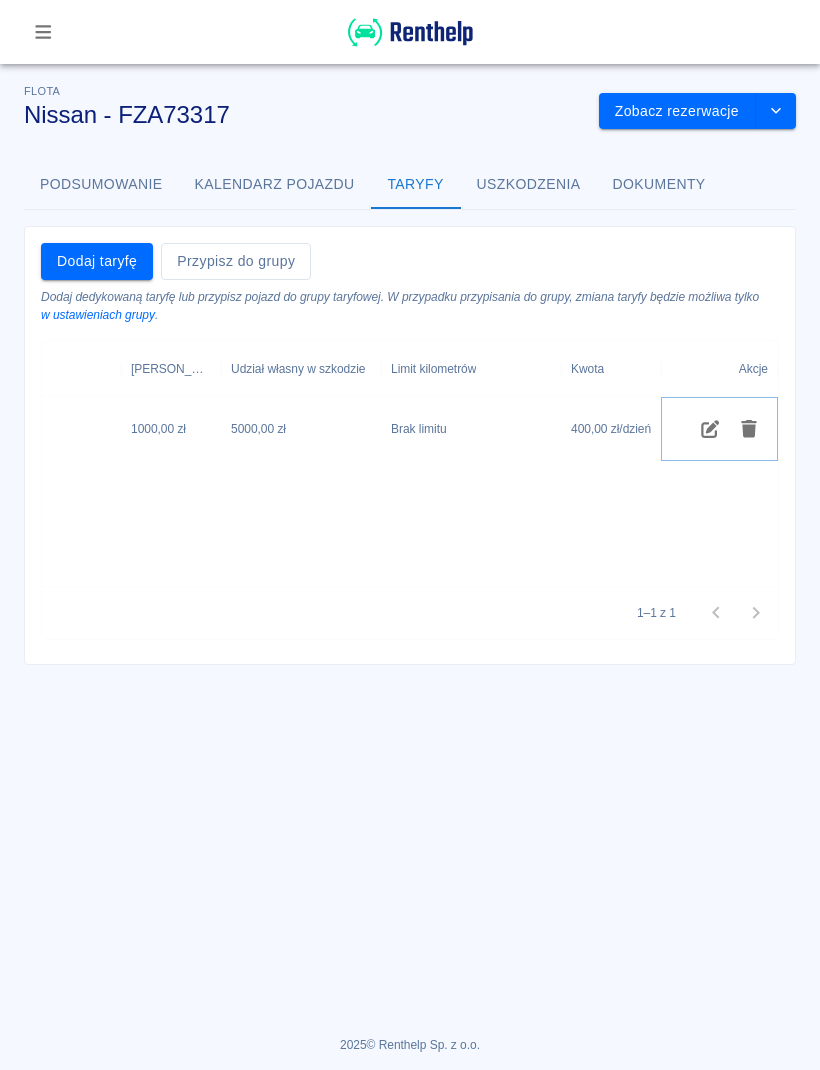 click 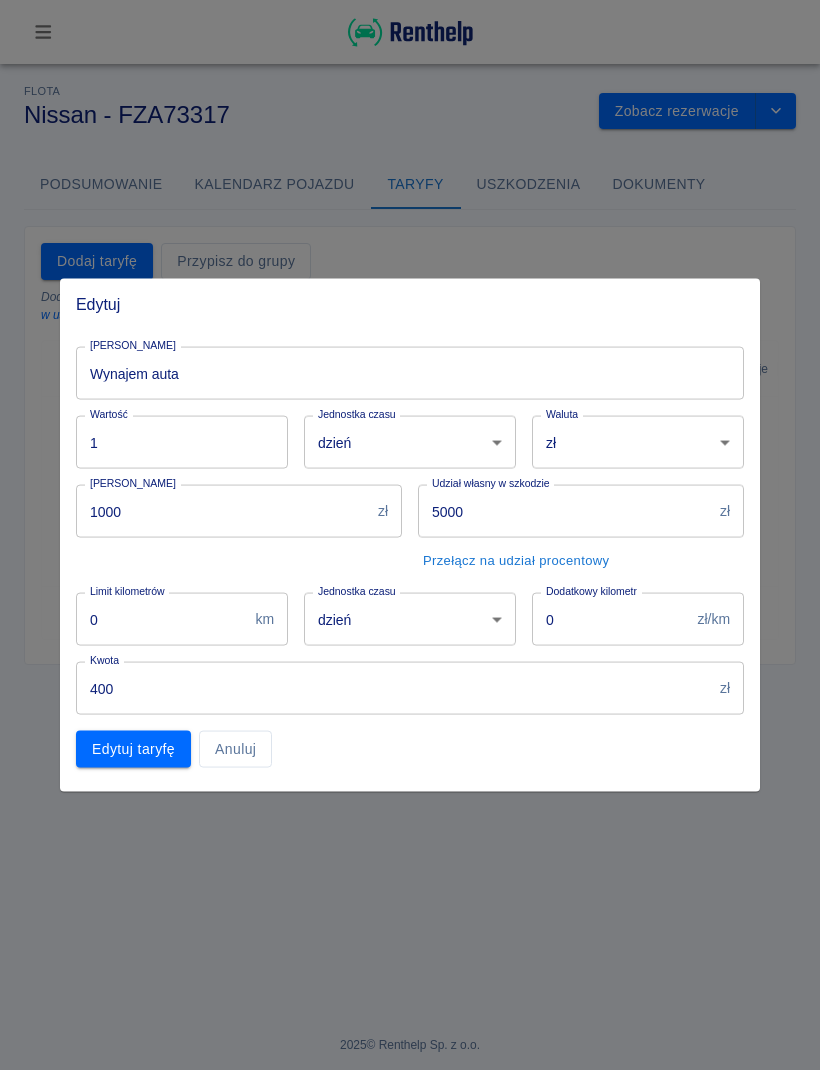 click on "1000" at bounding box center (223, 511) 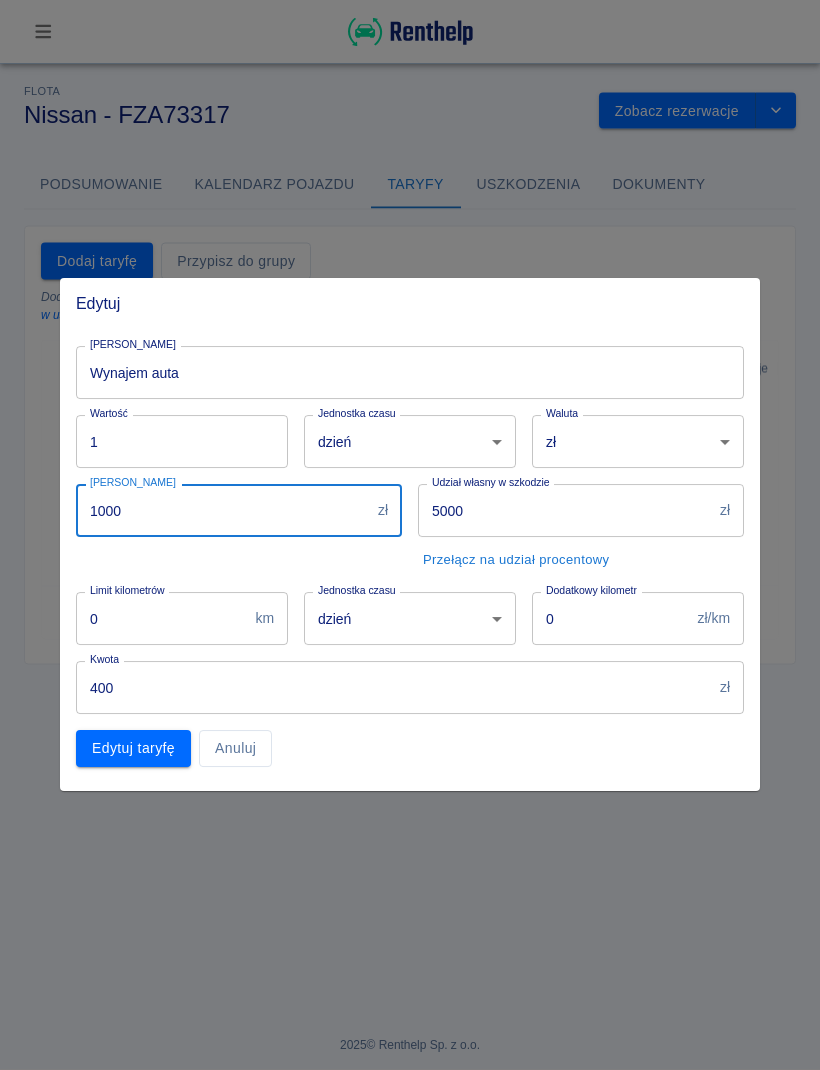 click on "1000" at bounding box center [223, 511] 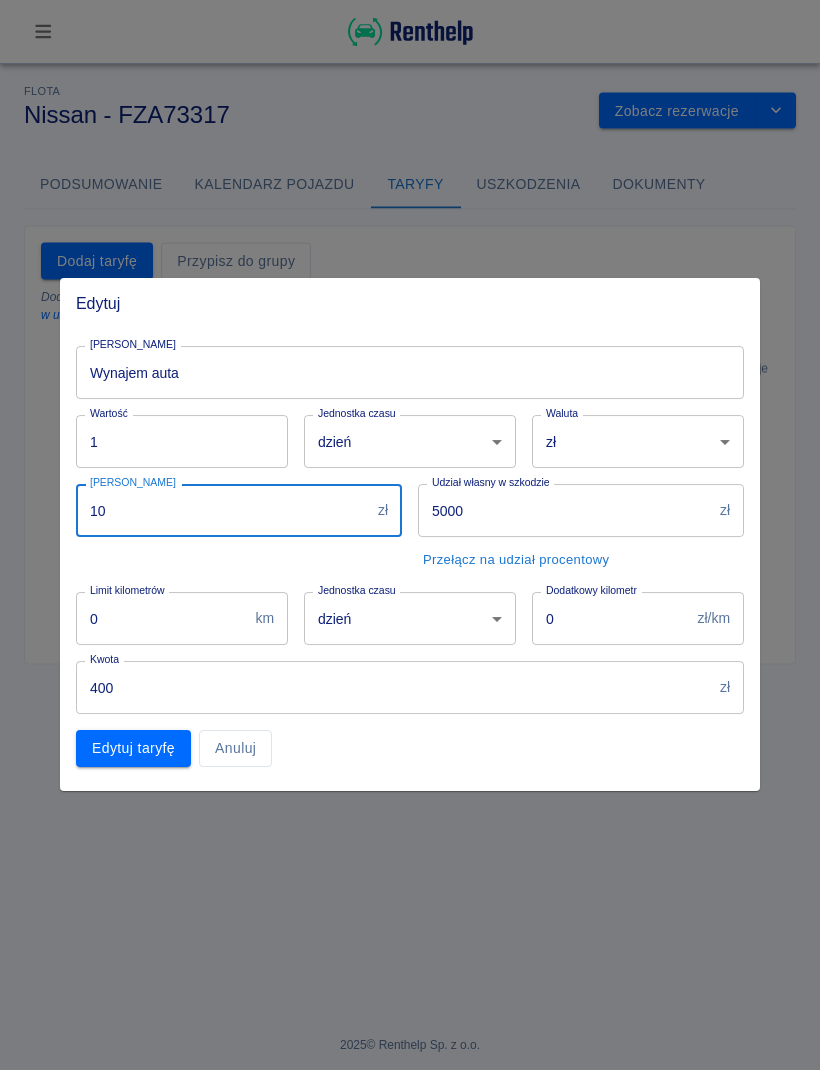 type on "1" 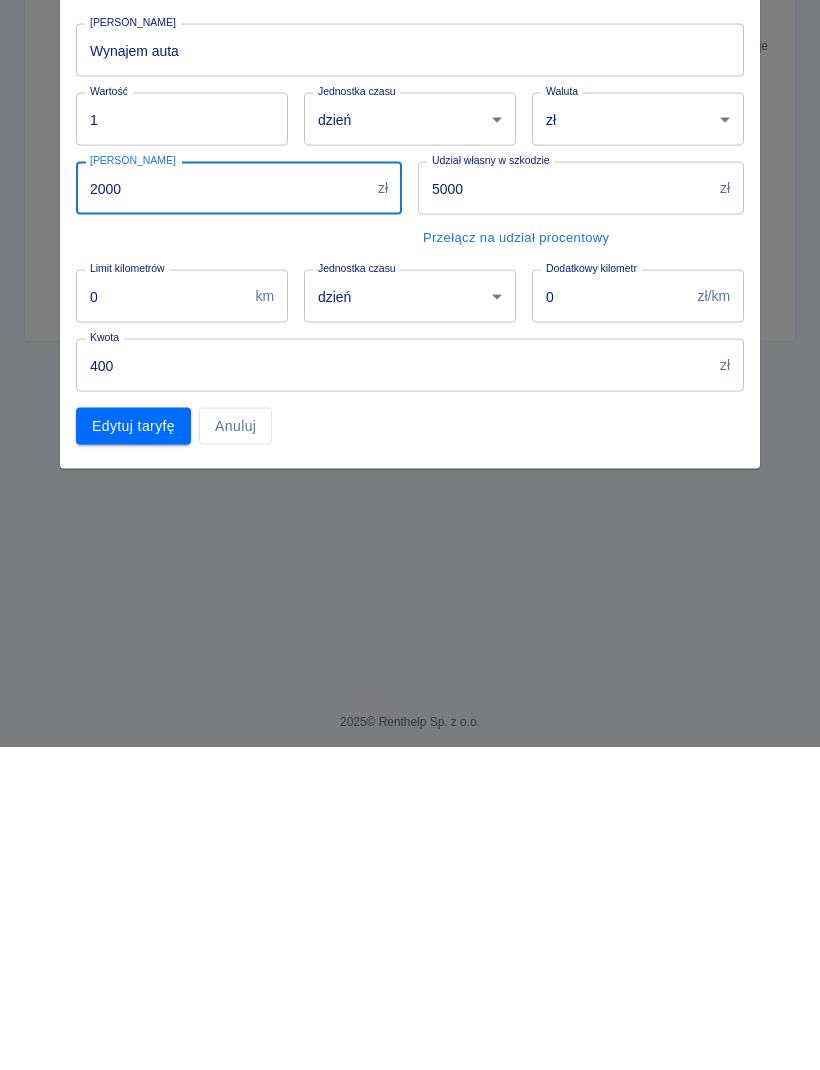 type on "2000" 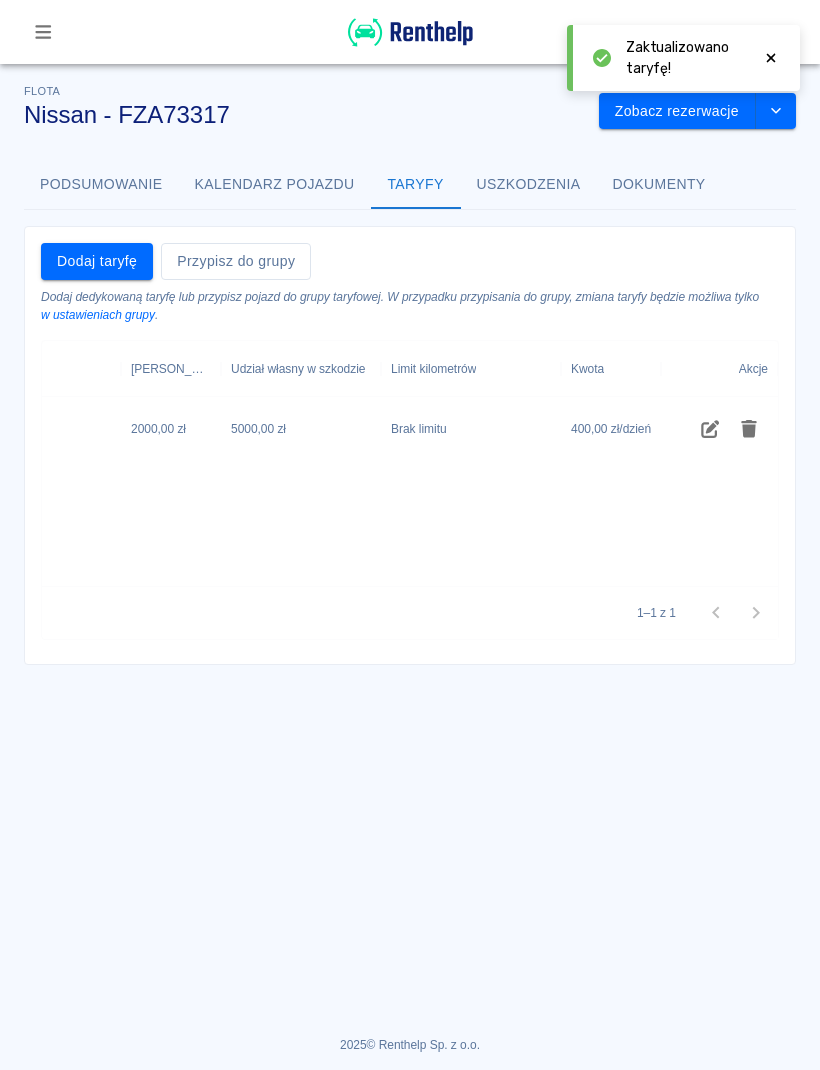 click 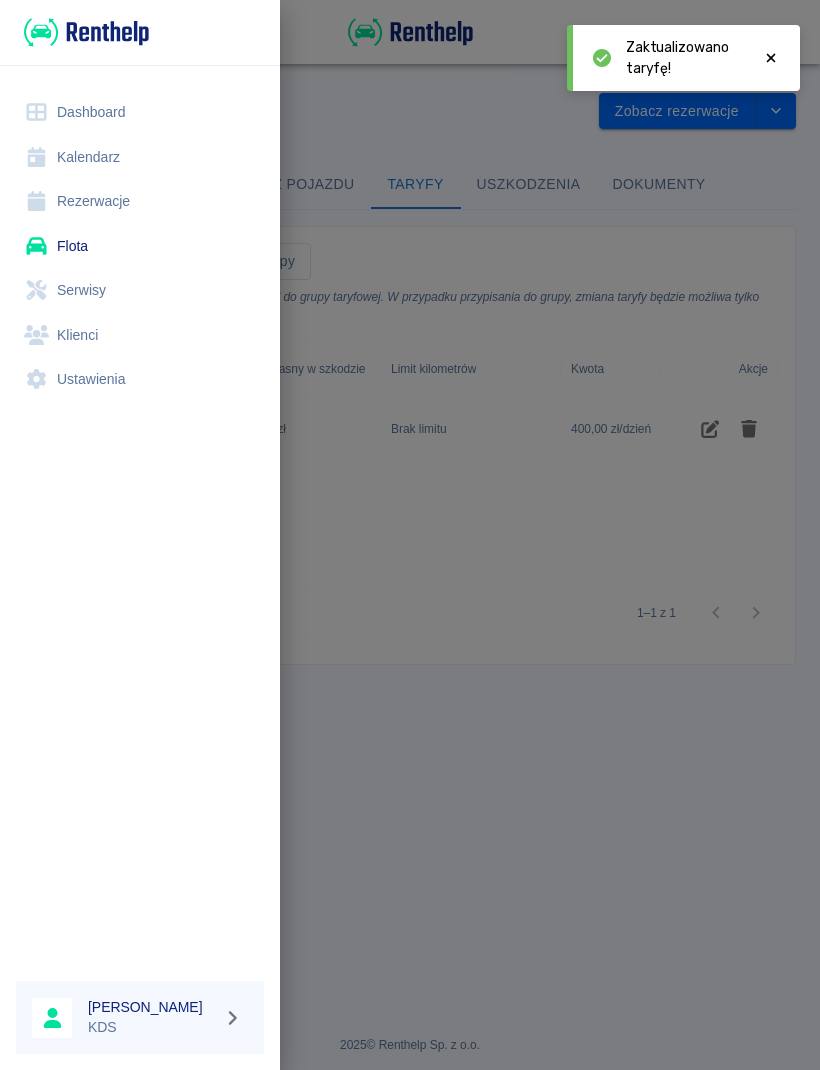 click on "Flota" at bounding box center [140, 246] 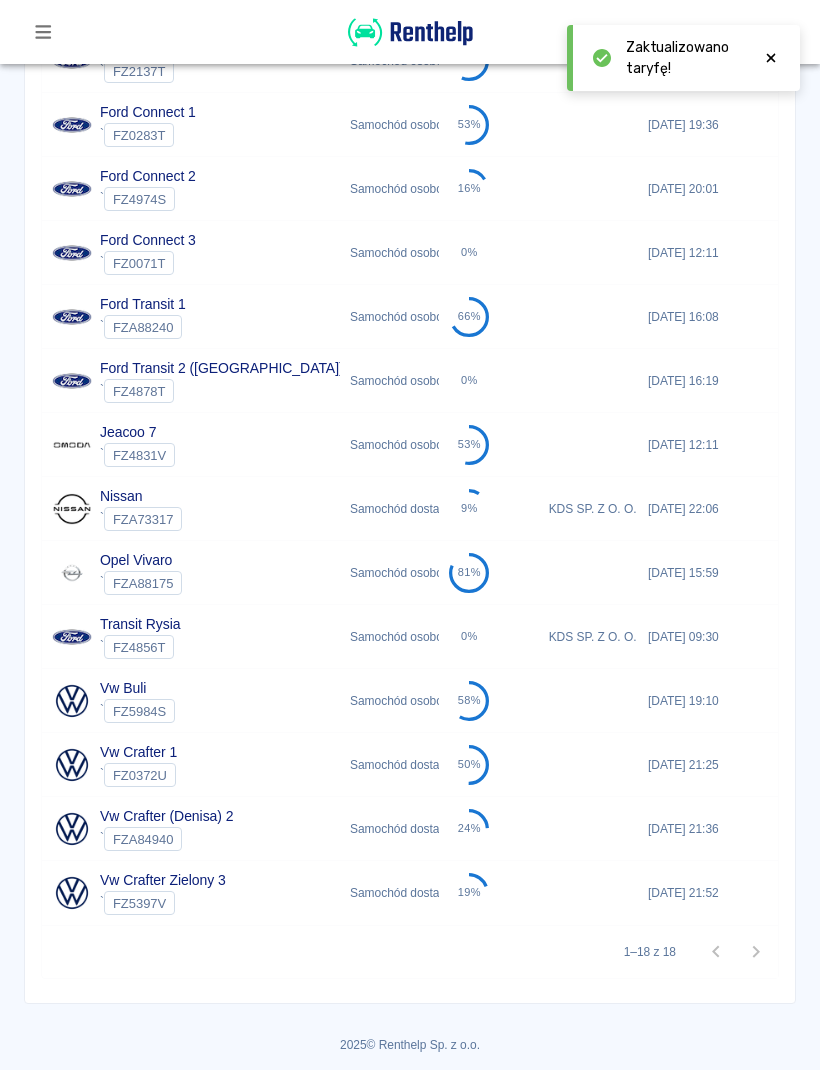 scroll, scrollTop: 600, scrollLeft: 0, axis: vertical 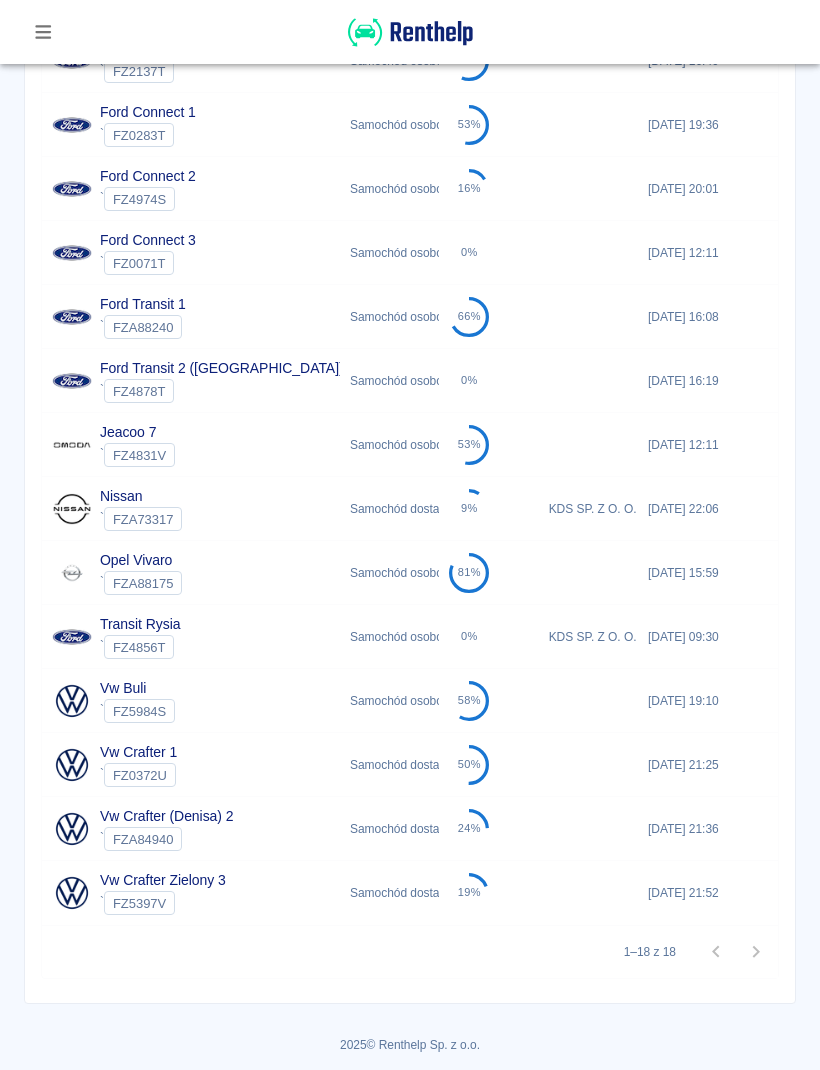 click at bounding box center [588, 765] 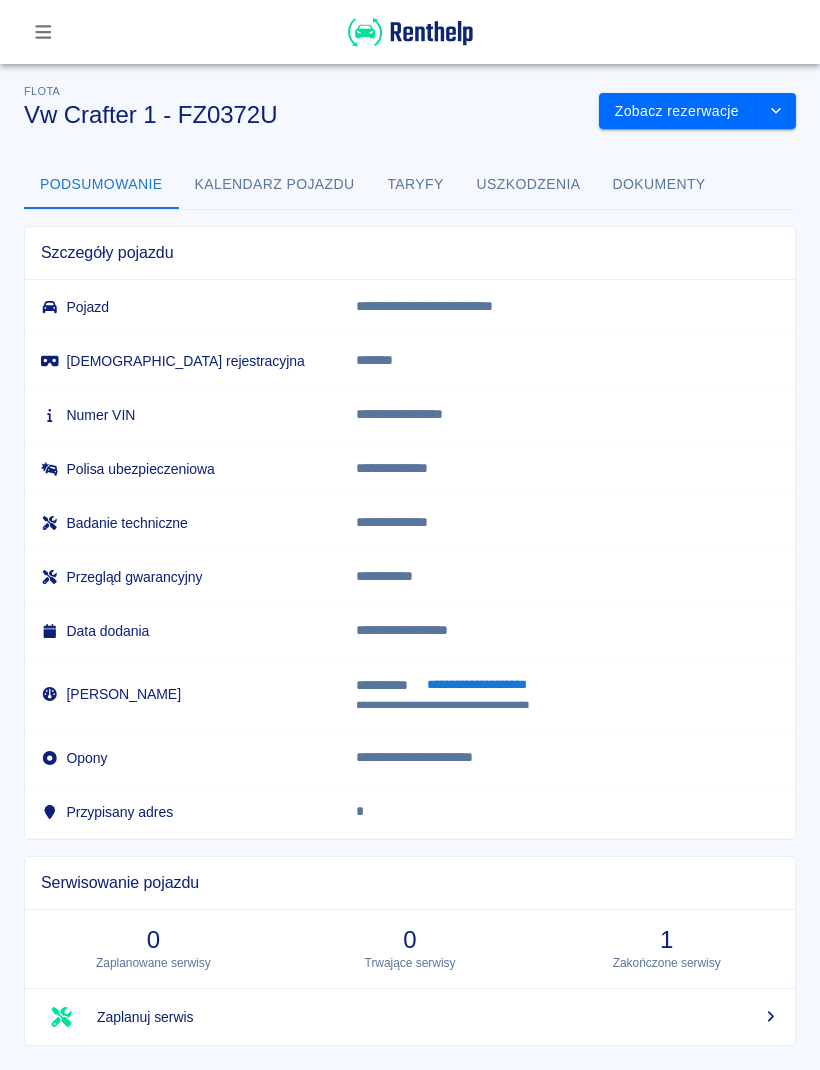 click on "Taryfy" at bounding box center (416, 185) 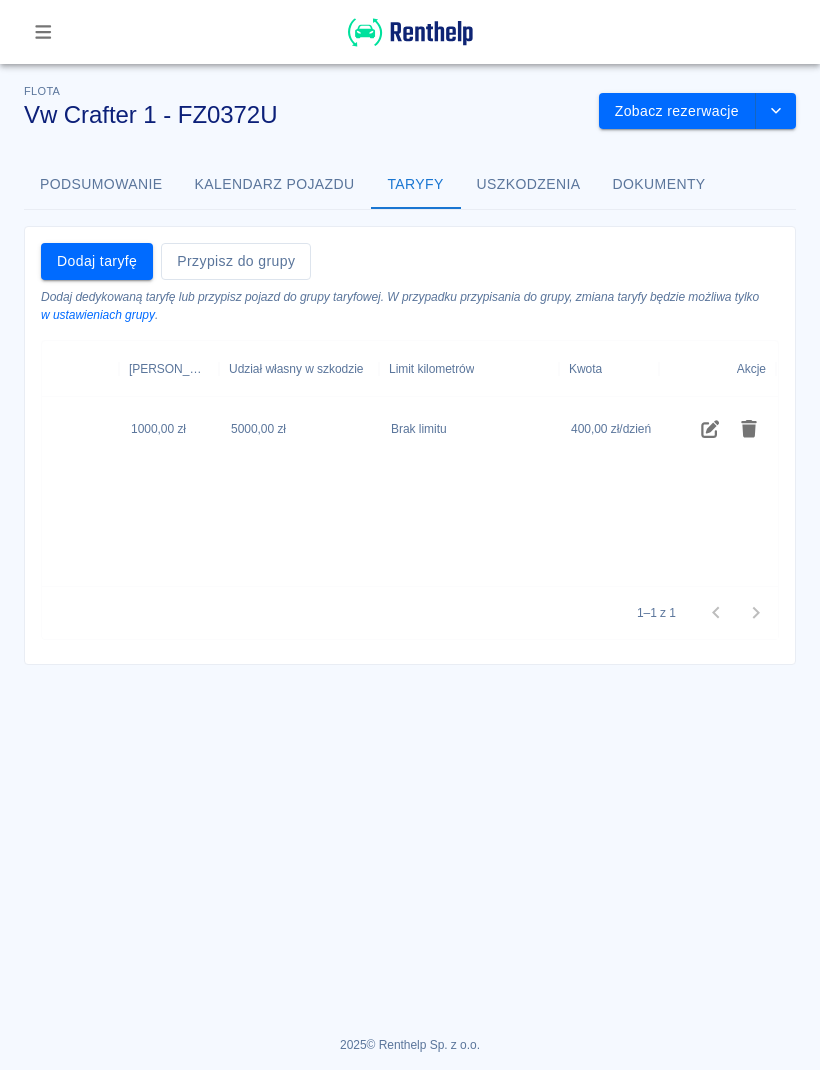 scroll, scrollTop: 0, scrollLeft: 121, axis: horizontal 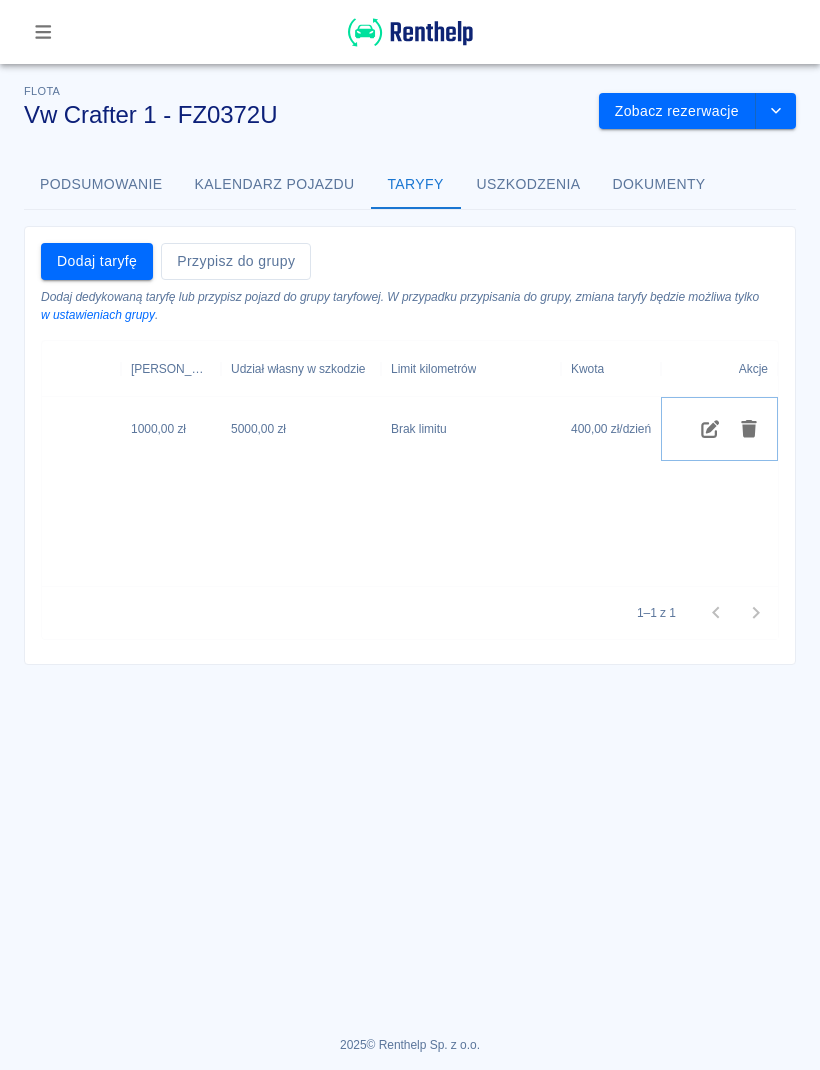 click 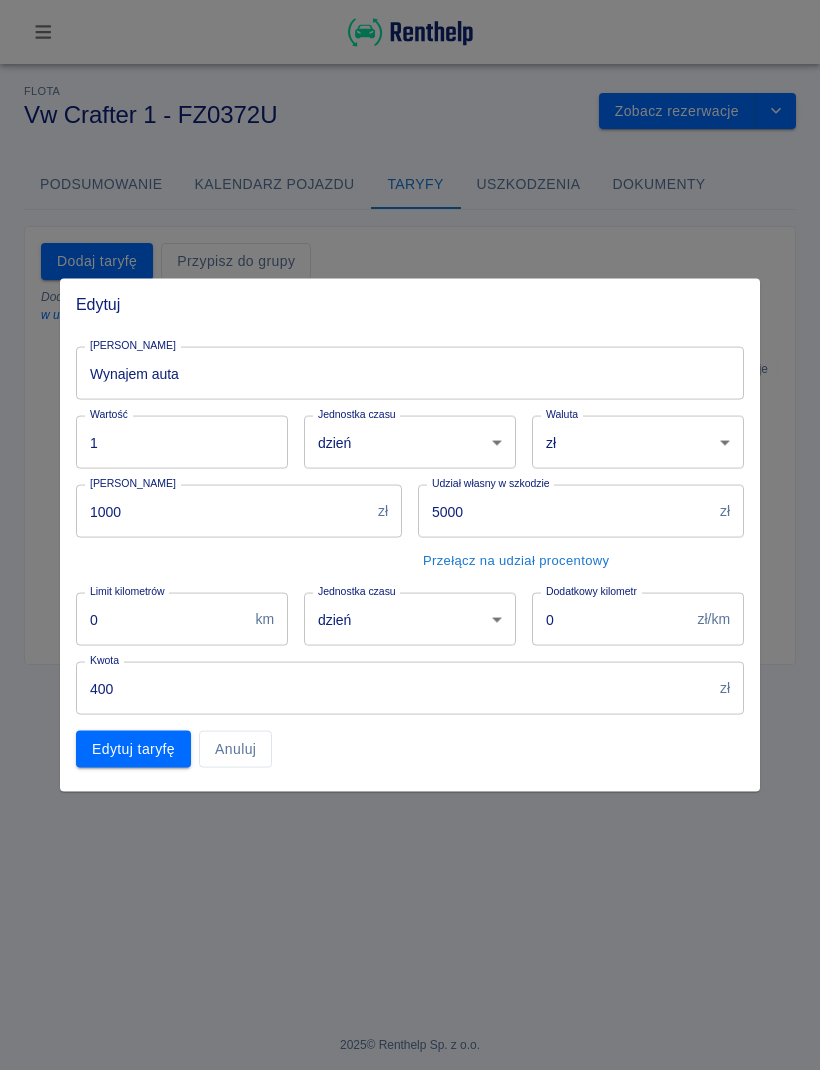 click on "1000" at bounding box center (223, 511) 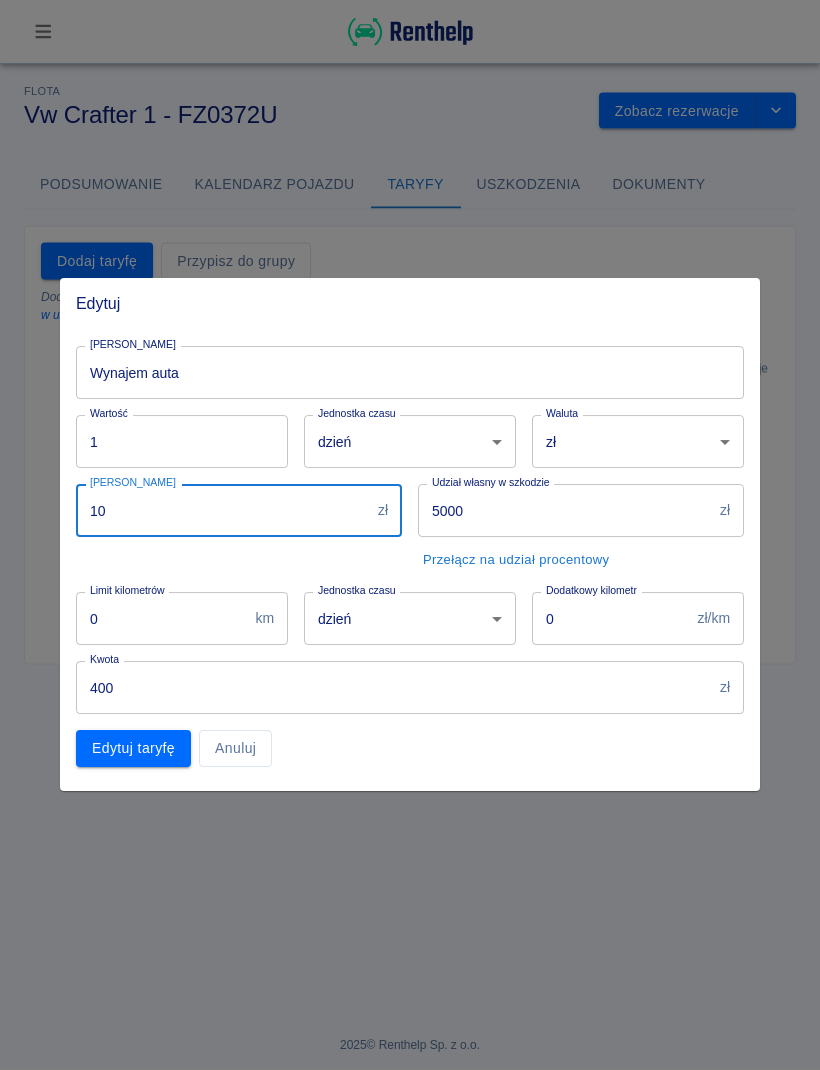 type on "1" 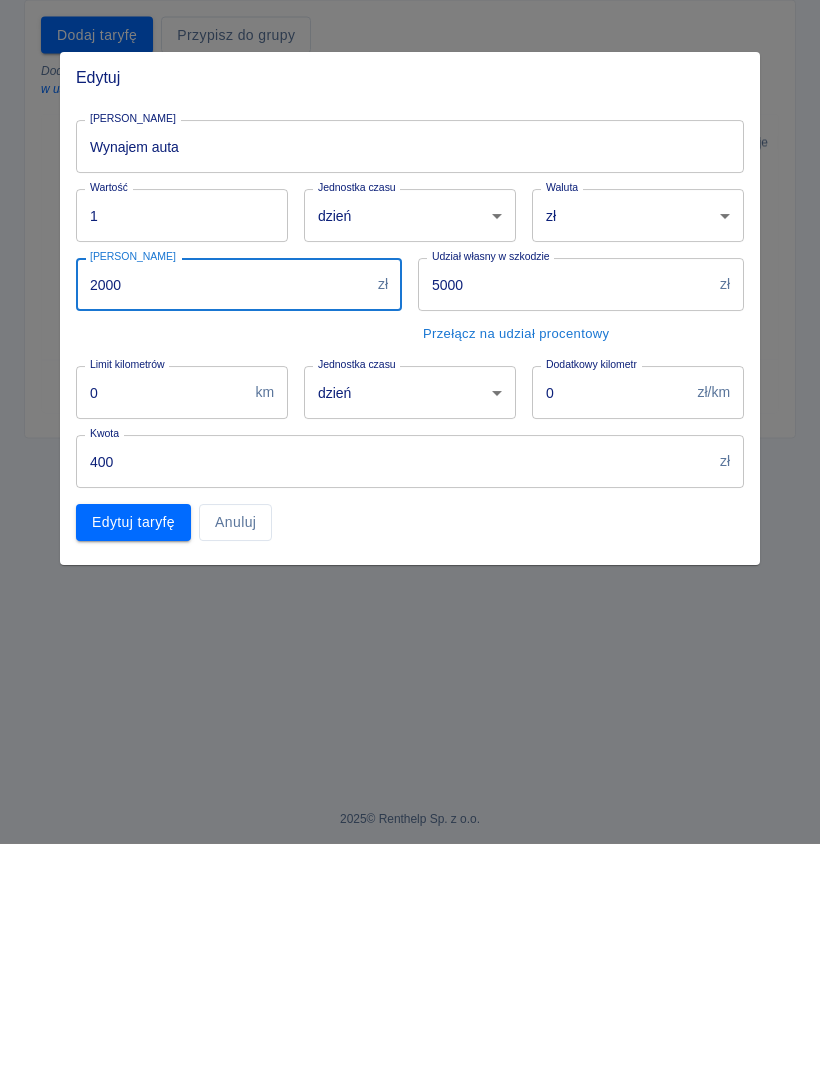 type on "2000" 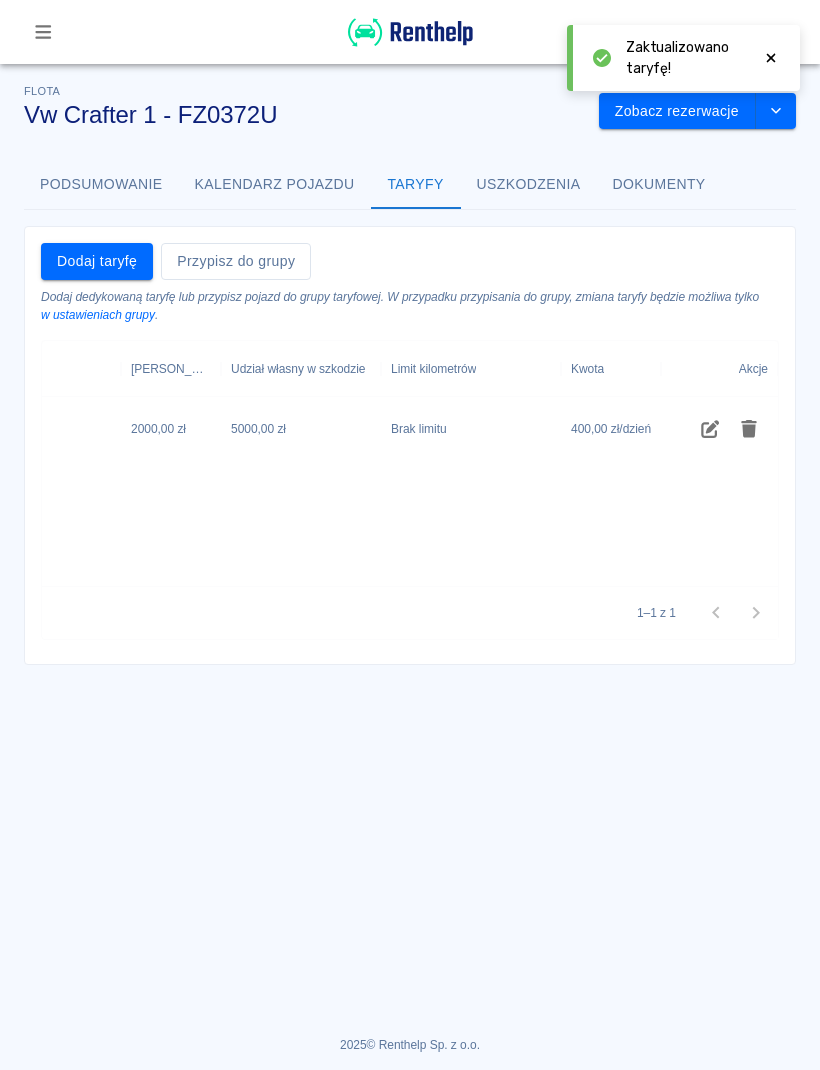 click 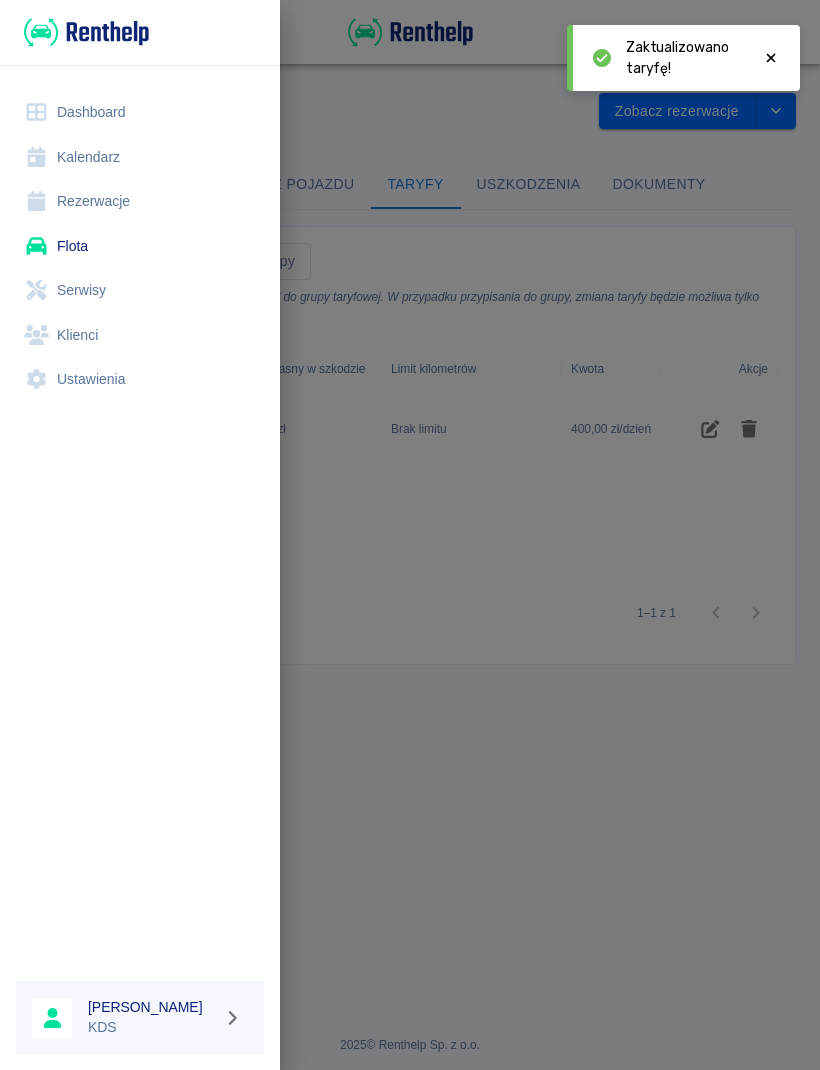 click on "Flota" at bounding box center (140, 246) 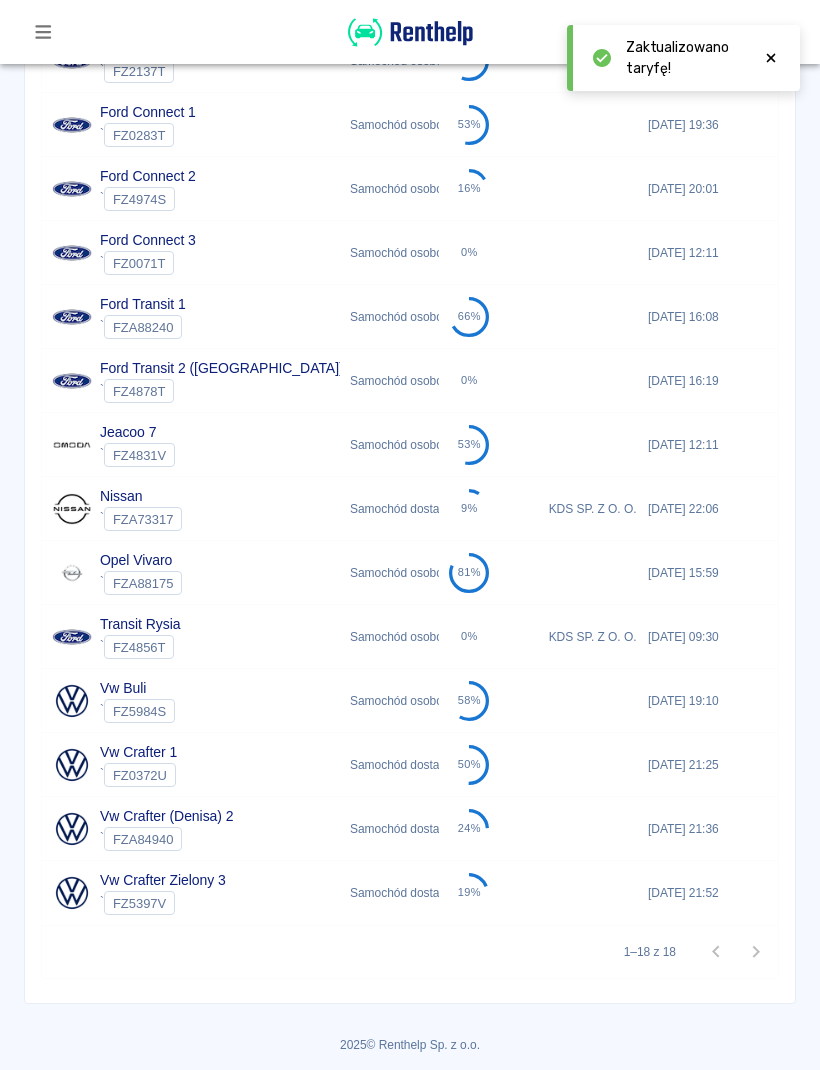scroll, scrollTop: 600, scrollLeft: 0, axis: vertical 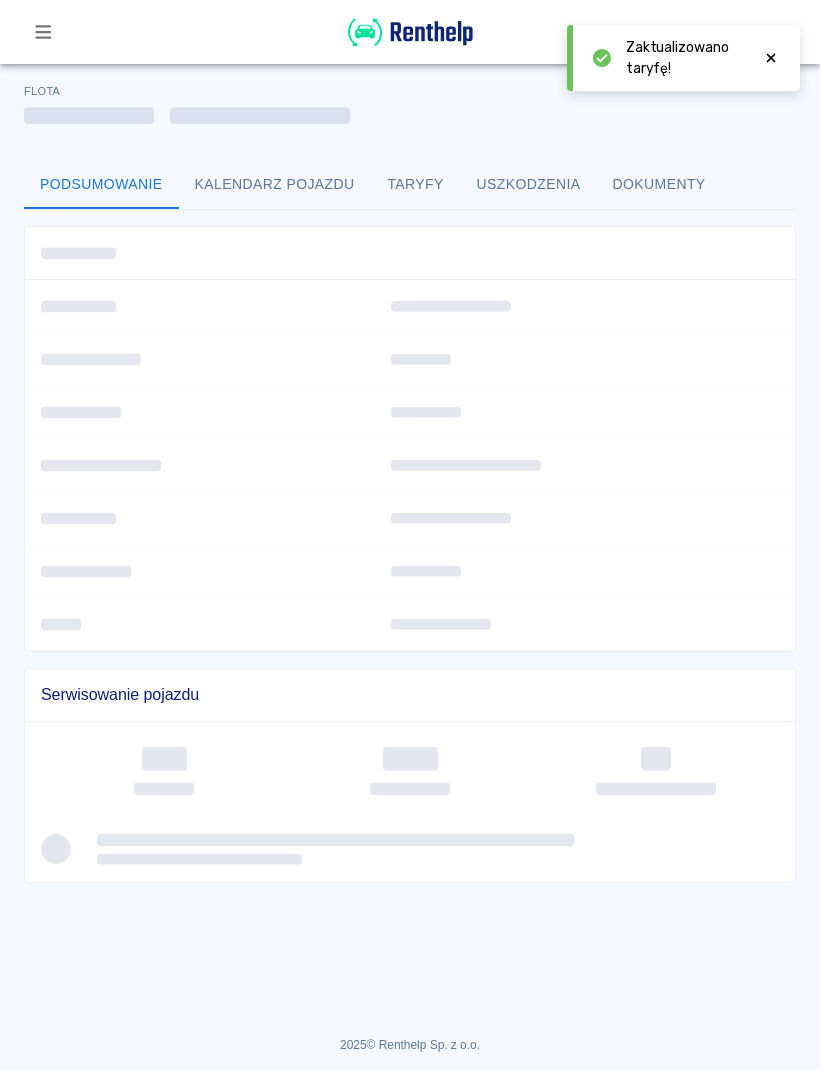 click at bounding box center (438, 839) 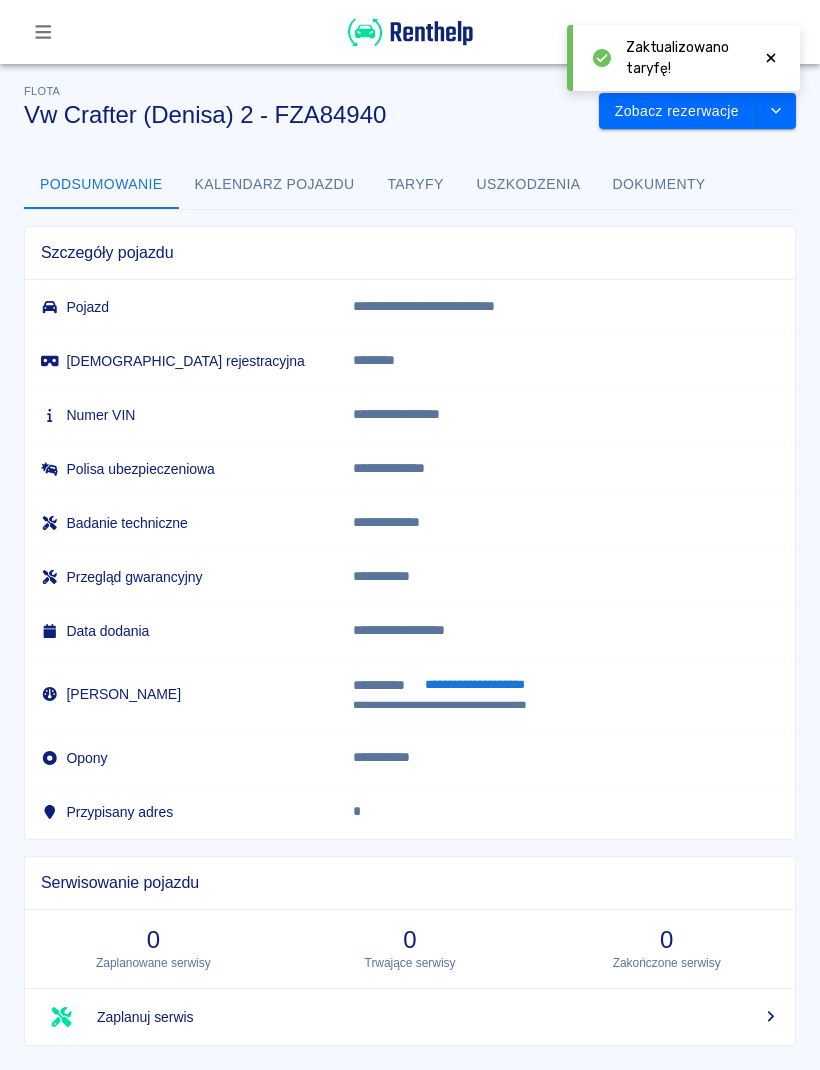 click on "Taryfy" at bounding box center (416, 185) 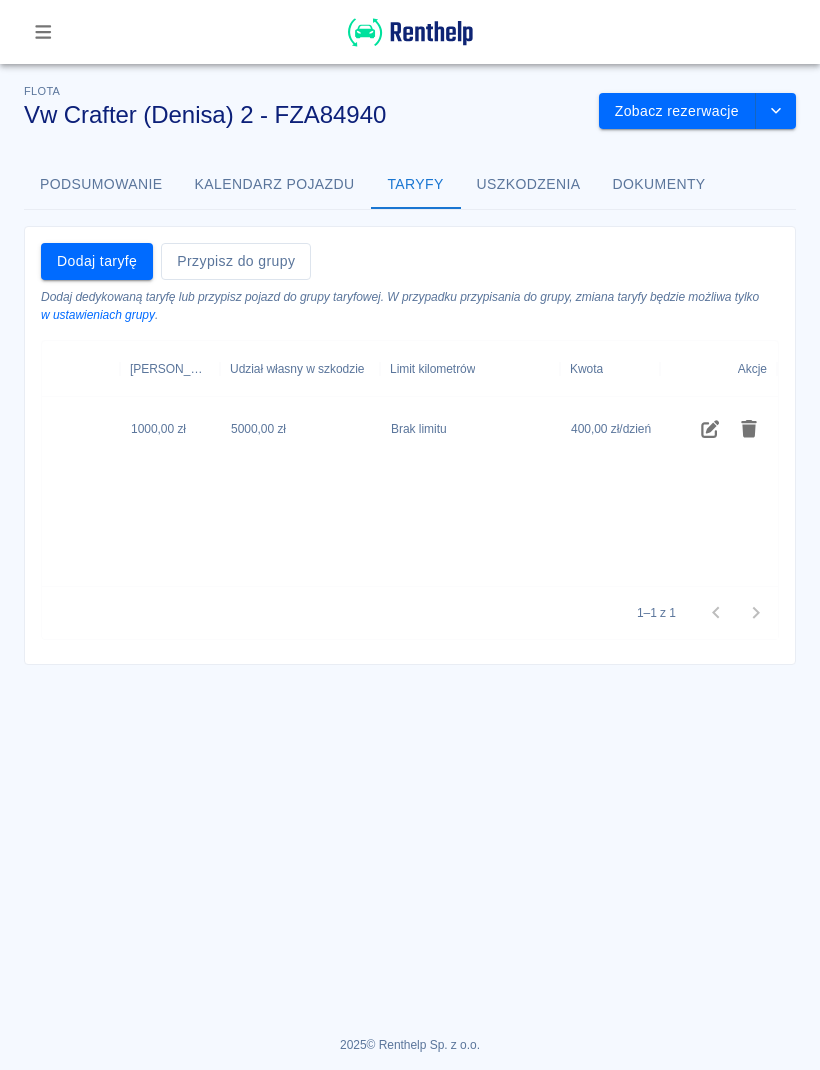 scroll, scrollTop: 0, scrollLeft: 121, axis: horizontal 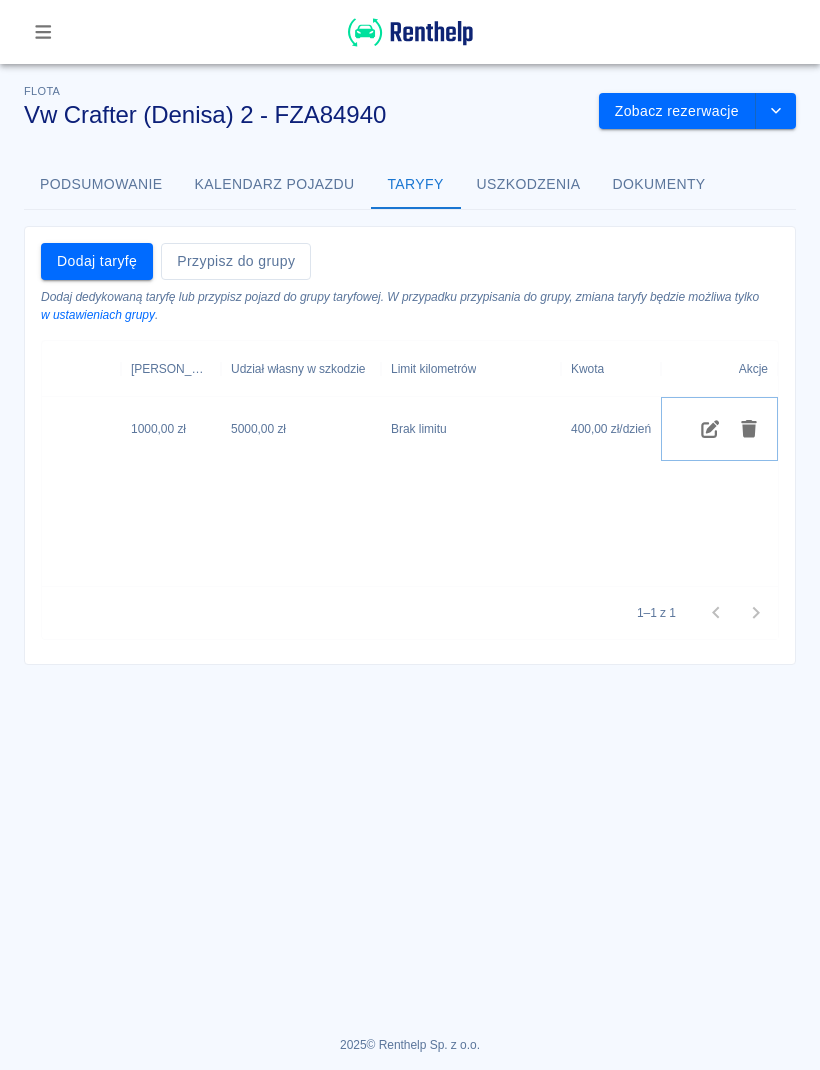 click 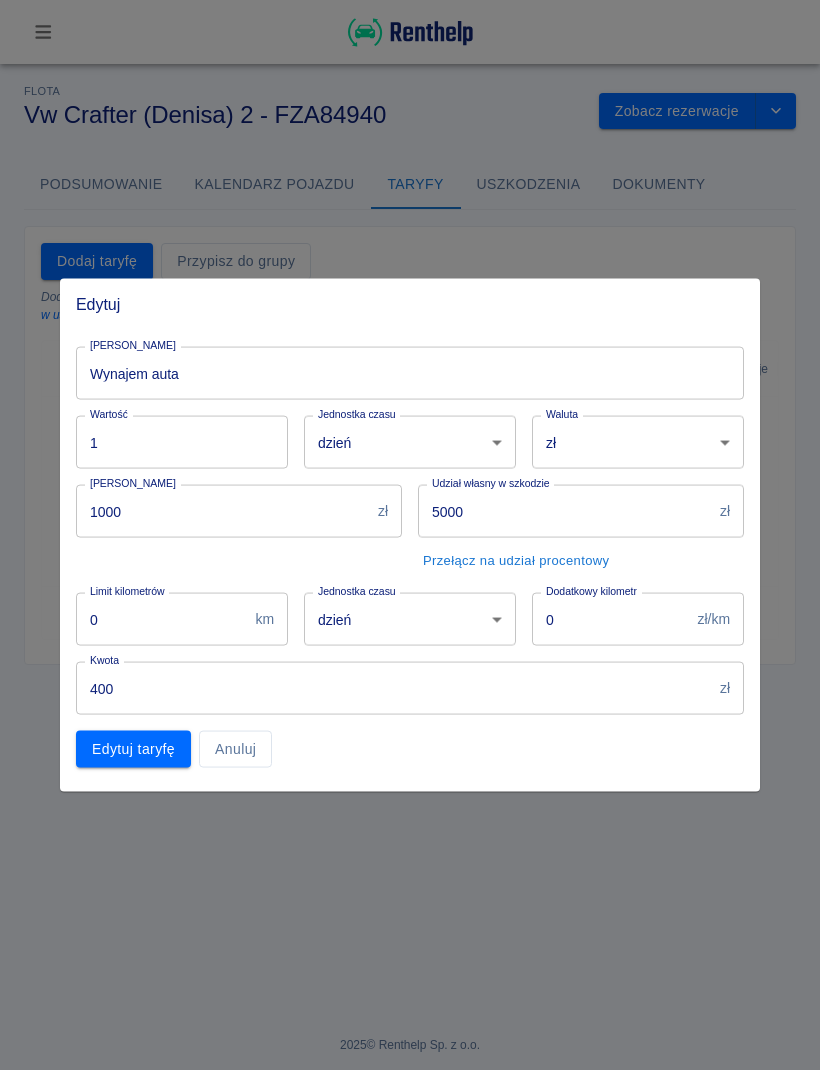 click on "1000" at bounding box center (223, 511) 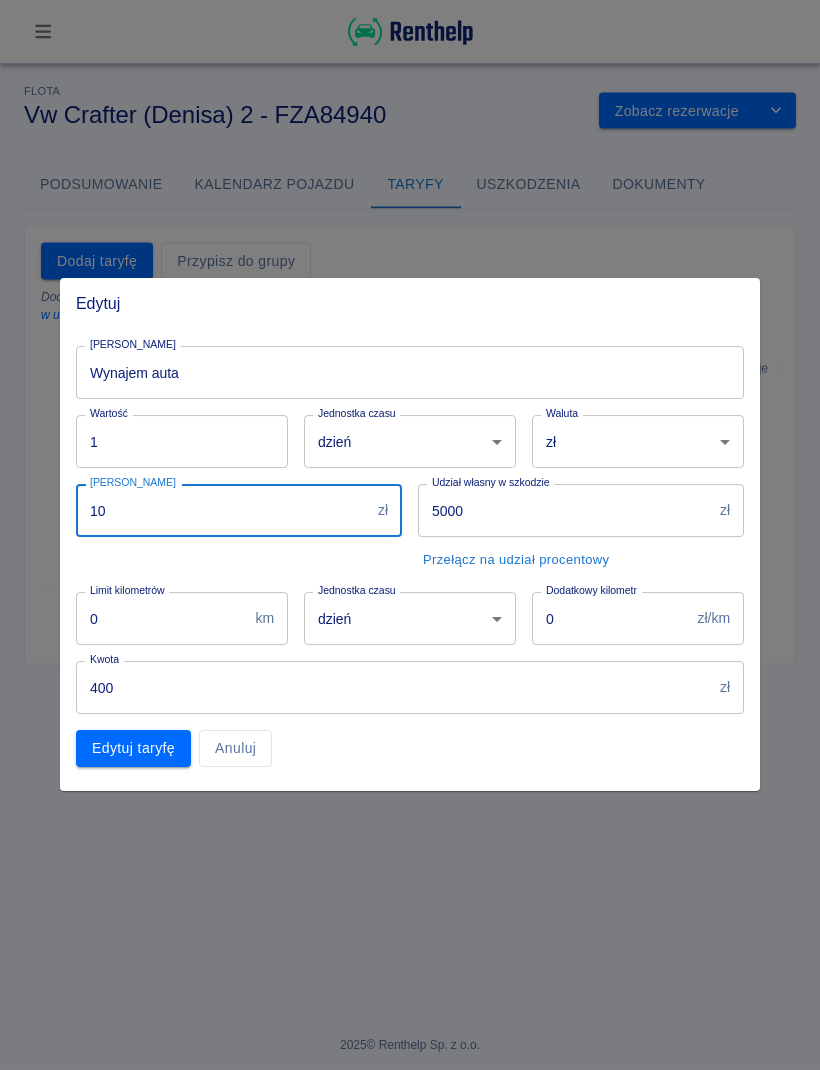 type on "1" 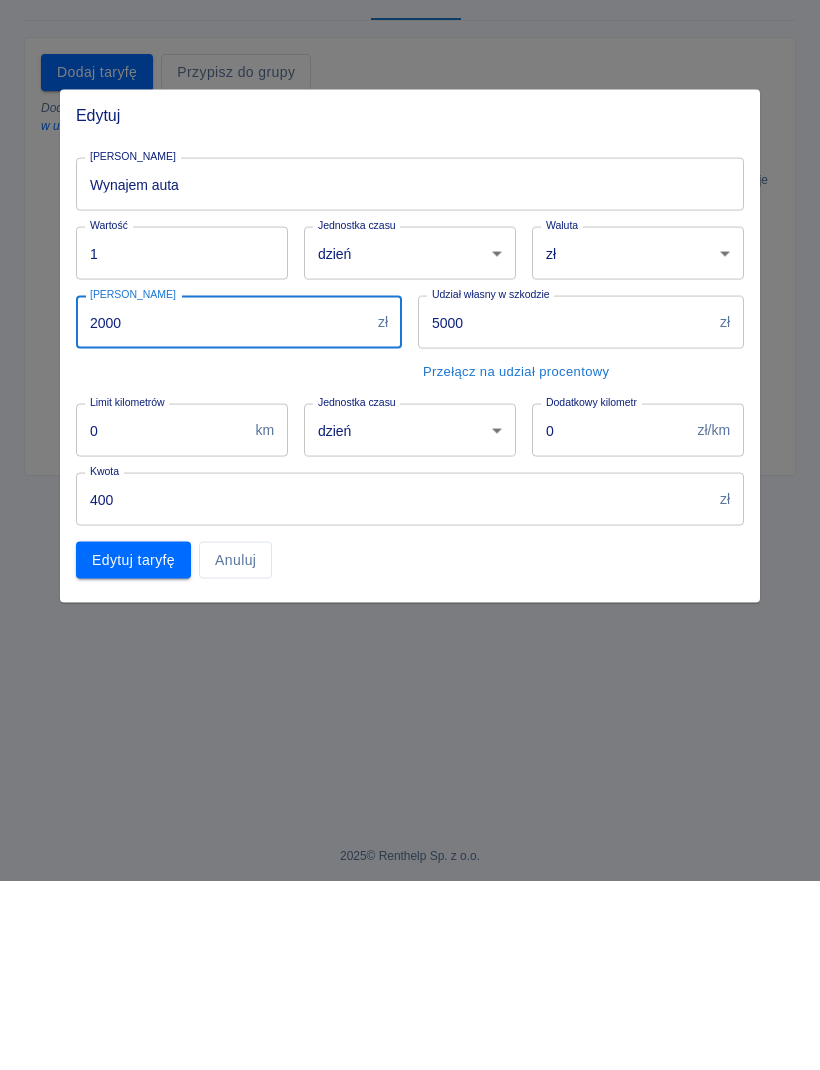 type on "2000" 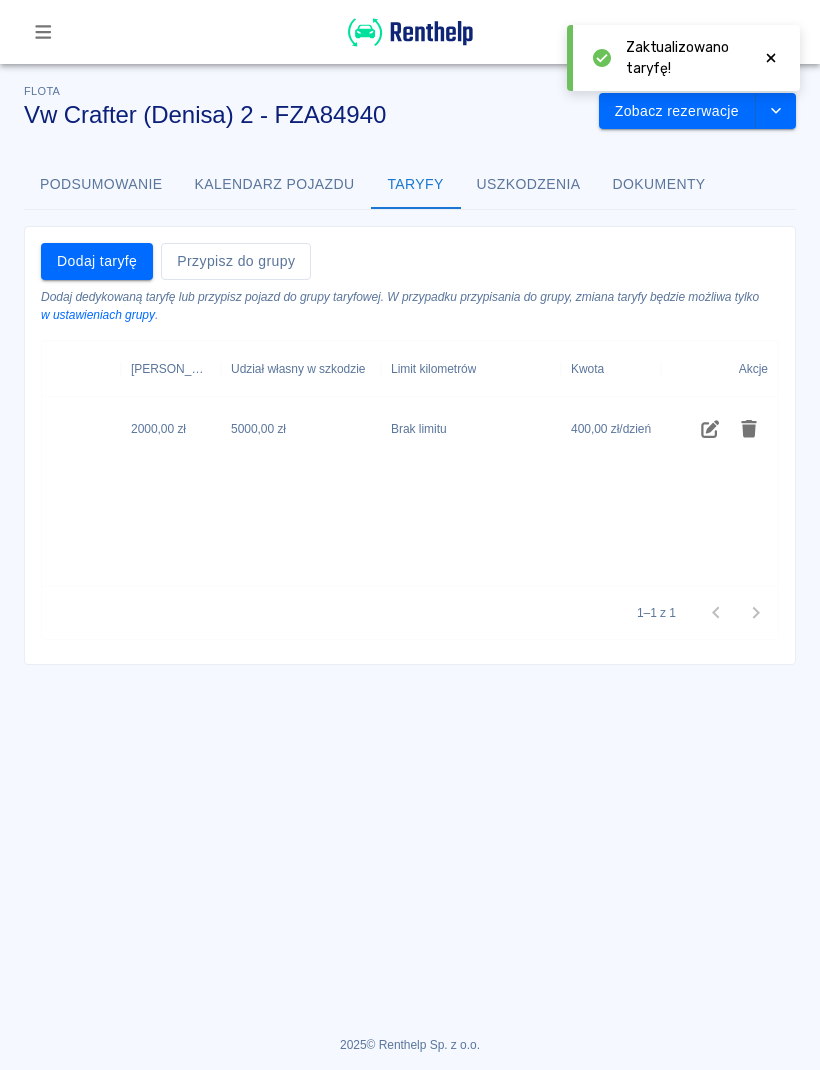 click 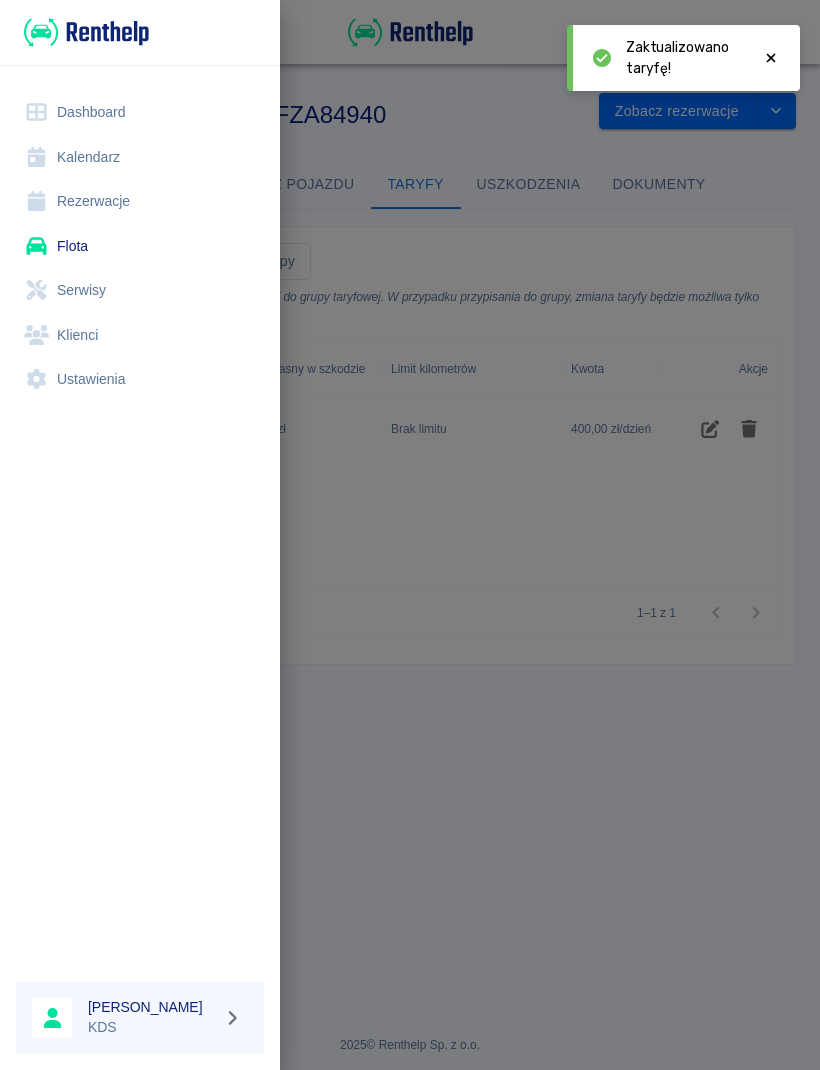 click on "Flota" at bounding box center (140, 246) 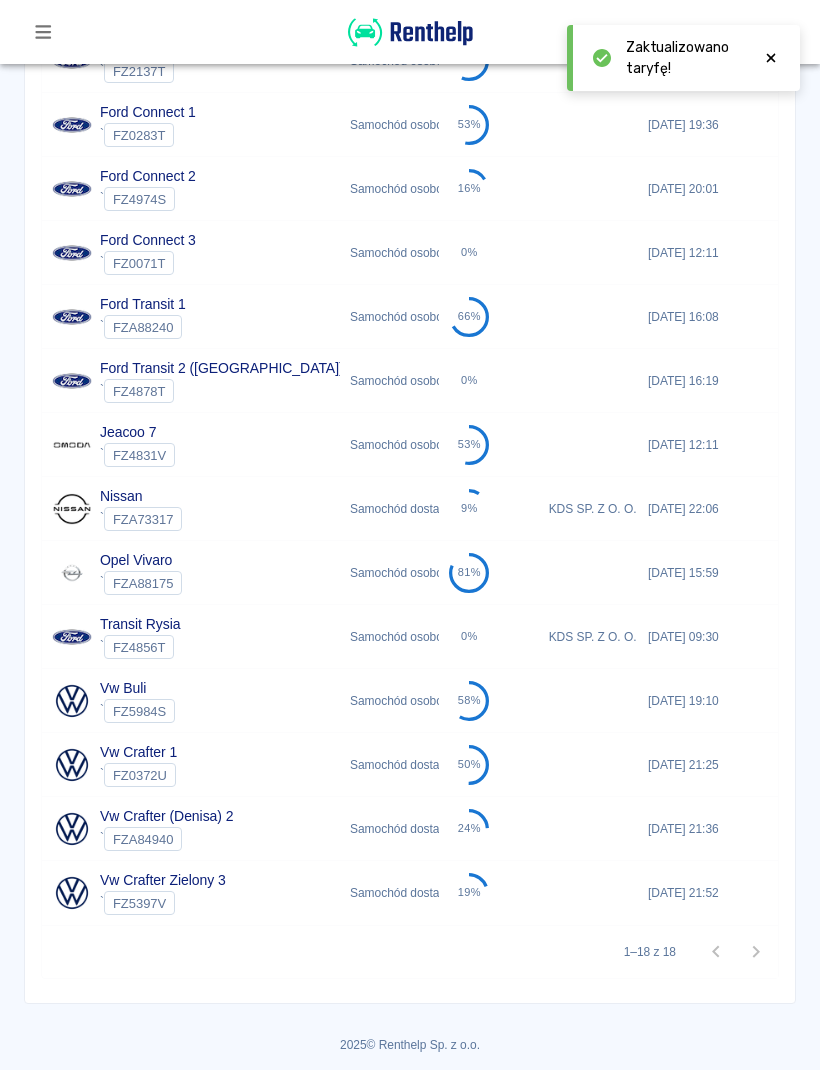 scroll, scrollTop: 600, scrollLeft: 0, axis: vertical 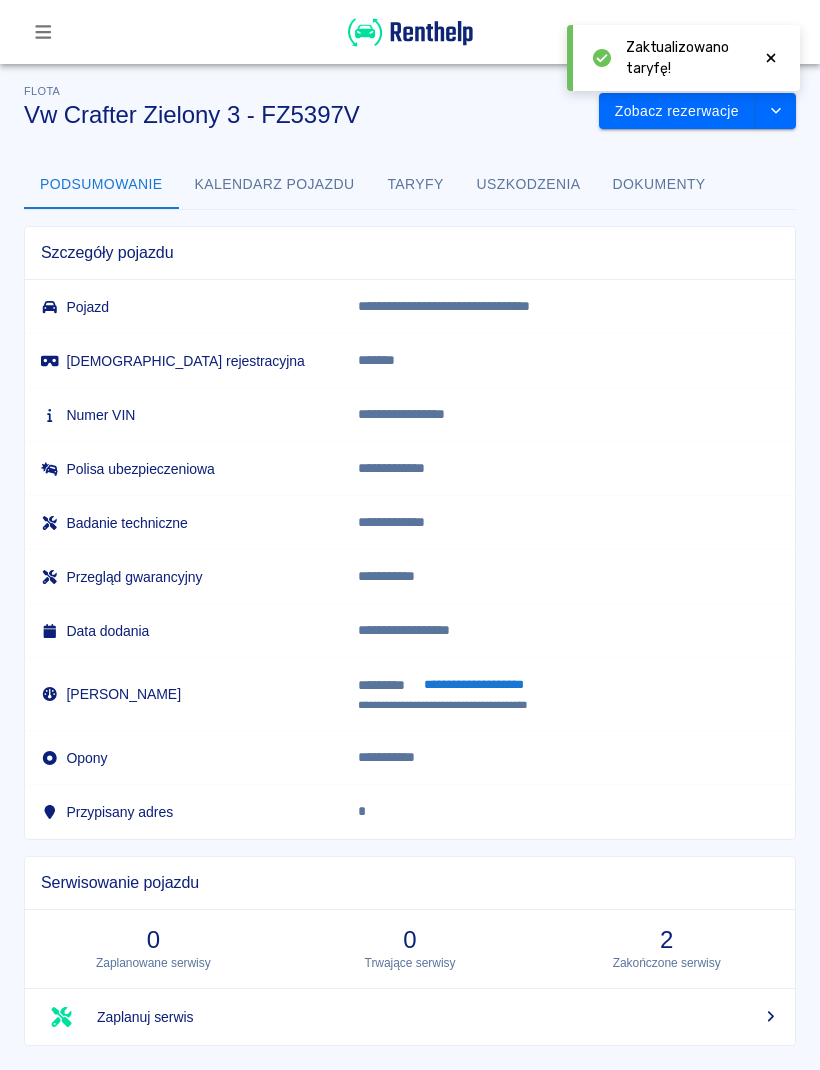 click on "Serwisowanie pojazdu" at bounding box center (410, 883) 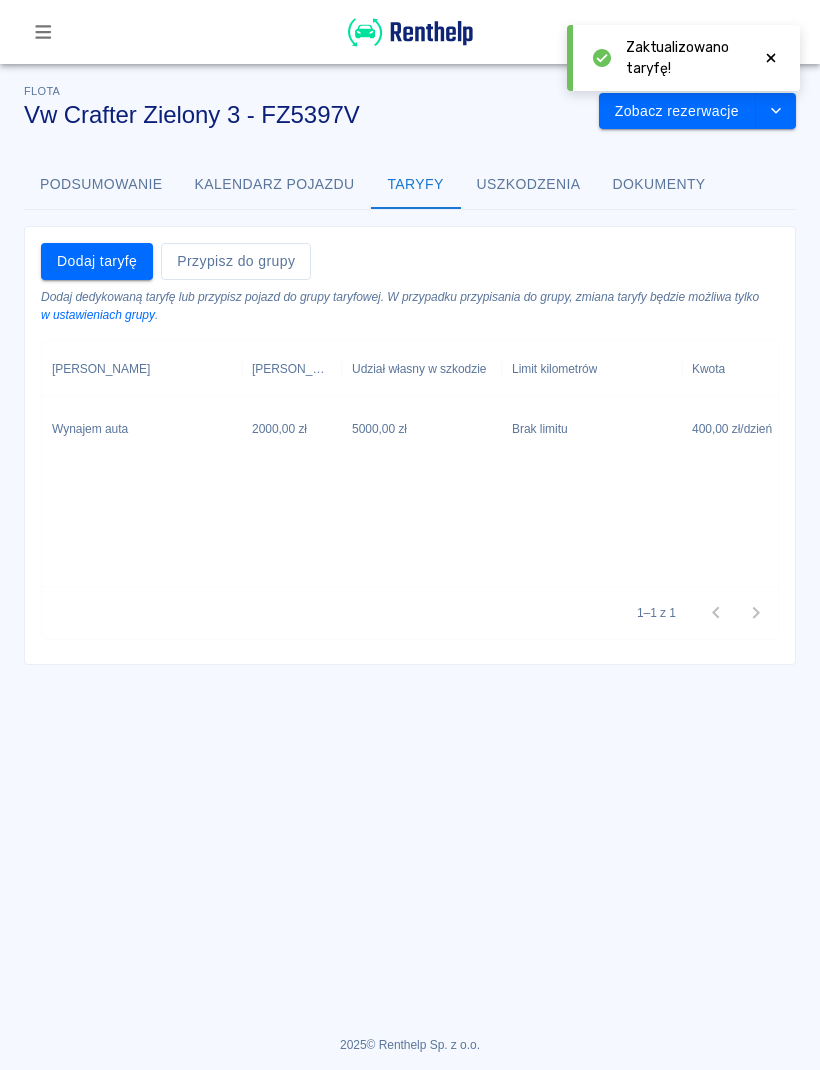 click at bounding box center [43, 32] 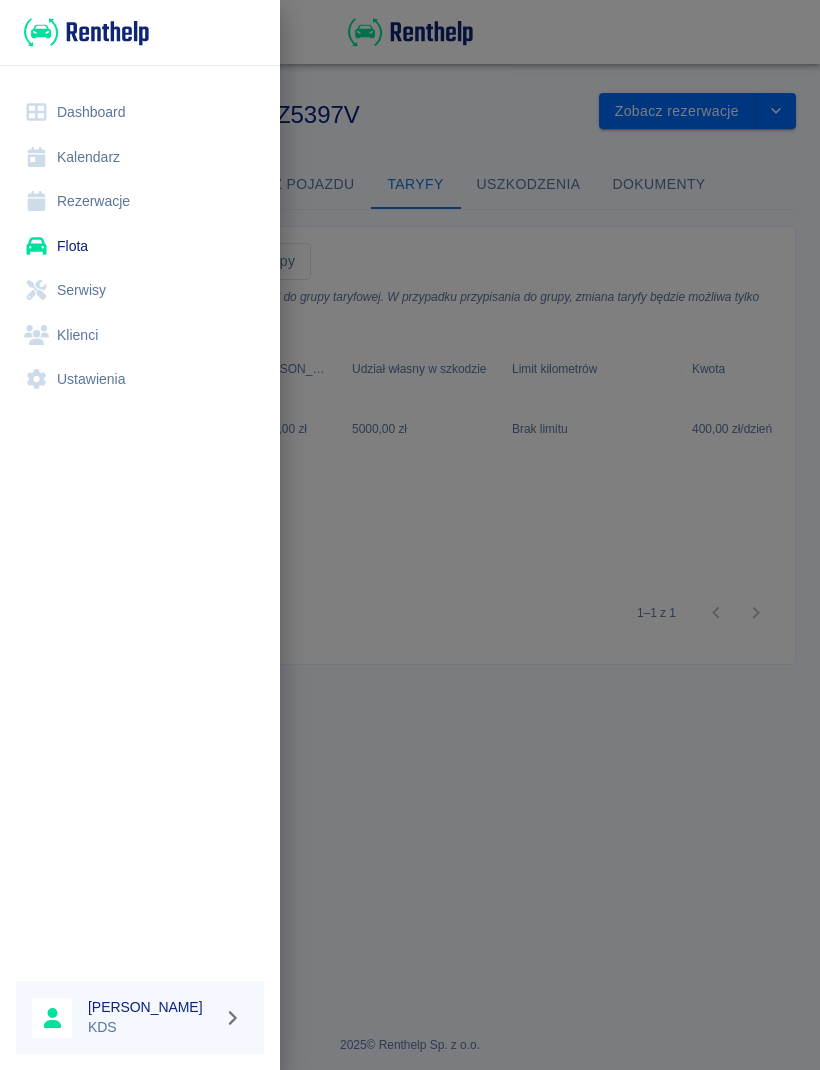 click at bounding box center [410, 535] 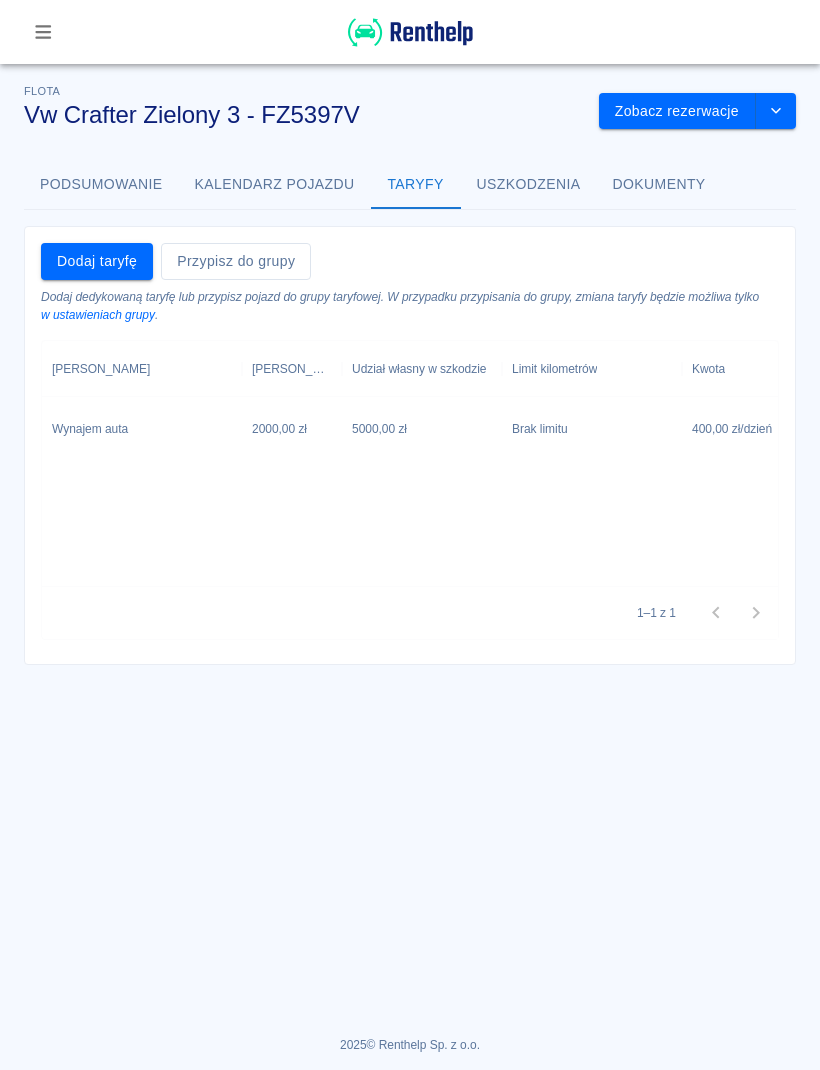 click on "Flota Vw Crafter Zielony 3 - FZ5397V Zobacz rezerwacje Podsumowanie Kalendarz pojazdu Taryfy Uszkodzenia Dokumenty Dodaj taryfę Przypisz do grupy Dodaj dedykowaną taryfę lub przypisz pojazd do grupy taryfowej. W przypadku przypisania do grupy, zmiana taryfy będzie możliwa tylko   w ustawieniach grupy . Nazwa taryfy Kaucja Udział własny w szkodzie Limit kilometrów Kwota Akcje Wynajem auta  2000,00 zł 5000,00 zł Brak limitu 400,00 zł  /  dzień 1–1 z 1" at bounding box center [410, 364] 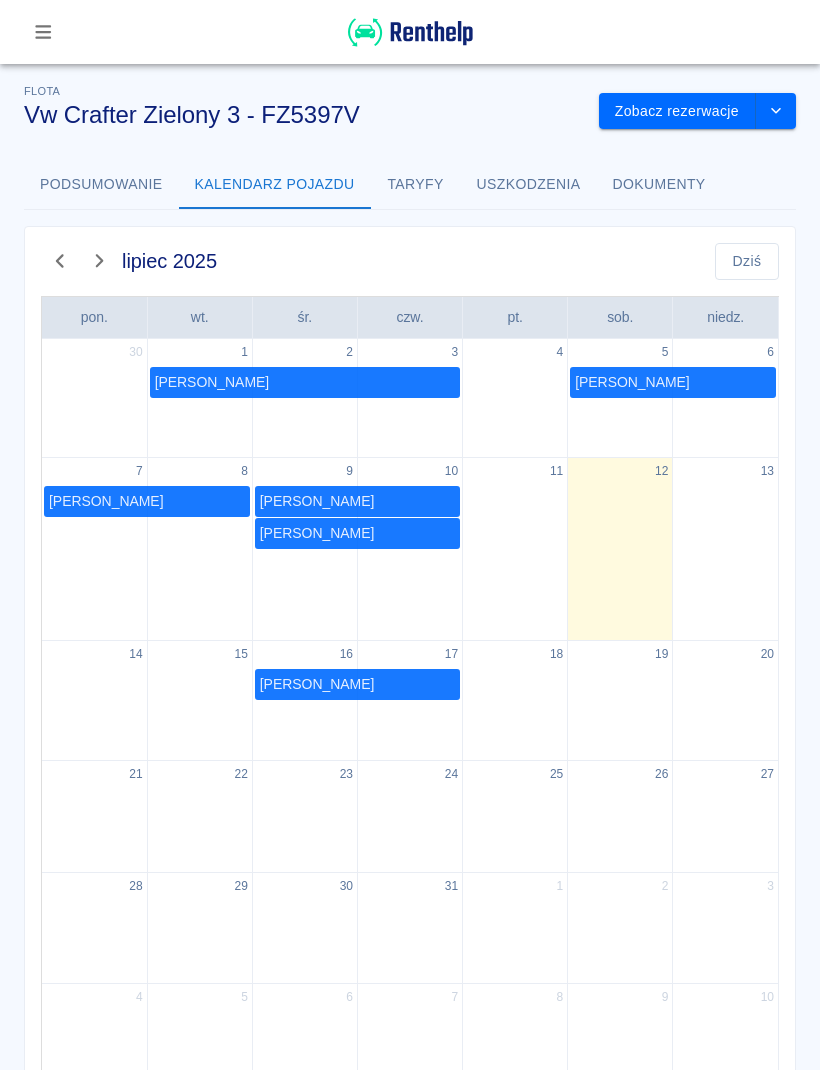 click on "Taryfy" at bounding box center [416, 185] 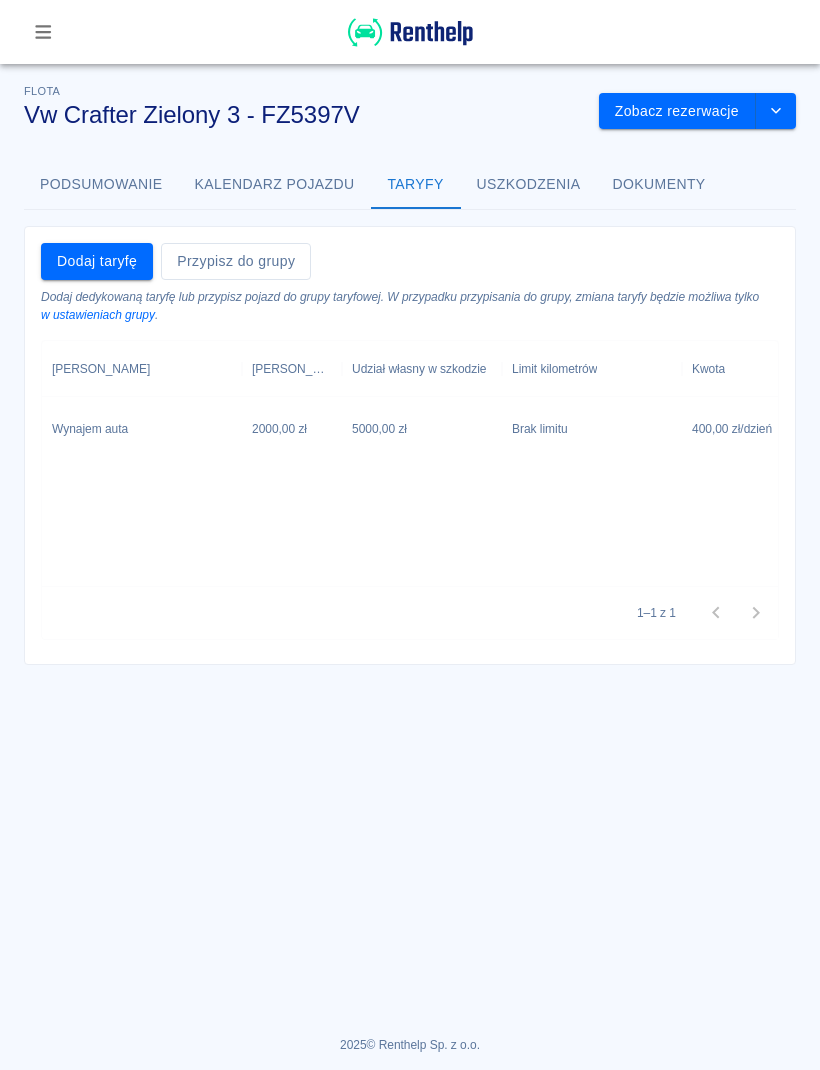 click on "Uszkodzenia" at bounding box center (529, 185) 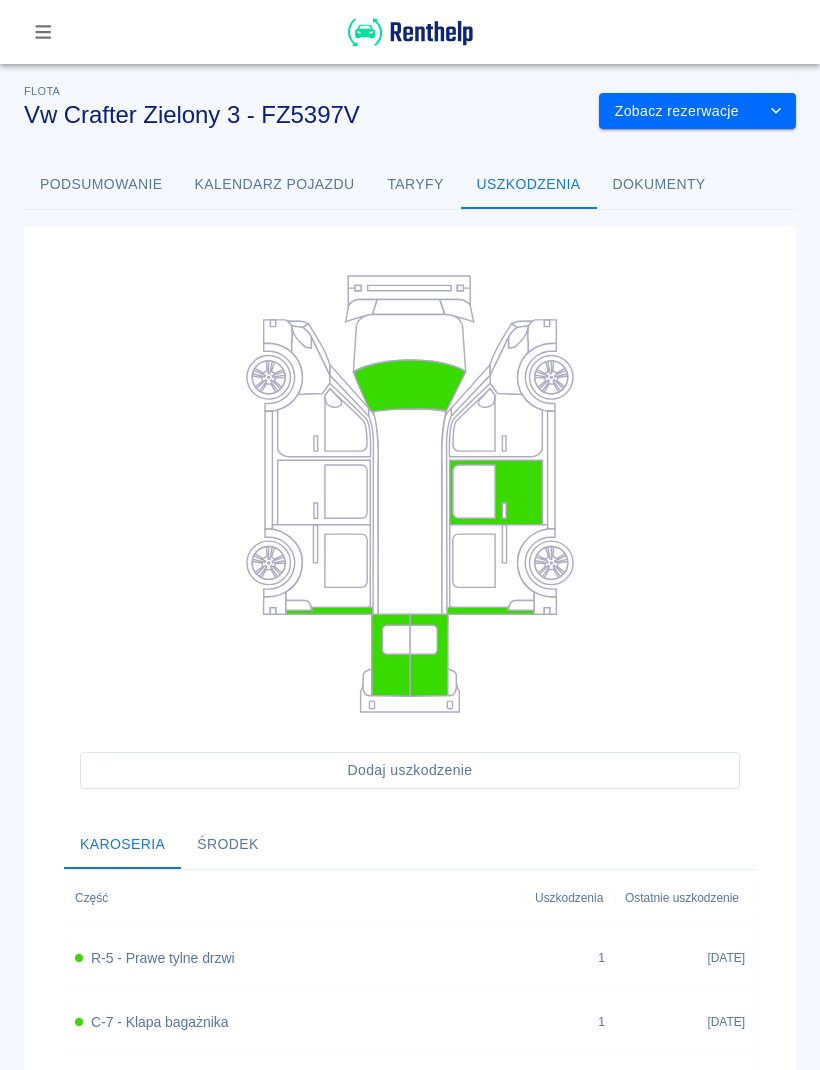 click 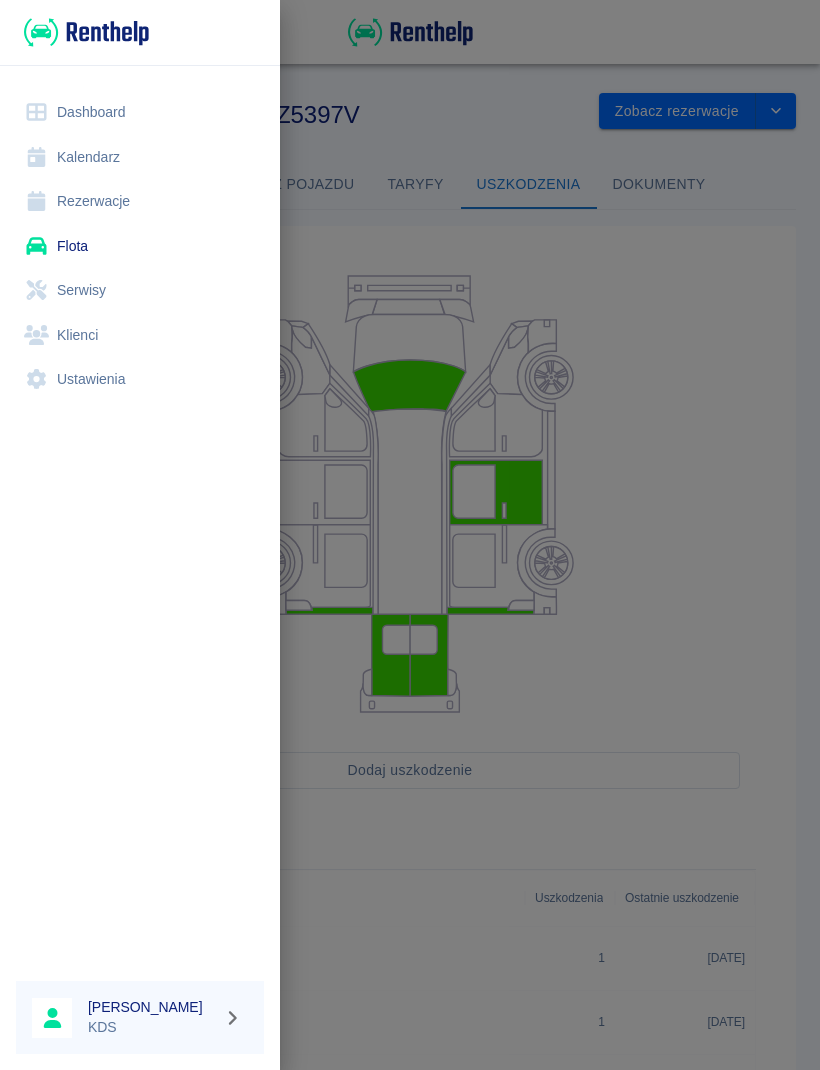 click on "Kalendarz" at bounding box center (140, 157) 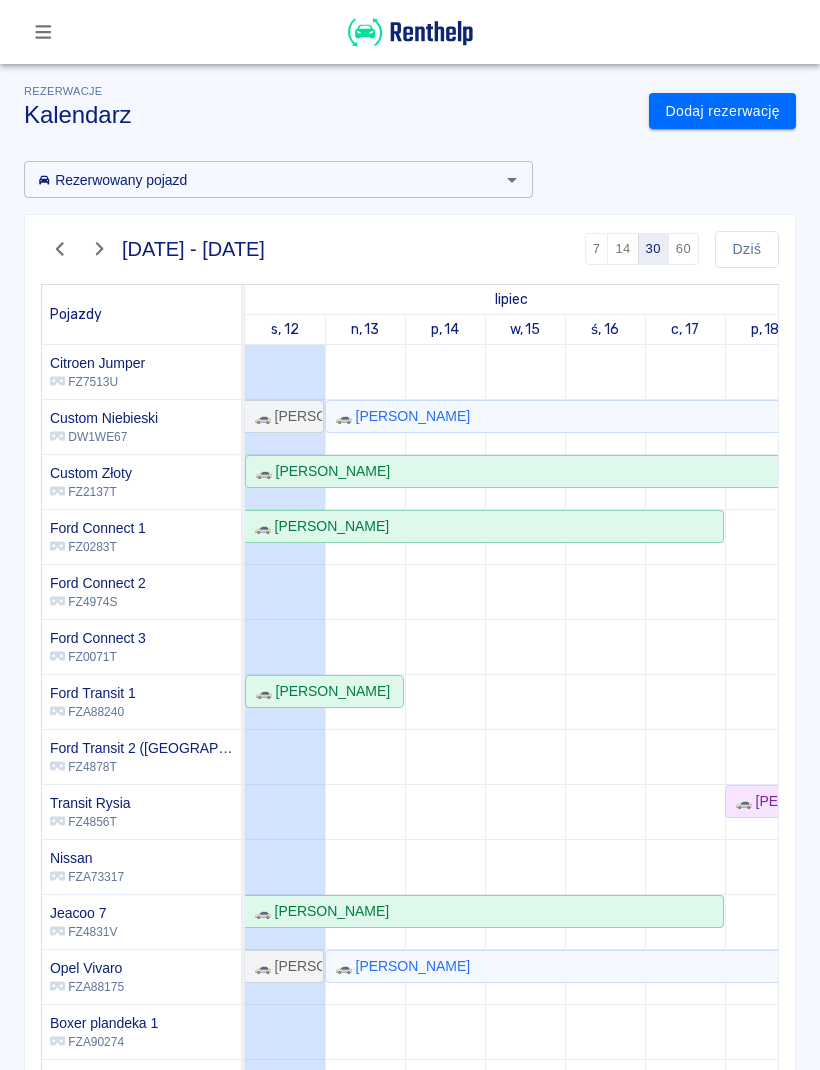 scroll, scrollTop: 0, scrollLeft: 0, axis: both 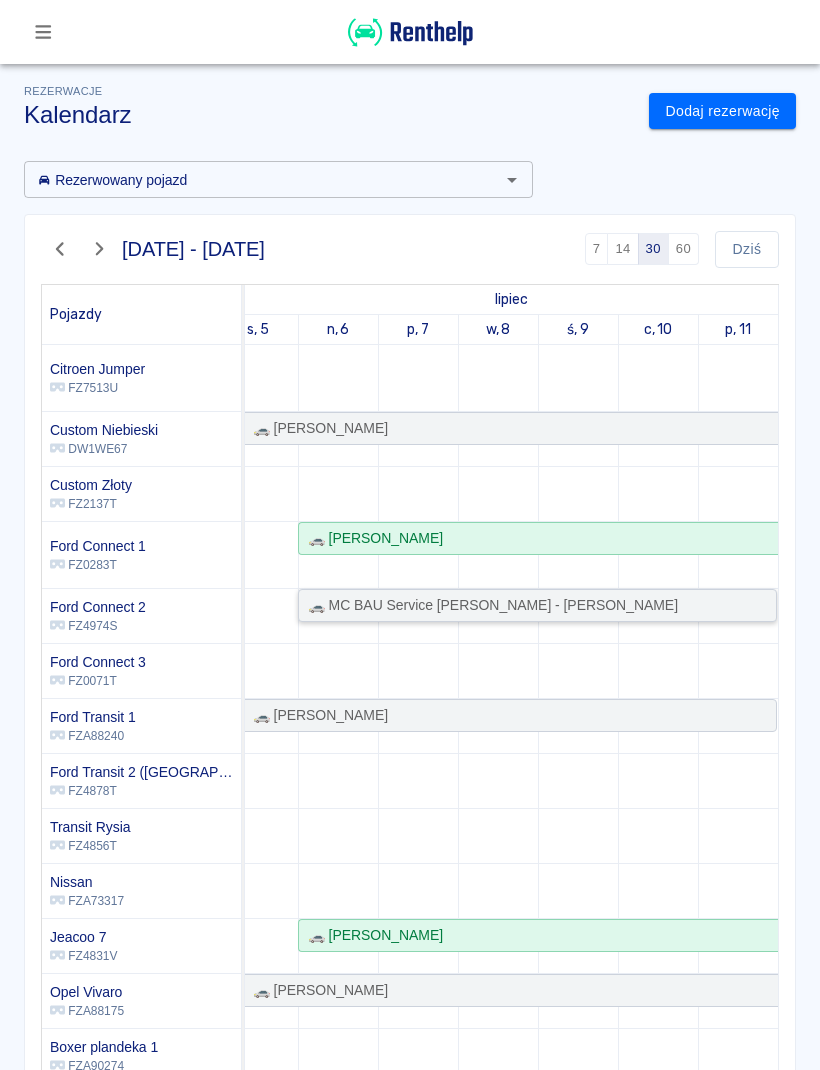 click on "🚗 MC BAU Service [PERSON_NAME] - [PERSON_NAME]" at bounding box center [489, 605] 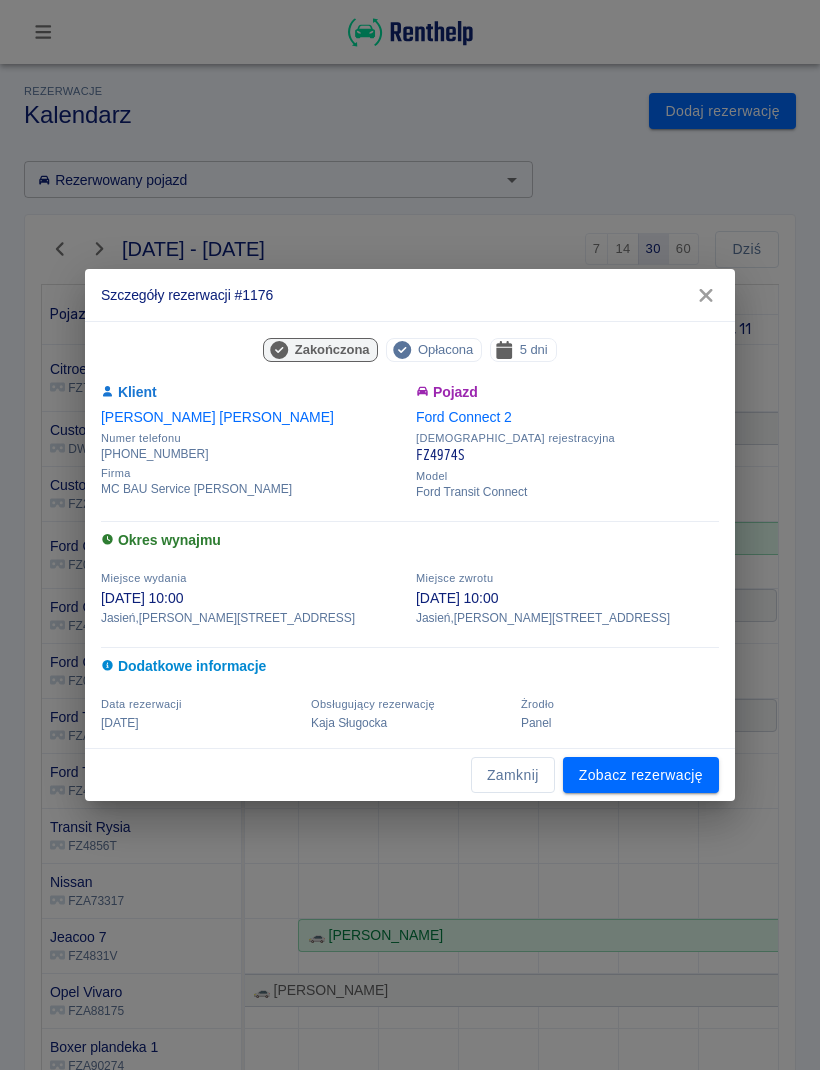 click on "Zobacz rezerwację" at bounding box center [641, 775] 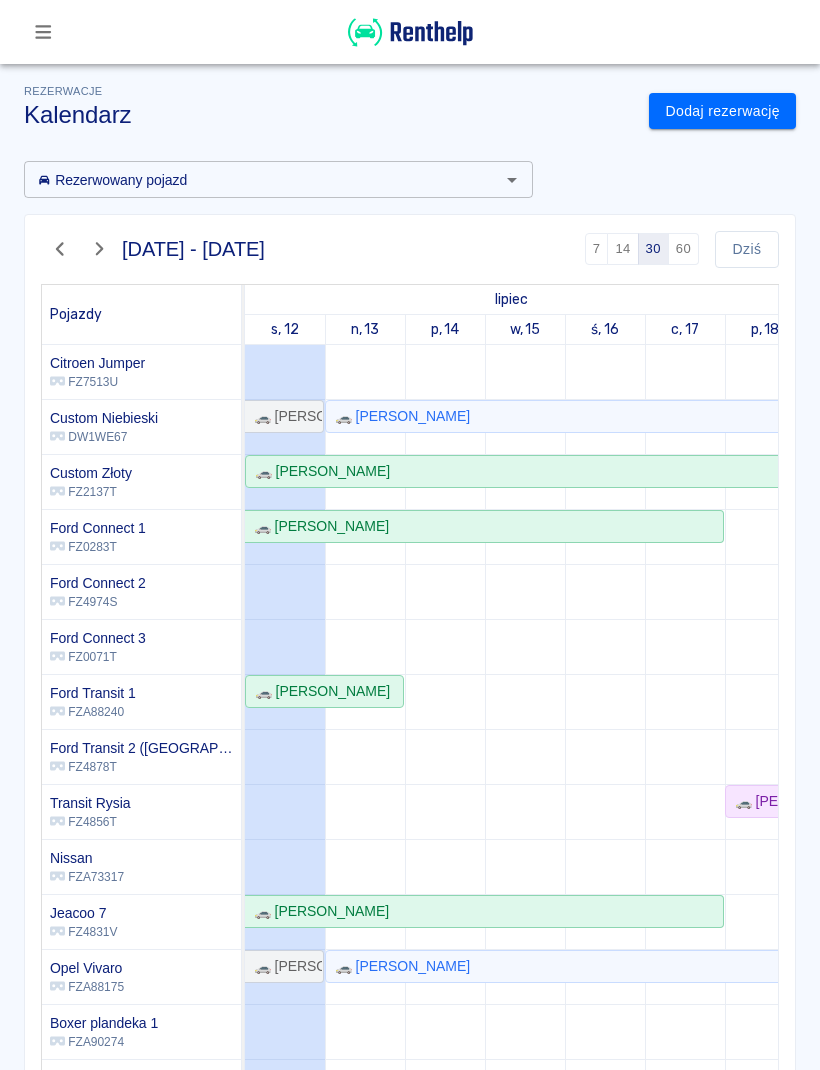 click 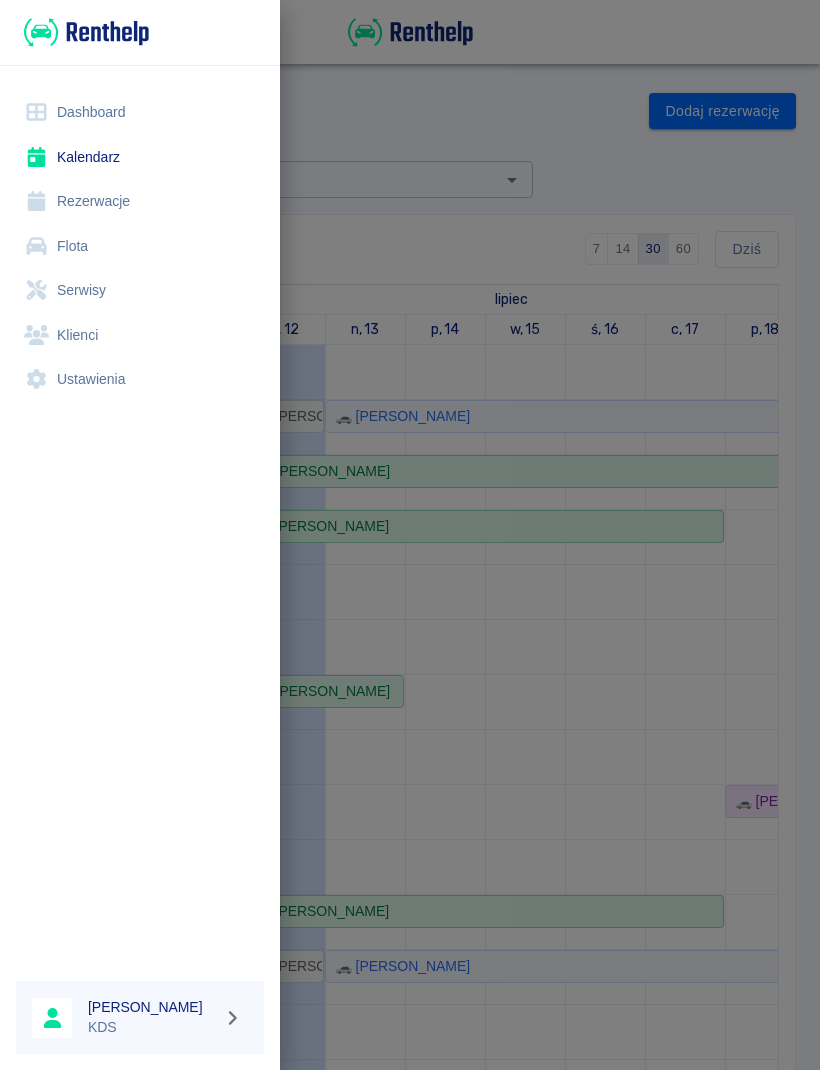 click on "Rezerwacje" at bounding box center [140, 201] 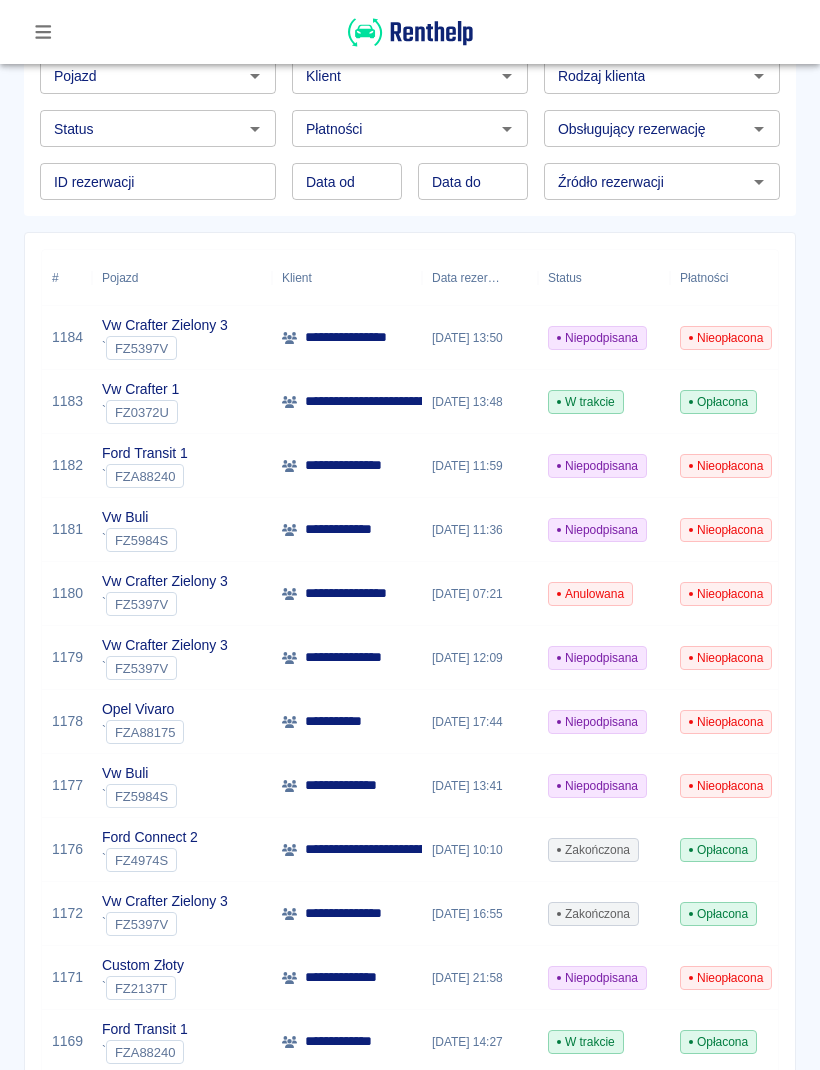 scroll, scrollTop: 123, scrollLeft: 0, axis: vertical 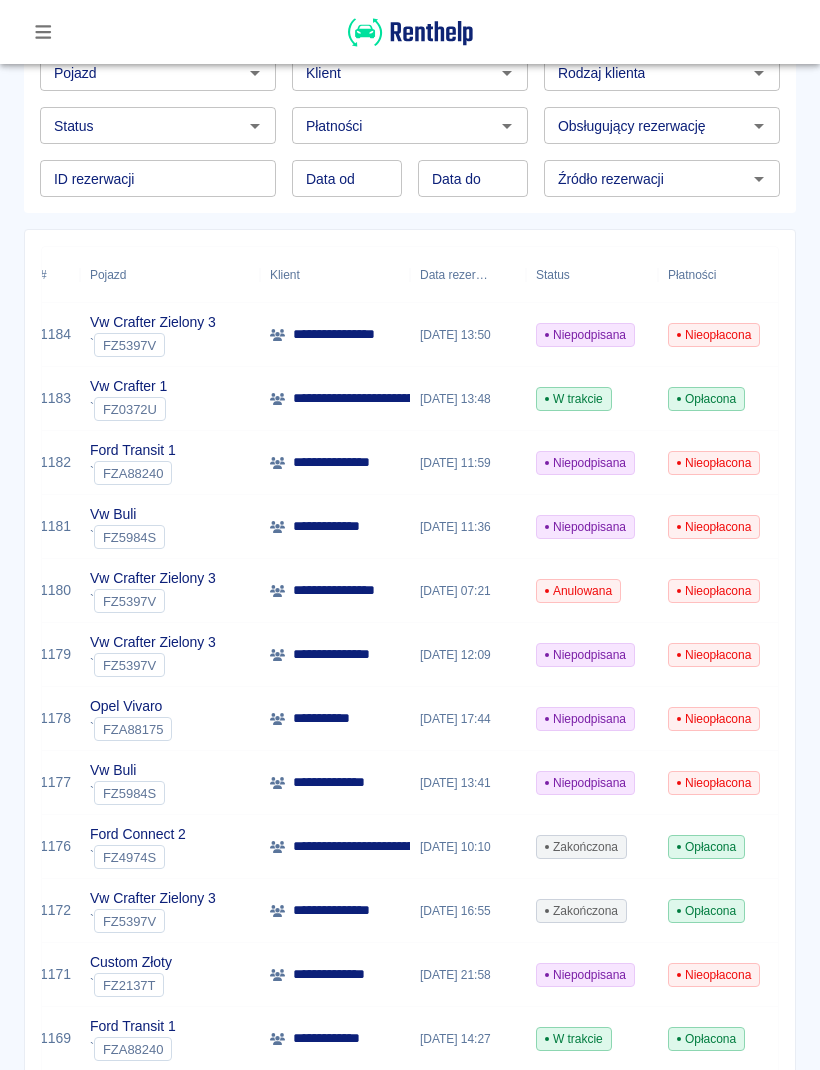 click on "**********" at bounding box center [344, 590] 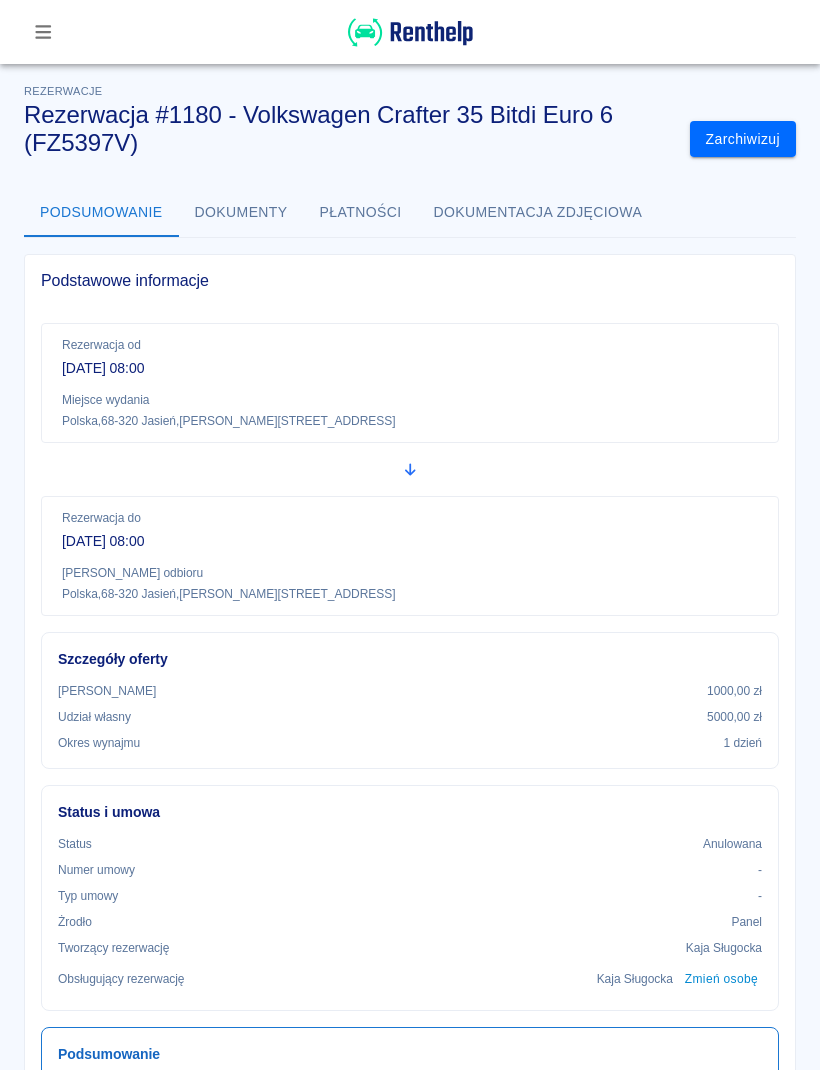 click on "Zarchiwizuj" at bounding box center [743, 139] 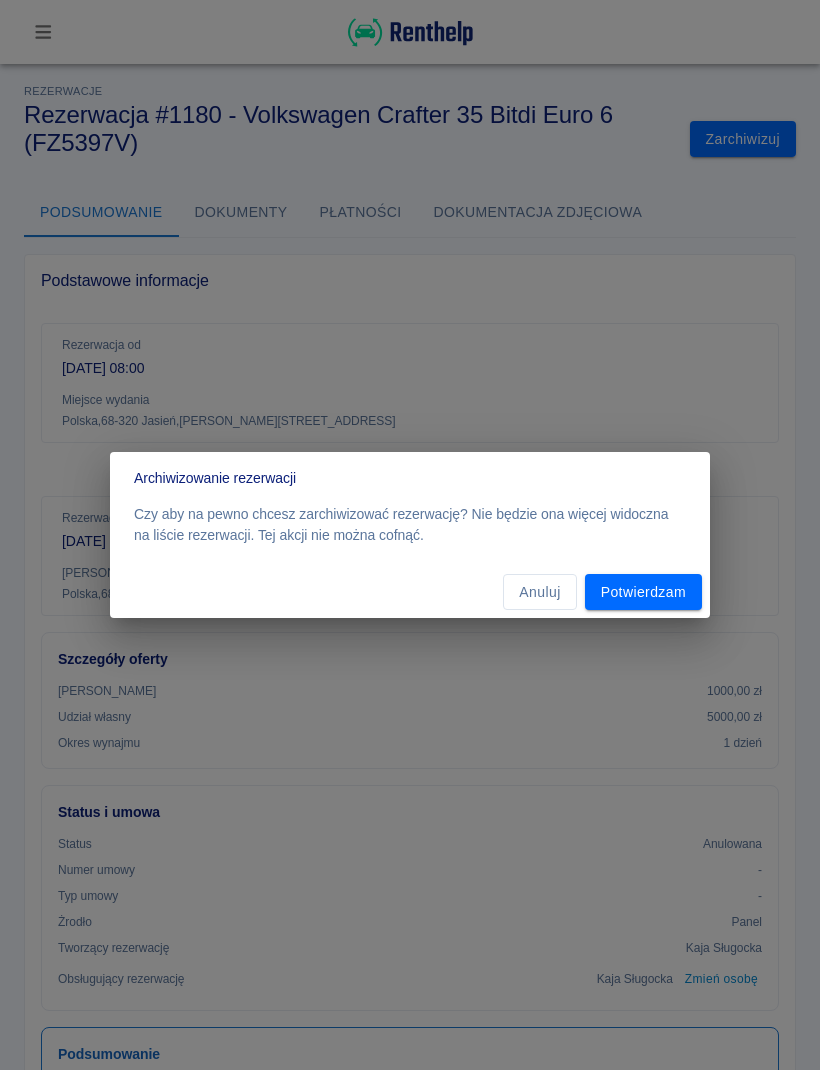 click on "Potwierdzam" at bounding box center (643, 592) 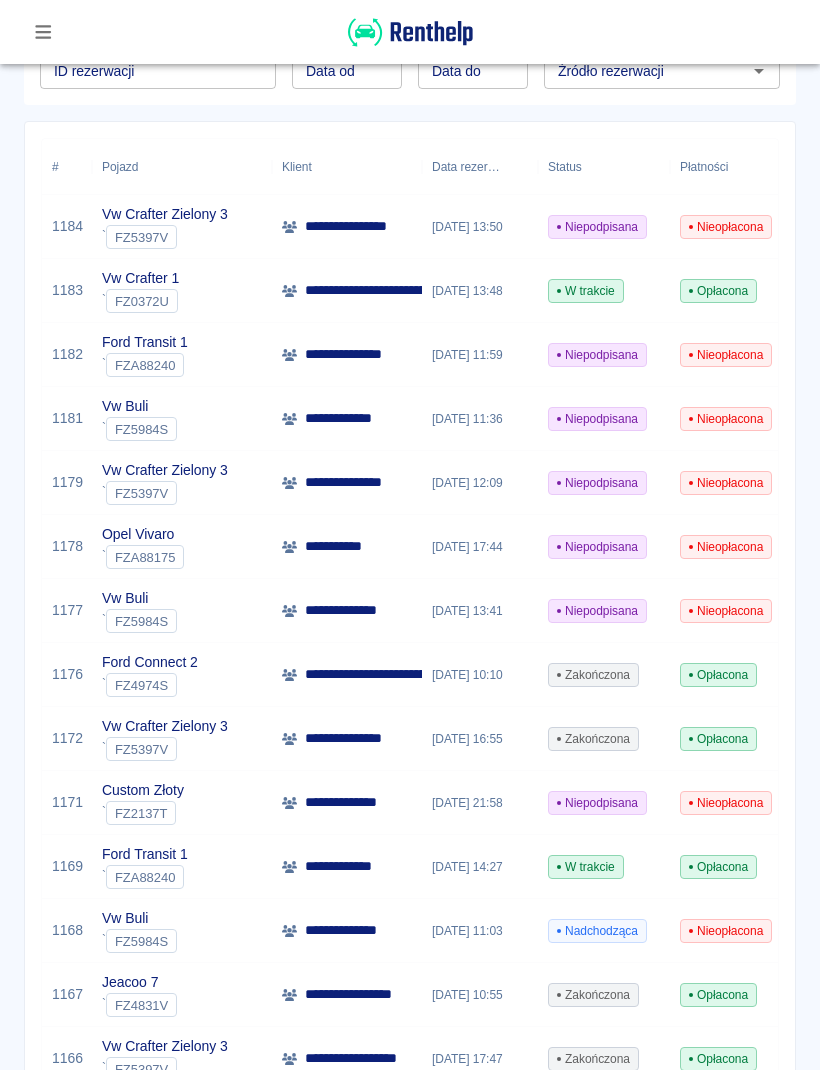 scroll, scrollTop: 228, scrollLeft: 0, axis: vertical 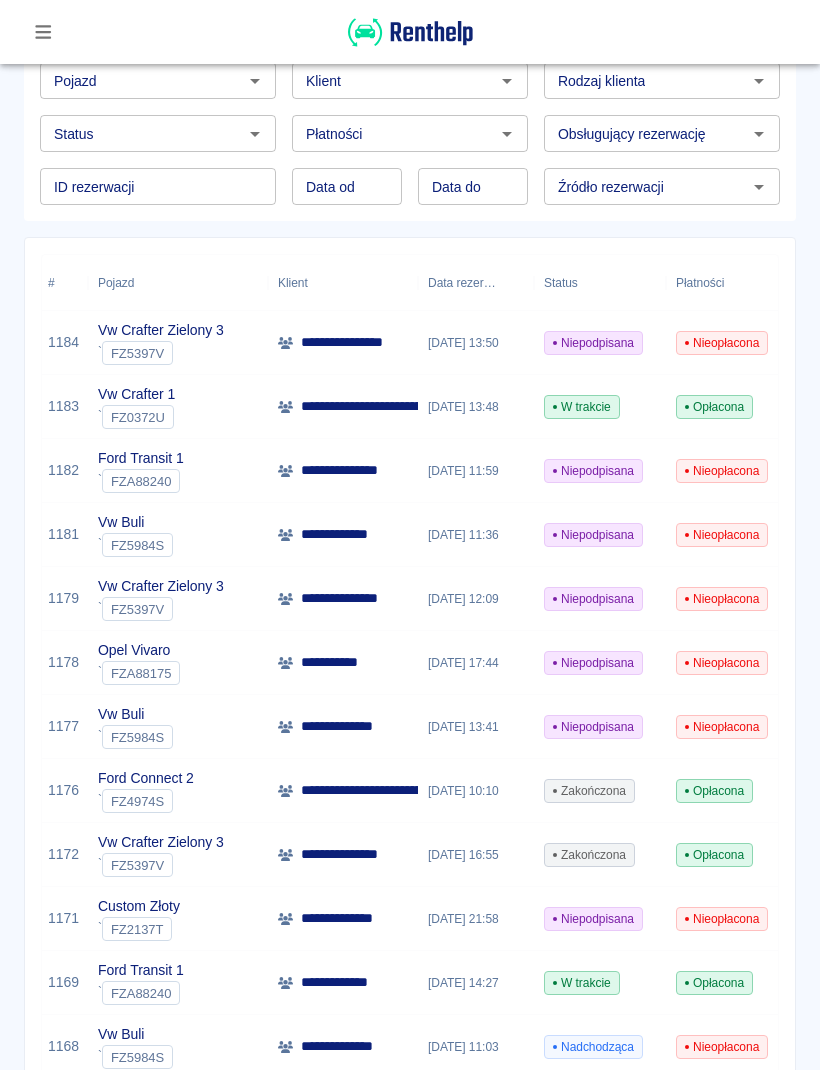 click 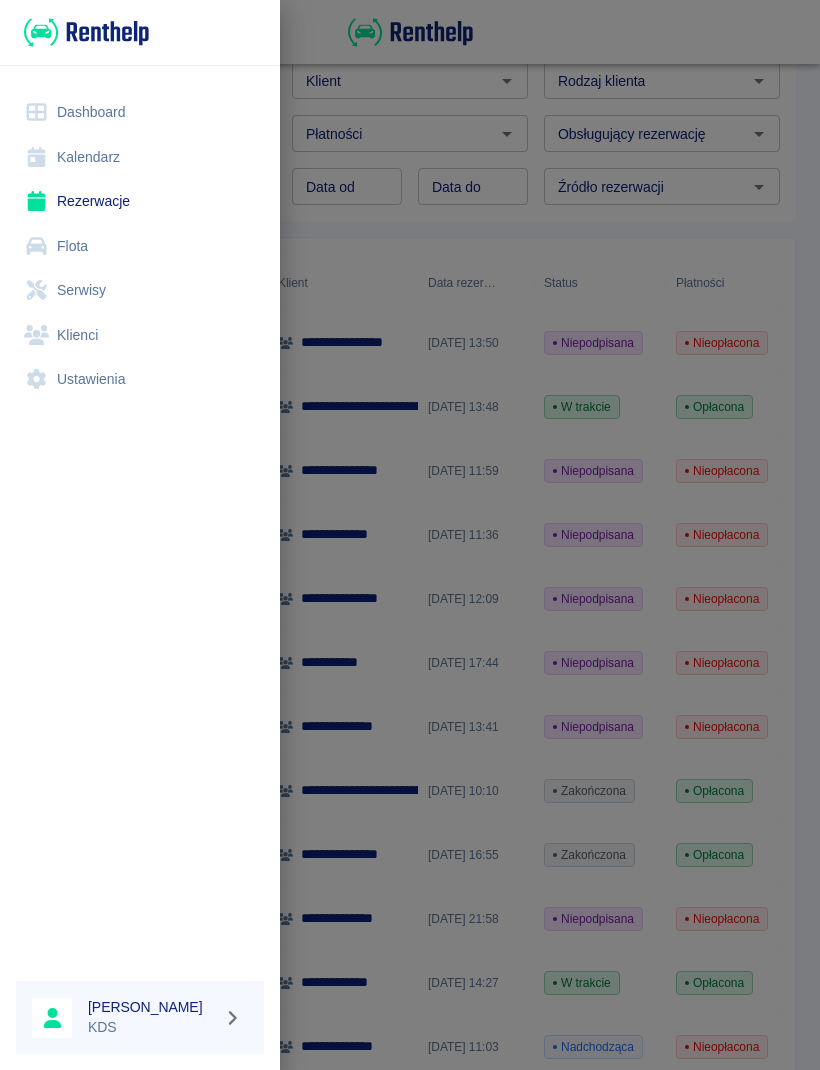 click on "Kalendarz" at bounding box center (140, 157) 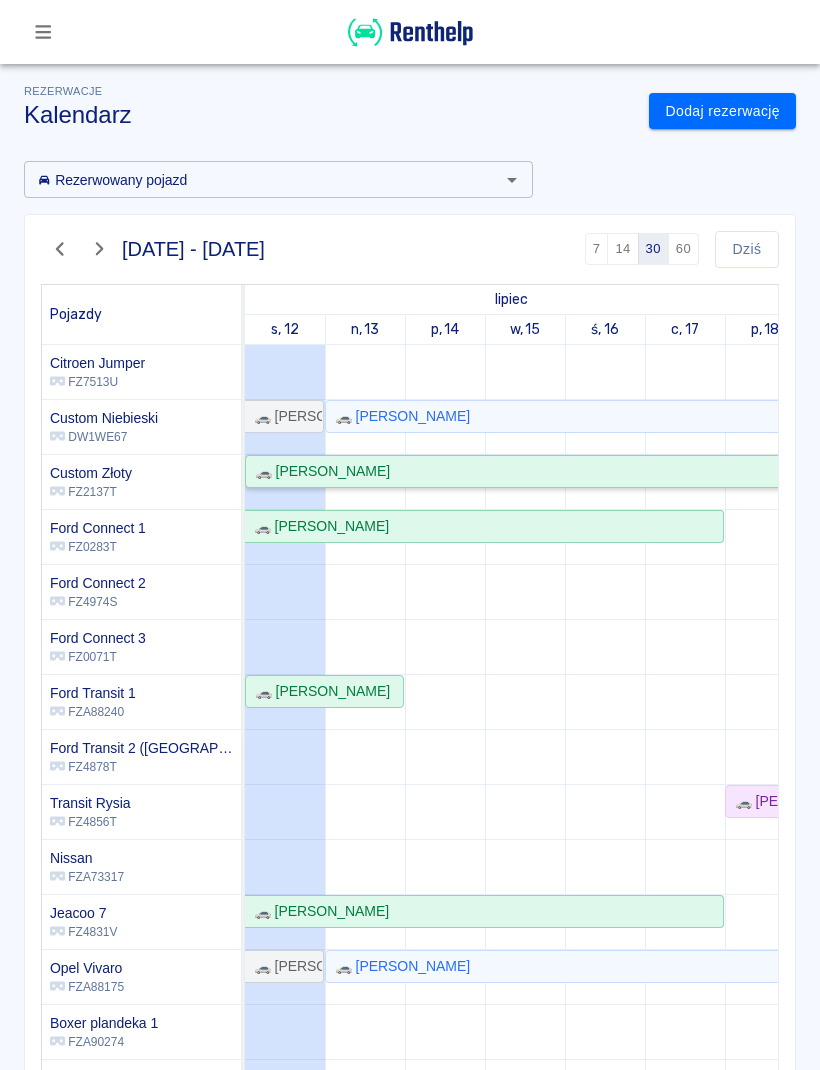 click on "🚗 [PERSON_NAME]" 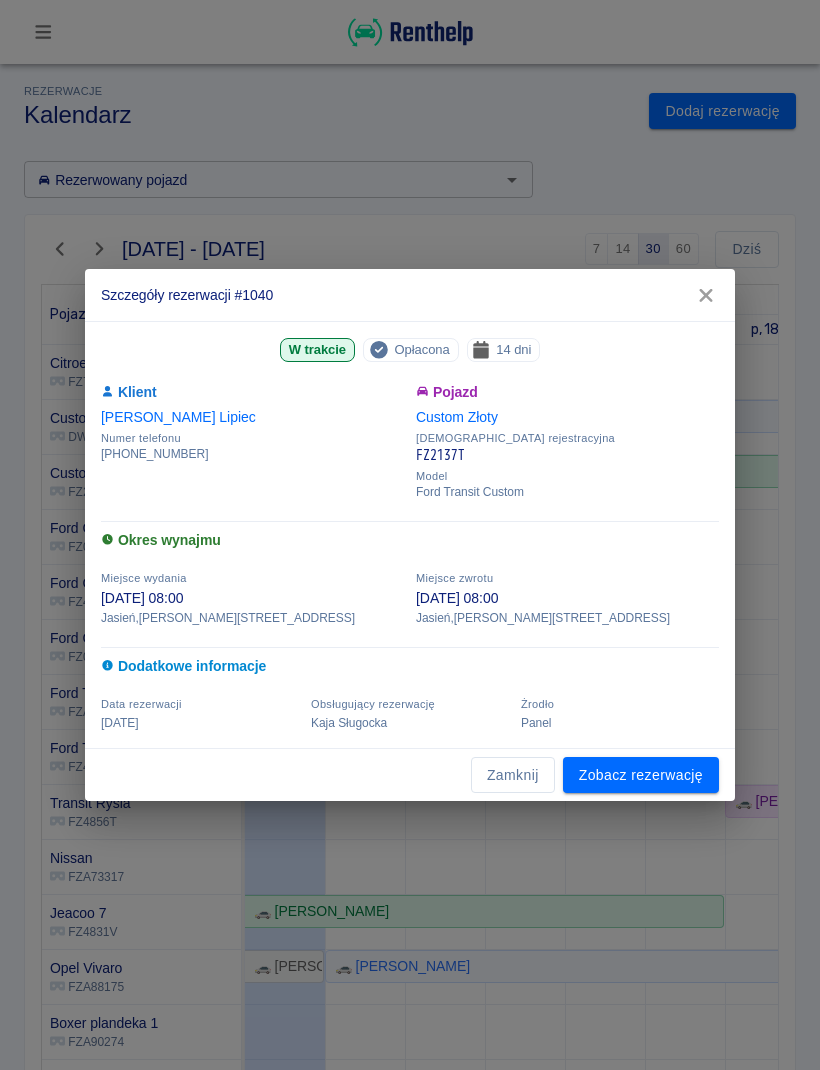 click on "Zobacz rezerwację" at bounding box center [641, 775] 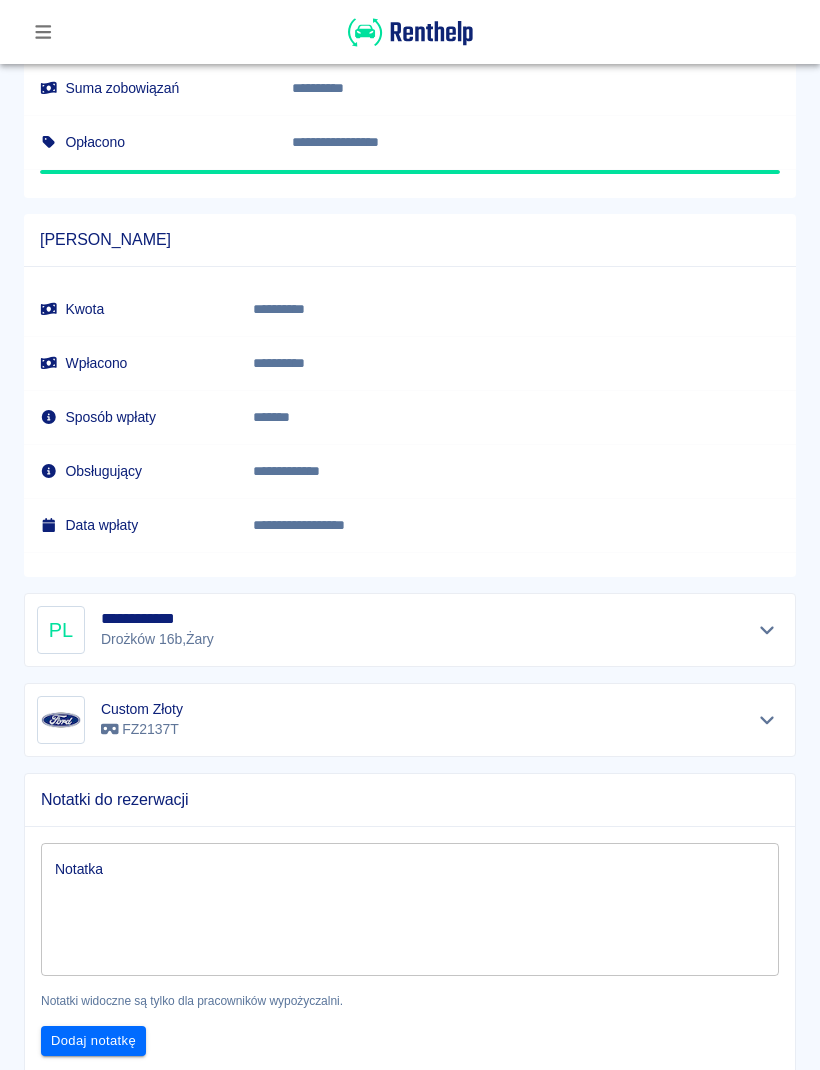 scroll, scrollTop: 1215, scrollLeft: 0, axis: vertical 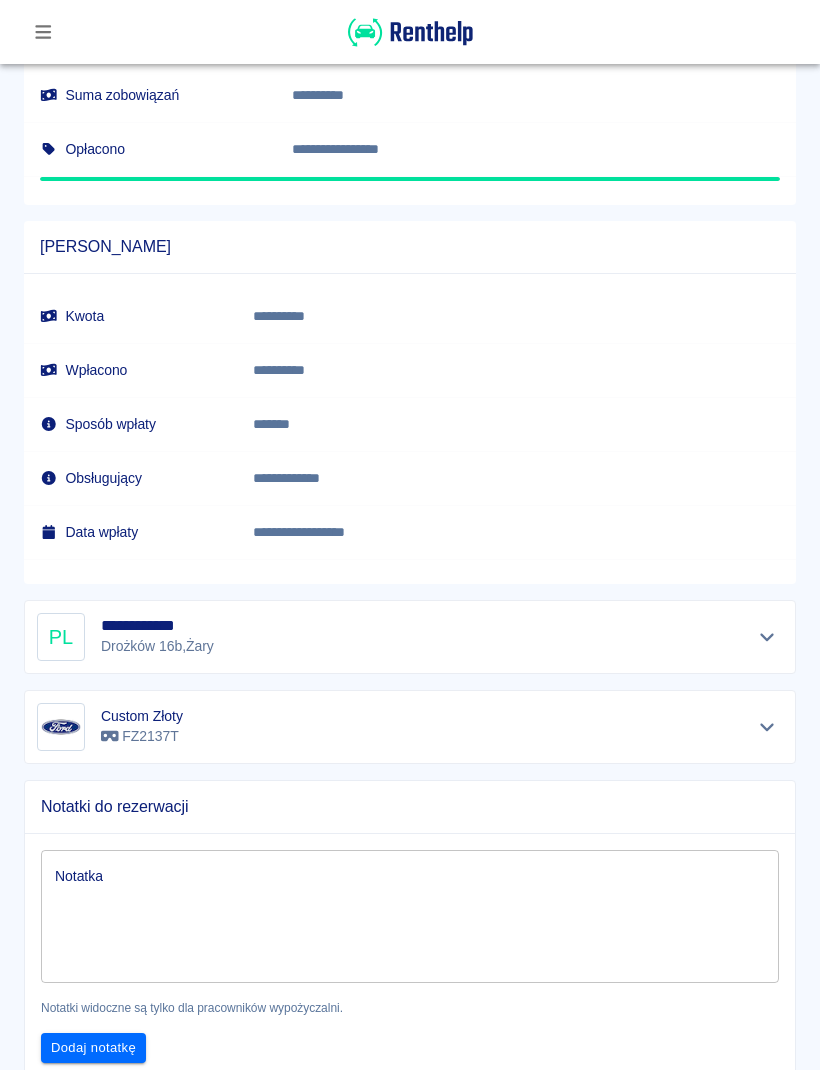 click 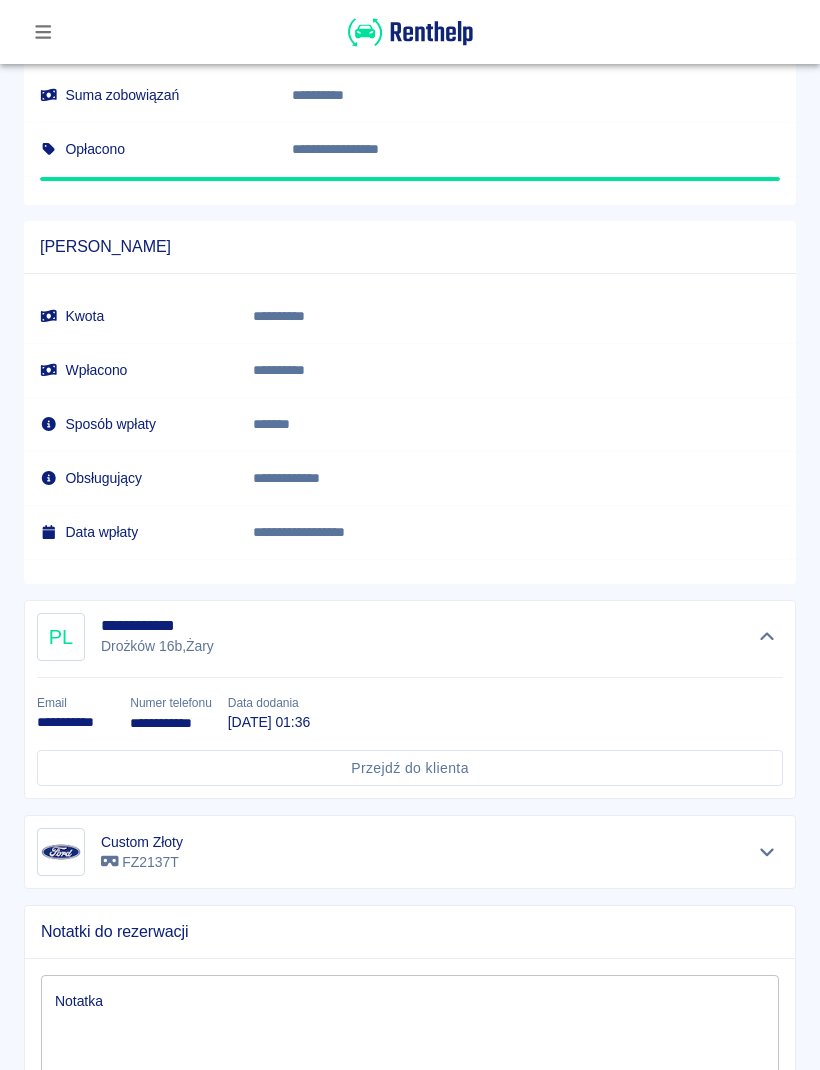 click on "Przejdź do klienta" at bounding box center (410, 768) 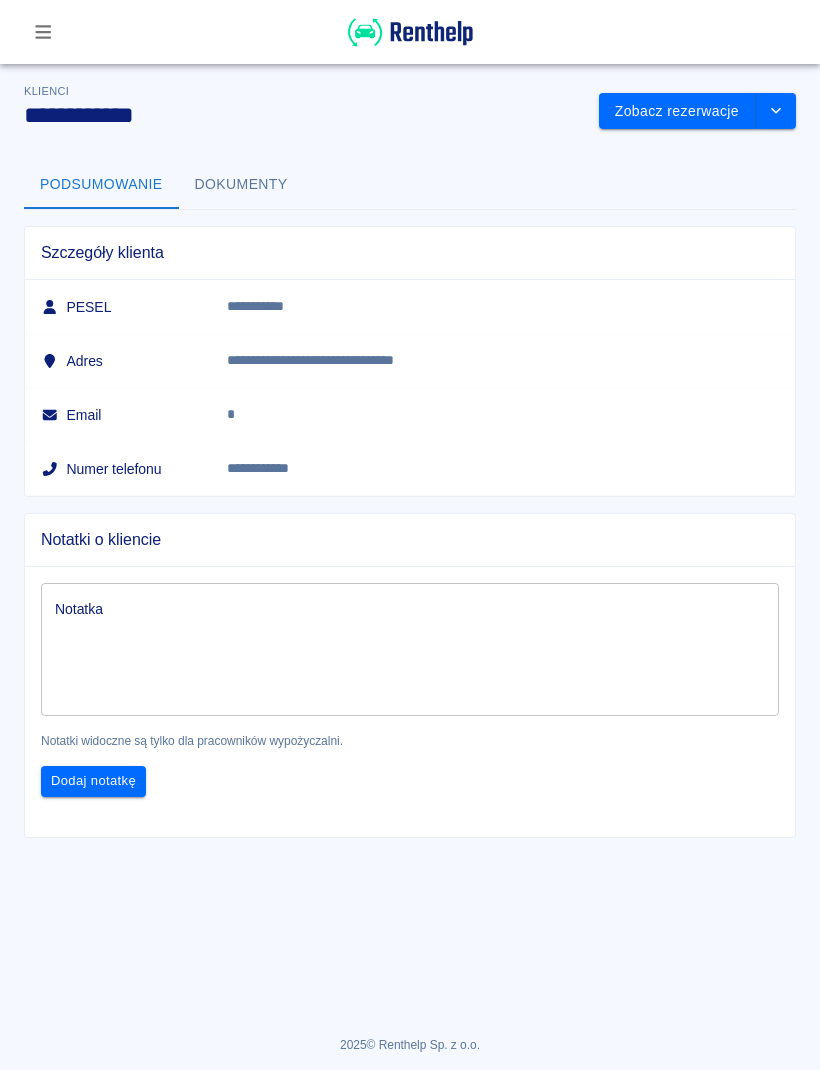 click 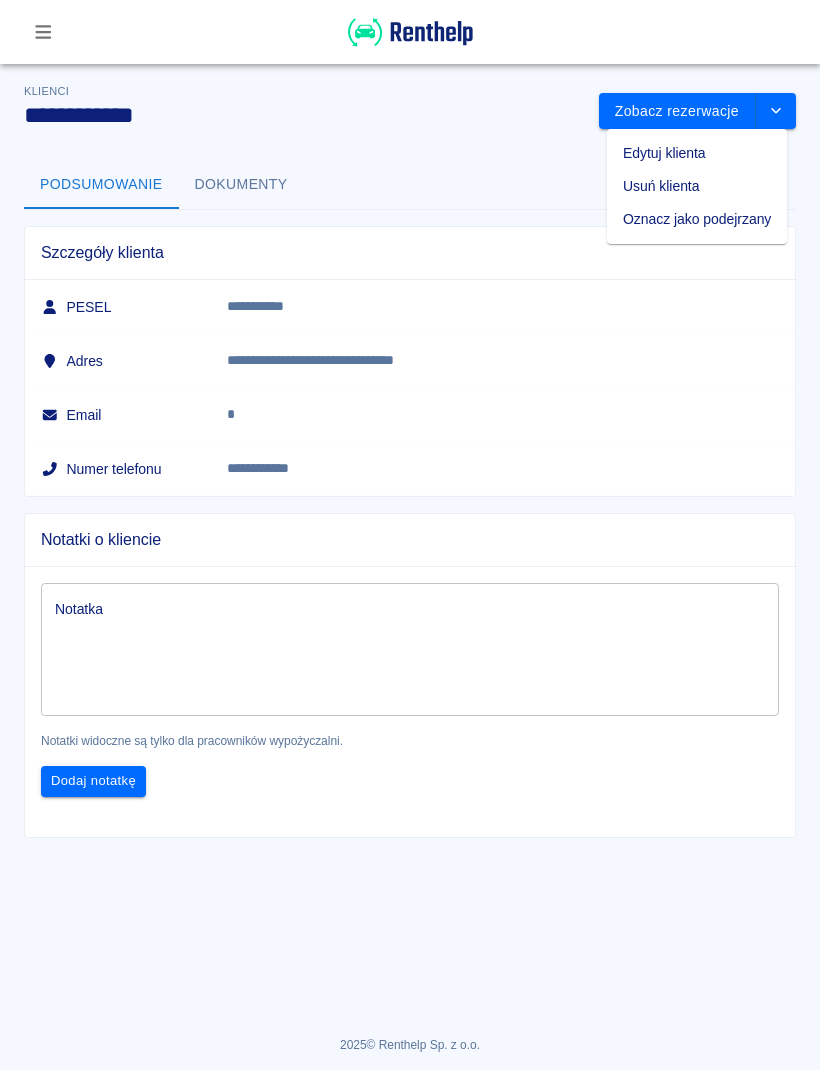click on "Edytuj klienta" at bounding box center (697, 153) 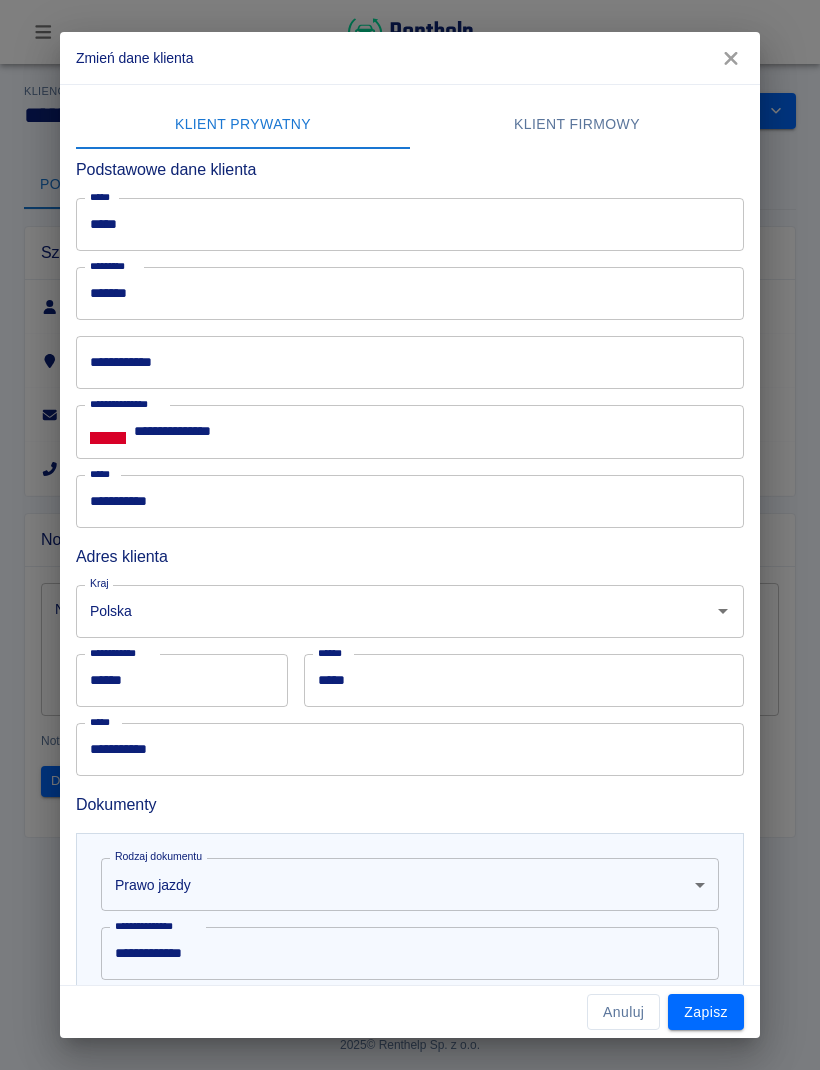 click on "**********" at bounding box center [410, 362] 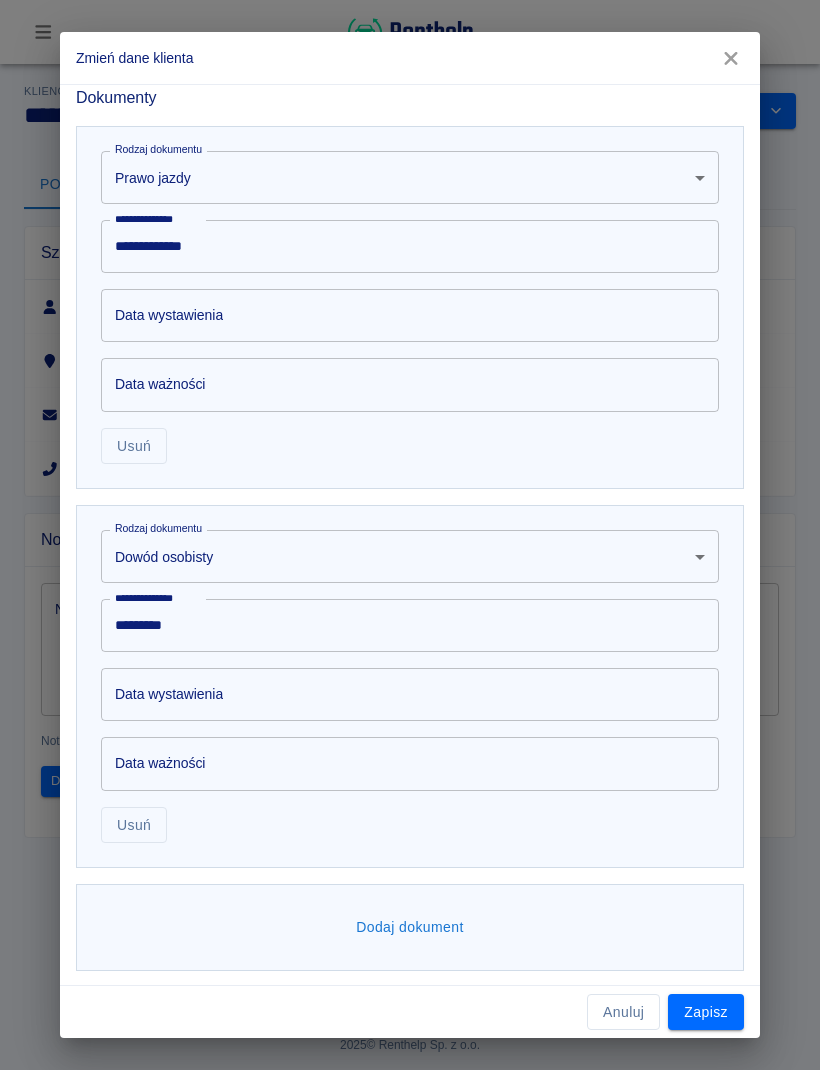 scroll, scrollTop: 707, scrollLeft: 0, axis: vertical 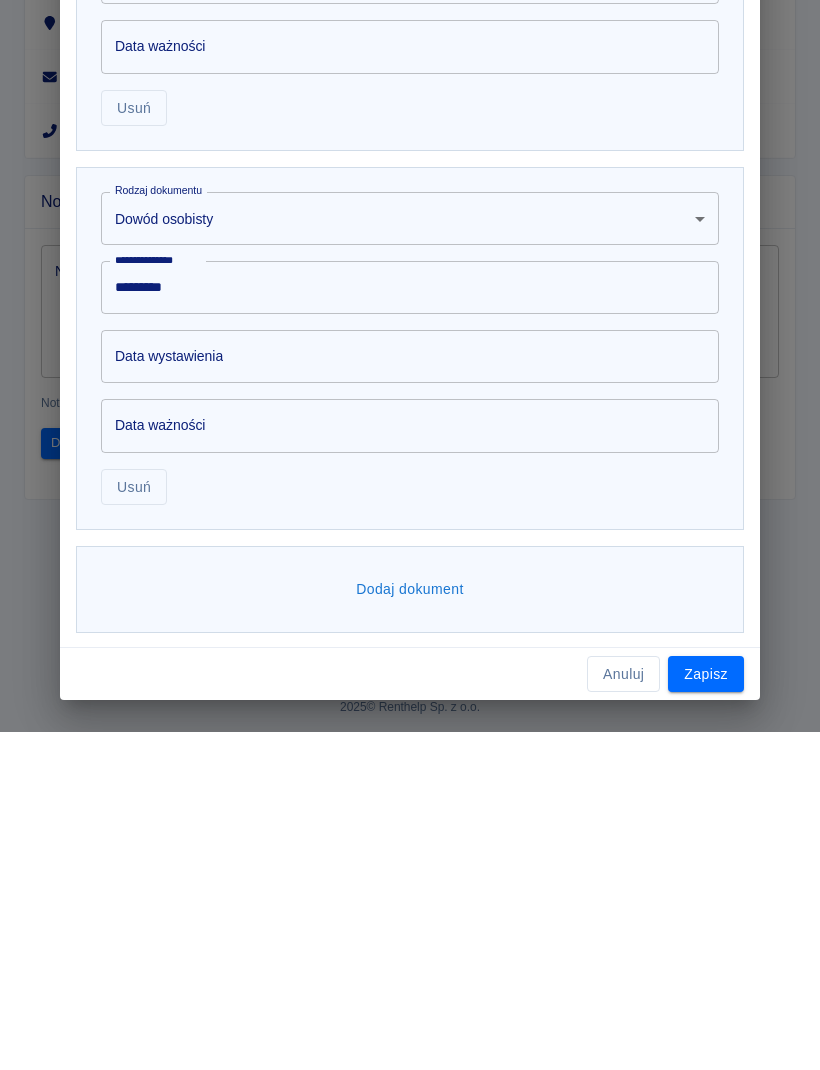 type on "**********" 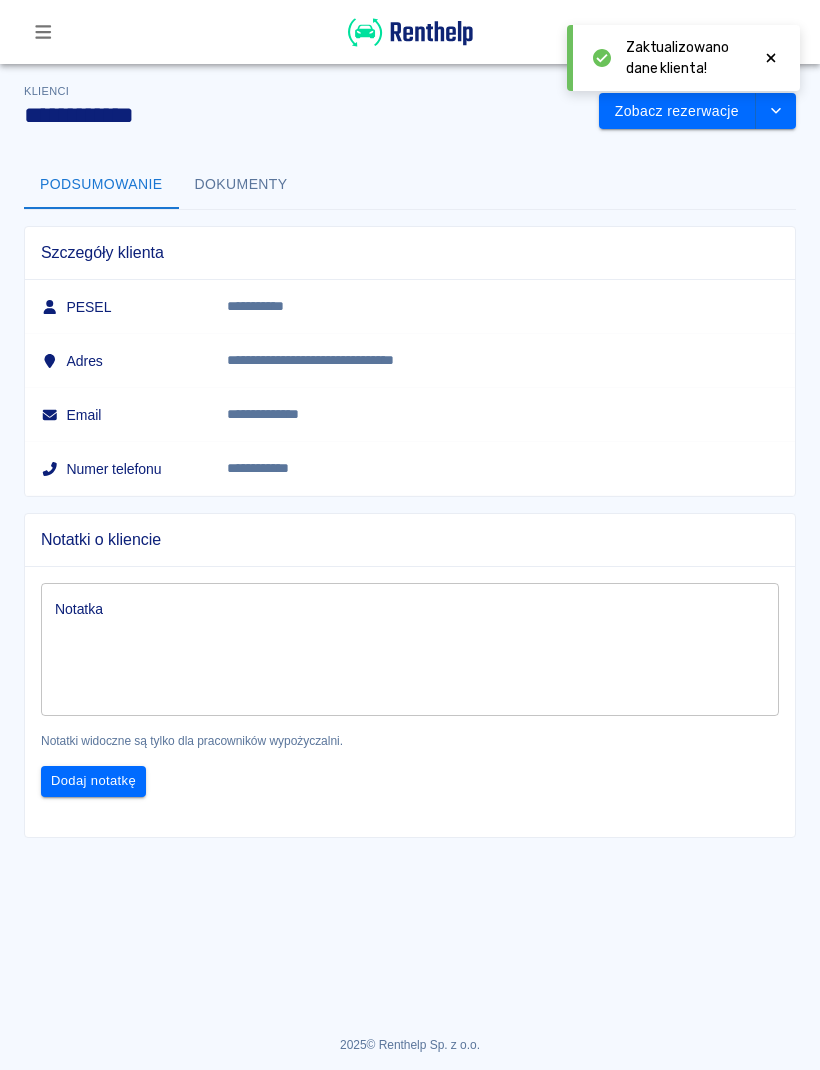 click 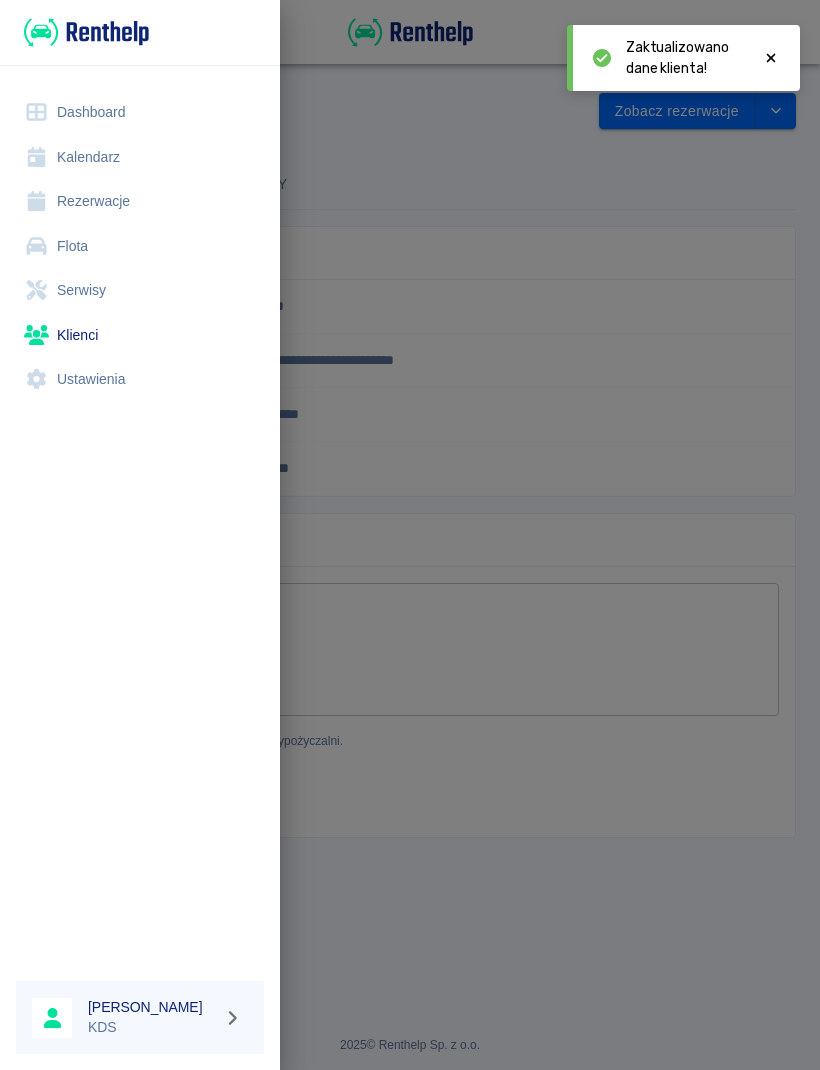 click on "Rezerwacje" at bounding box center (140, 201) 